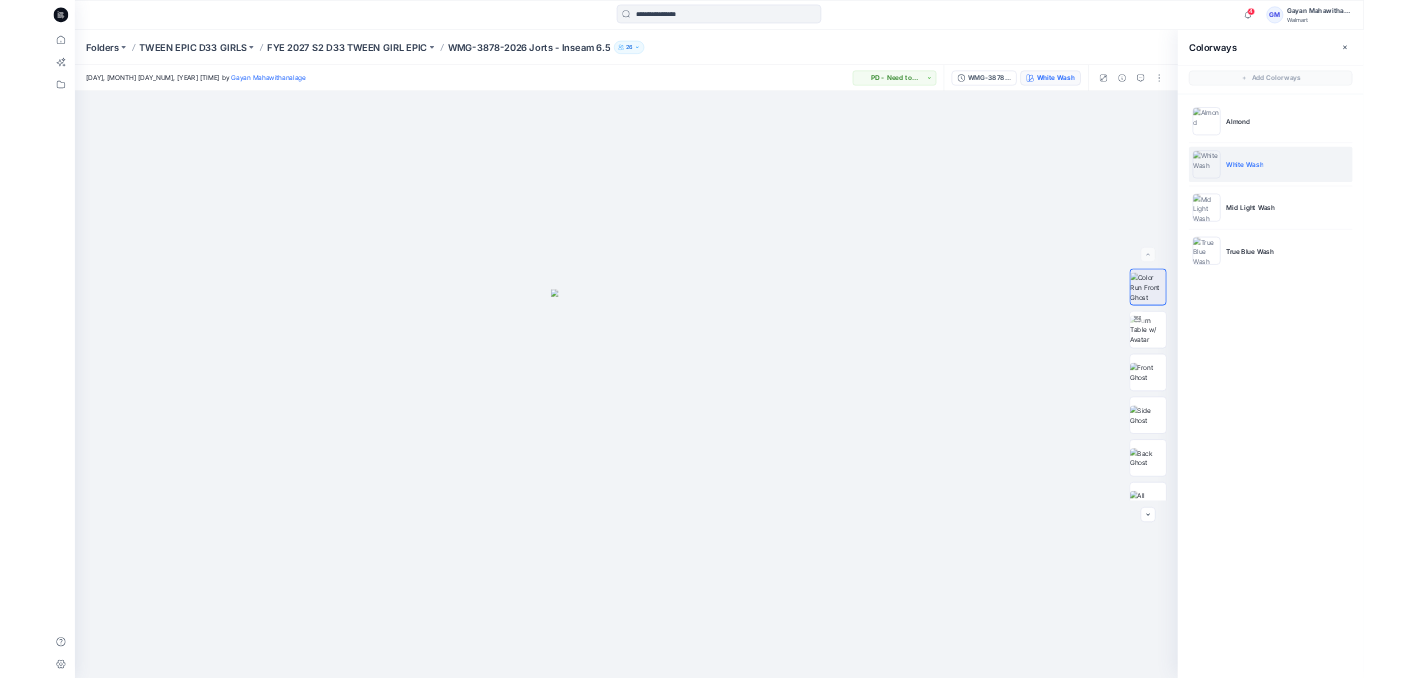 scroll, scrollTop: 0, scrollLeft: 0, axis: both 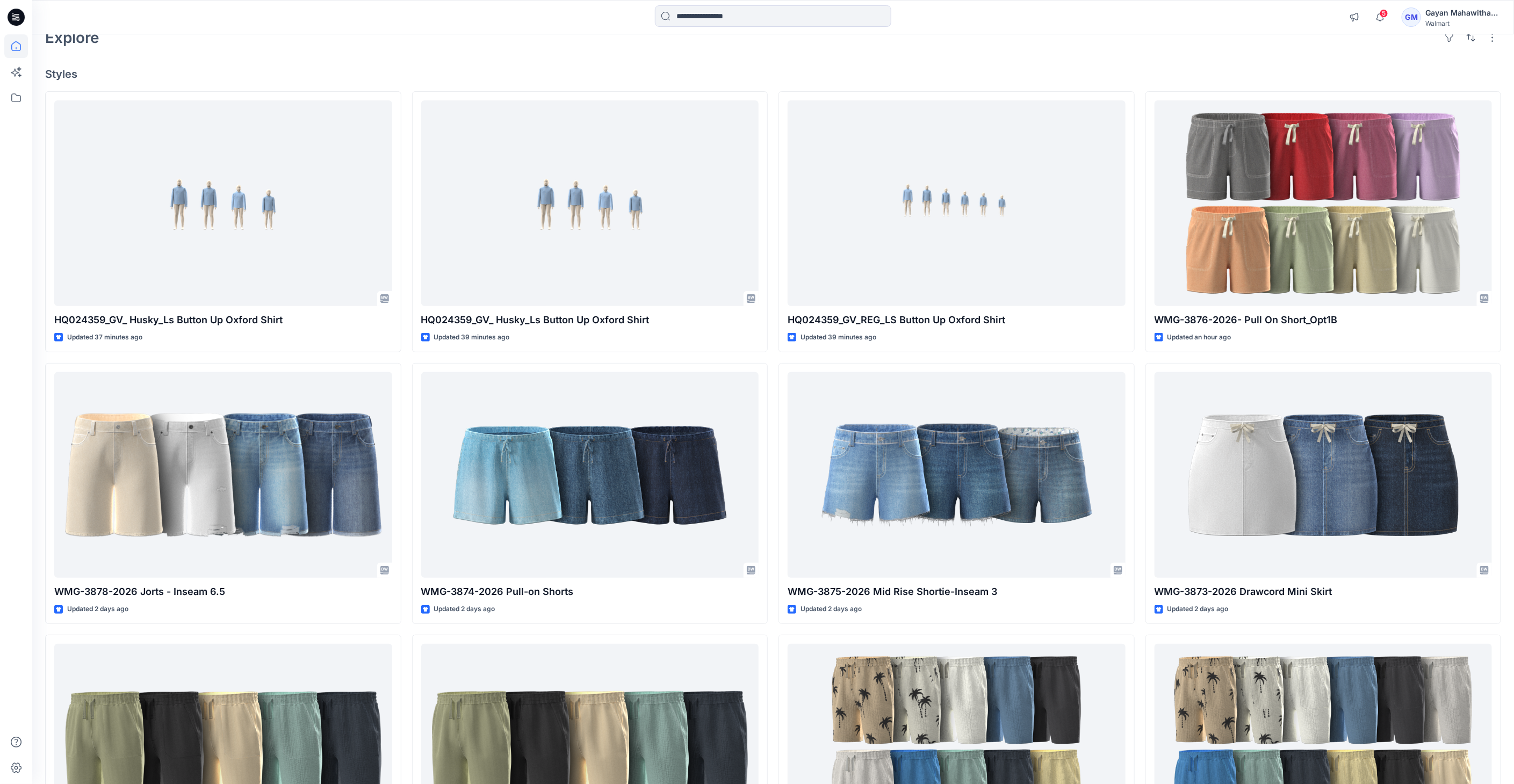 click 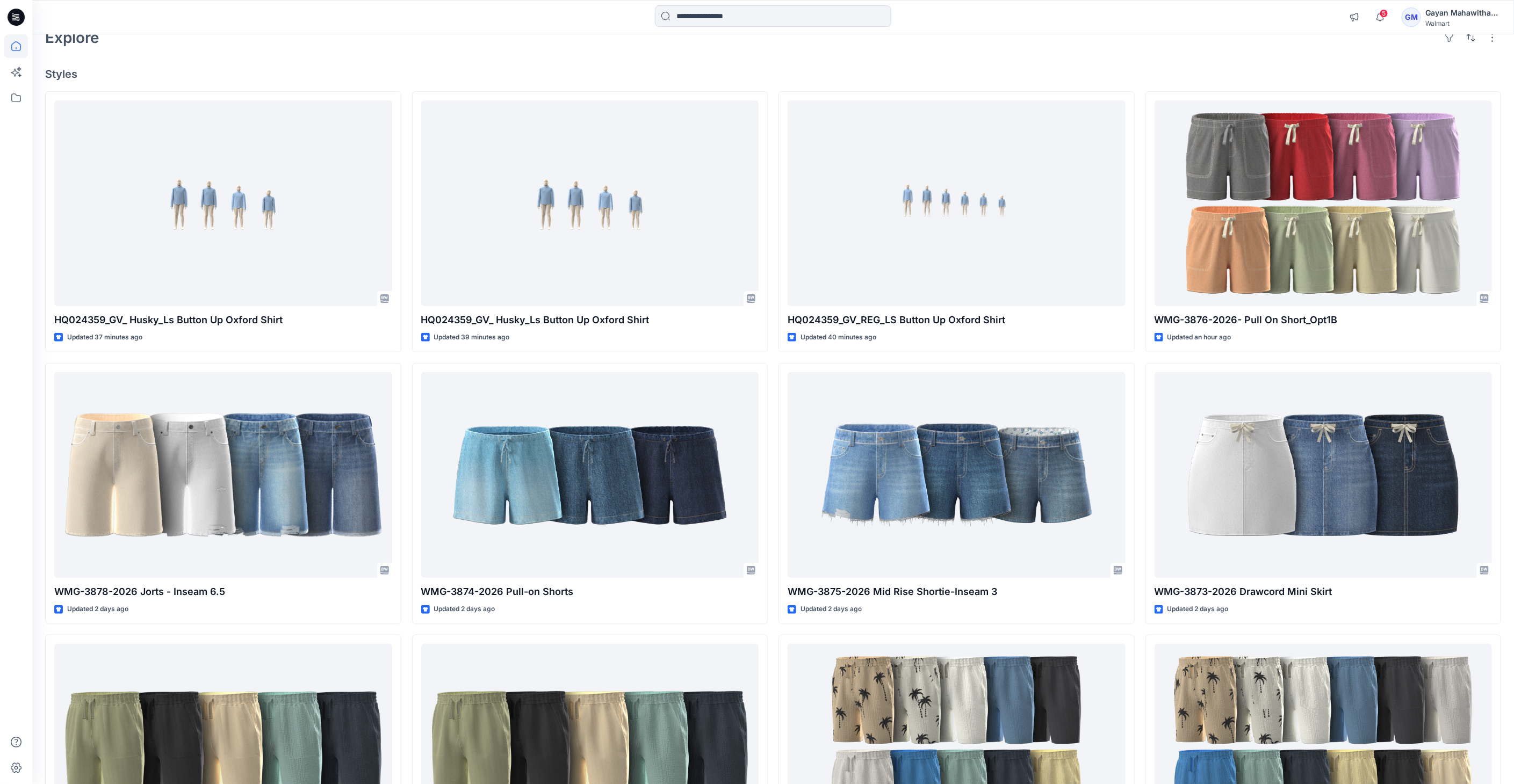 click 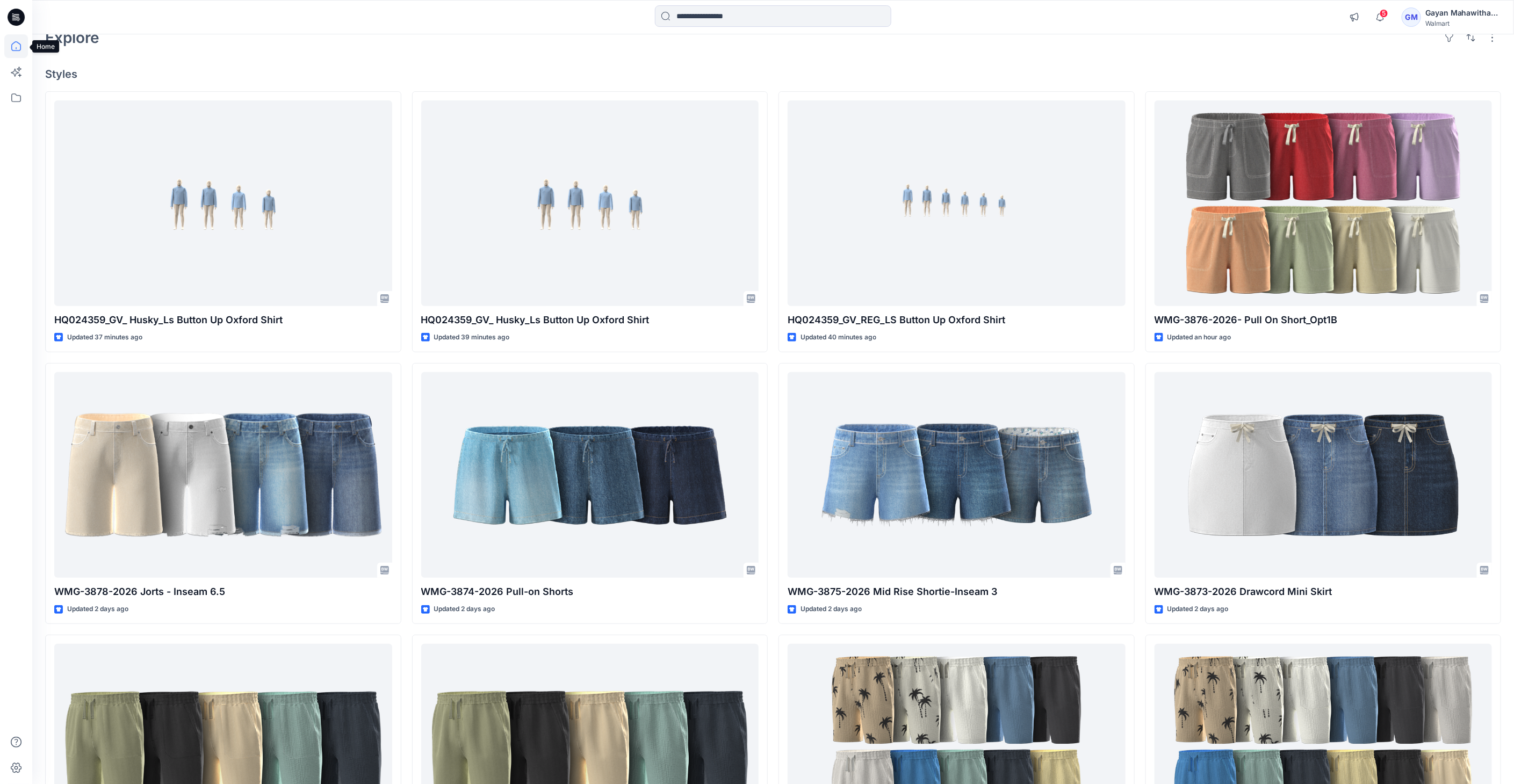 click 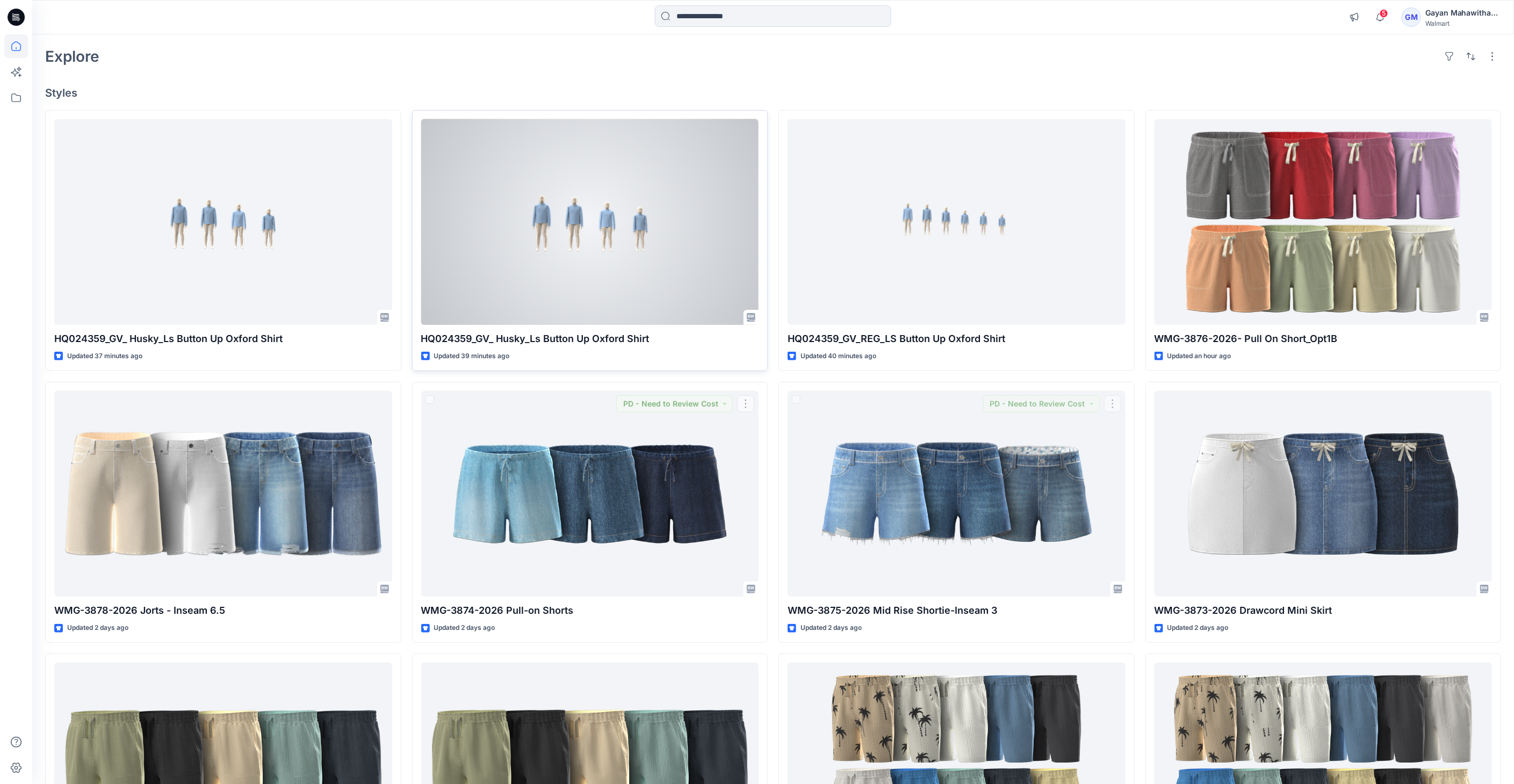 scroll, scrollTop: 0, scrollLeft: 0, axis: both 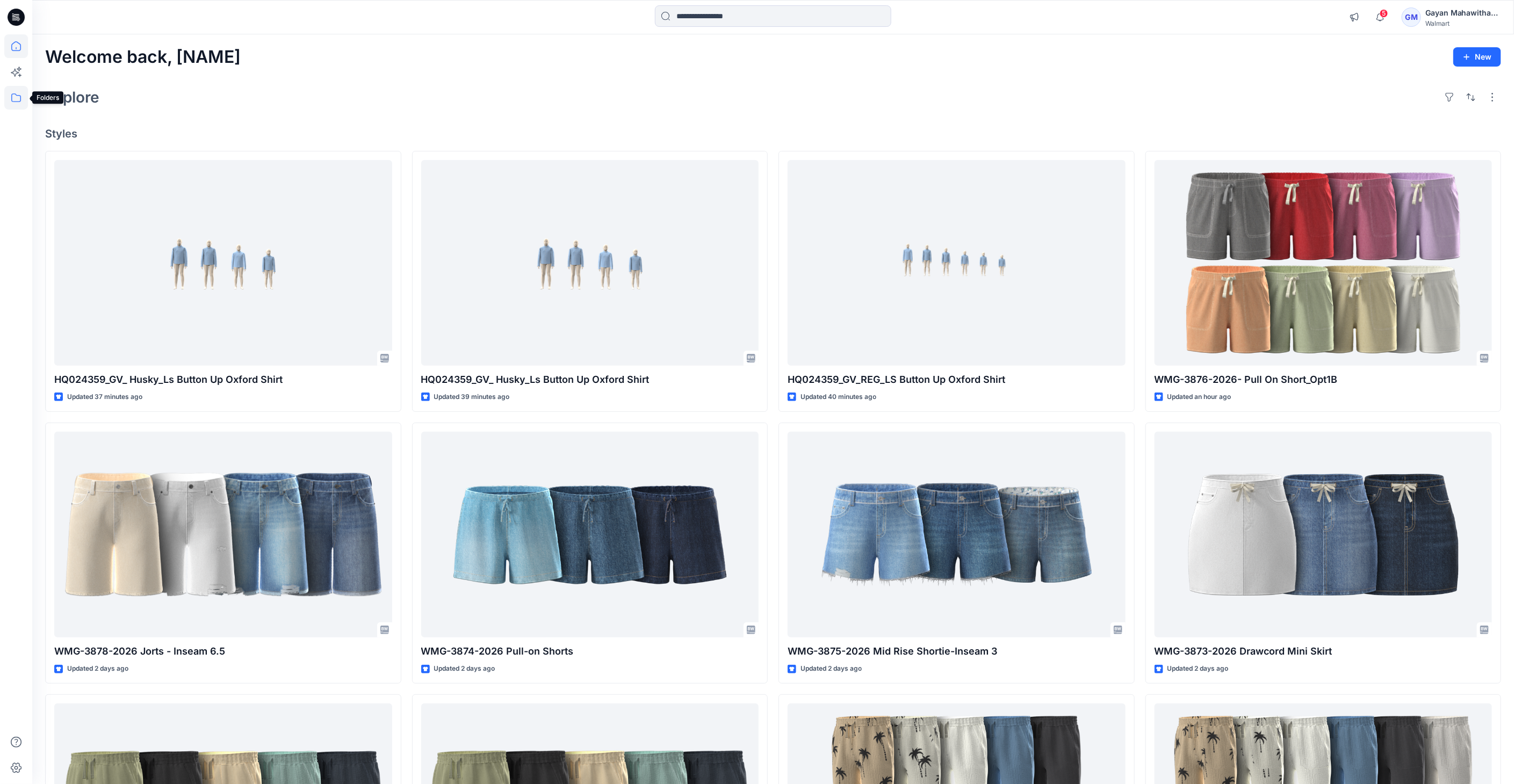 click 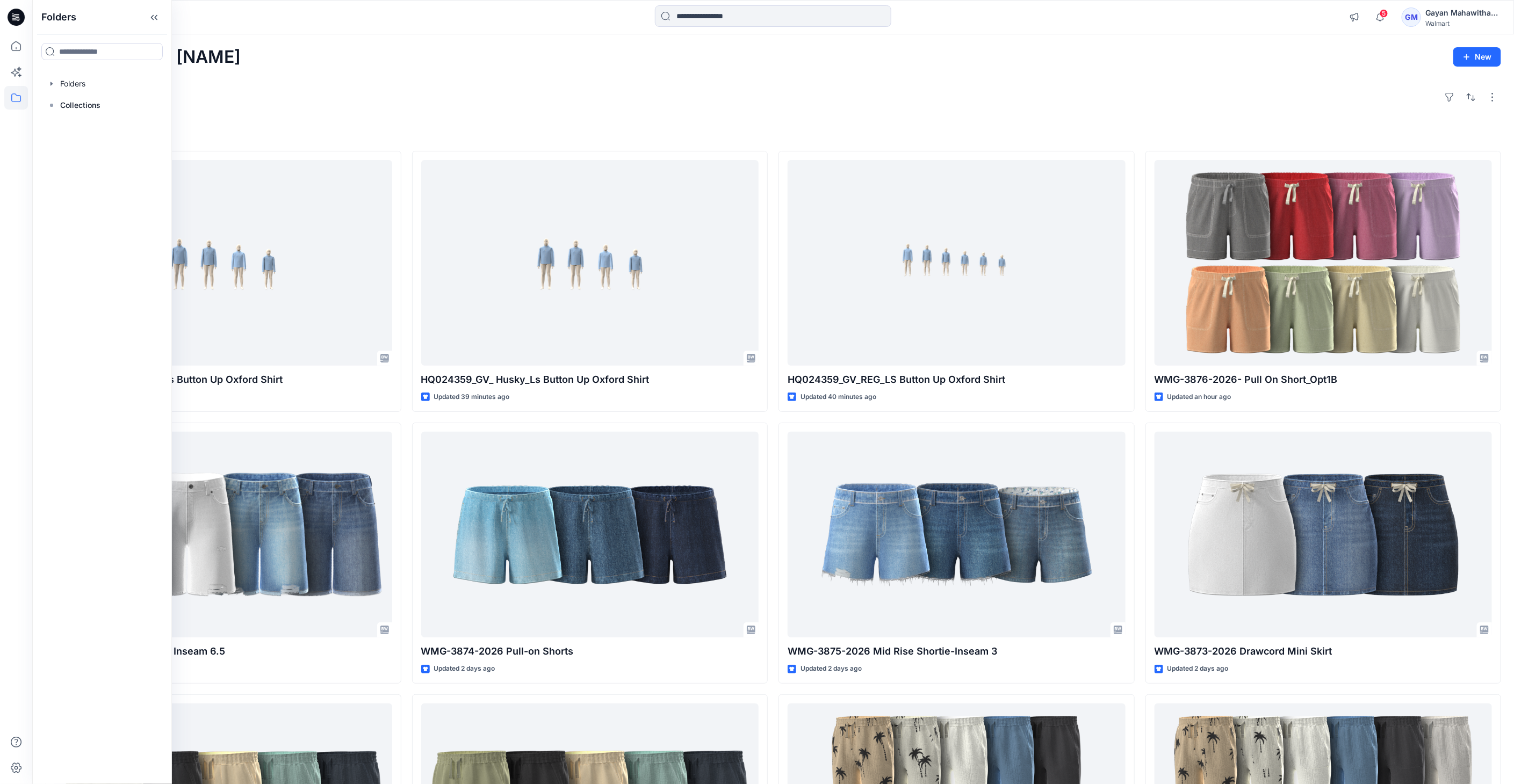 drag, startPoint x: 16, startPoint y: 24, endPoint x: 28, endPoint y: 8, distance: 20 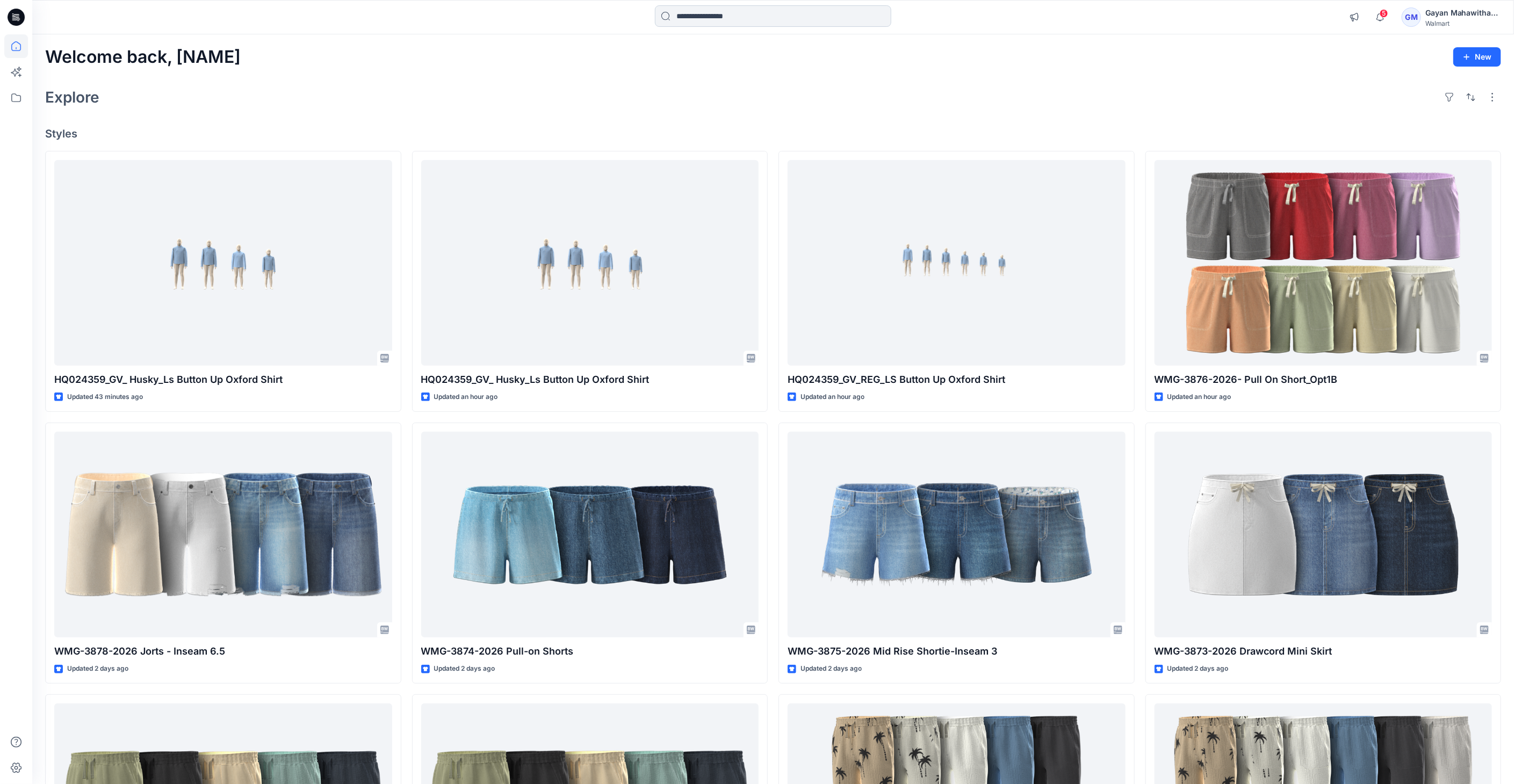 click at bounding box center [773, 16] 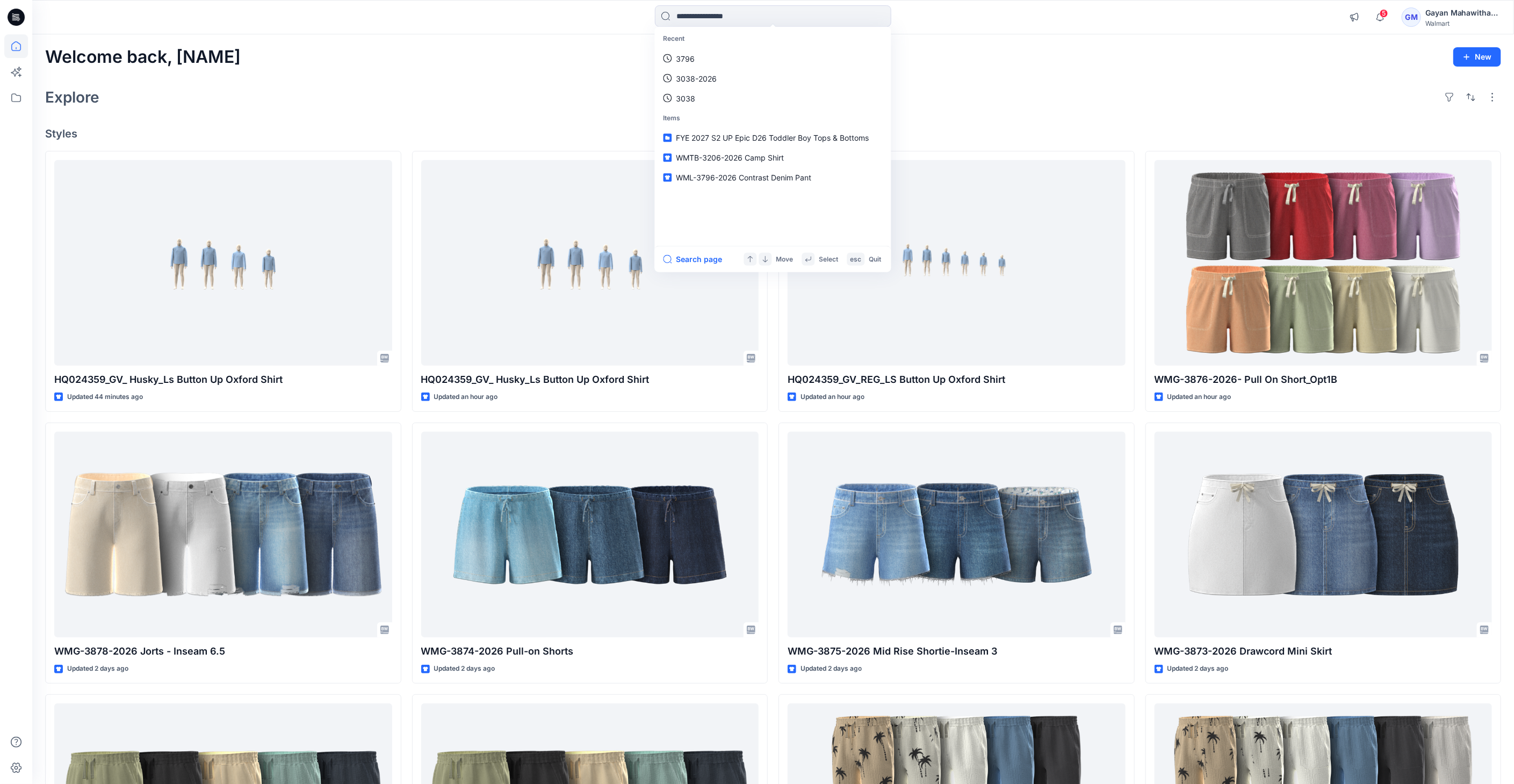 click 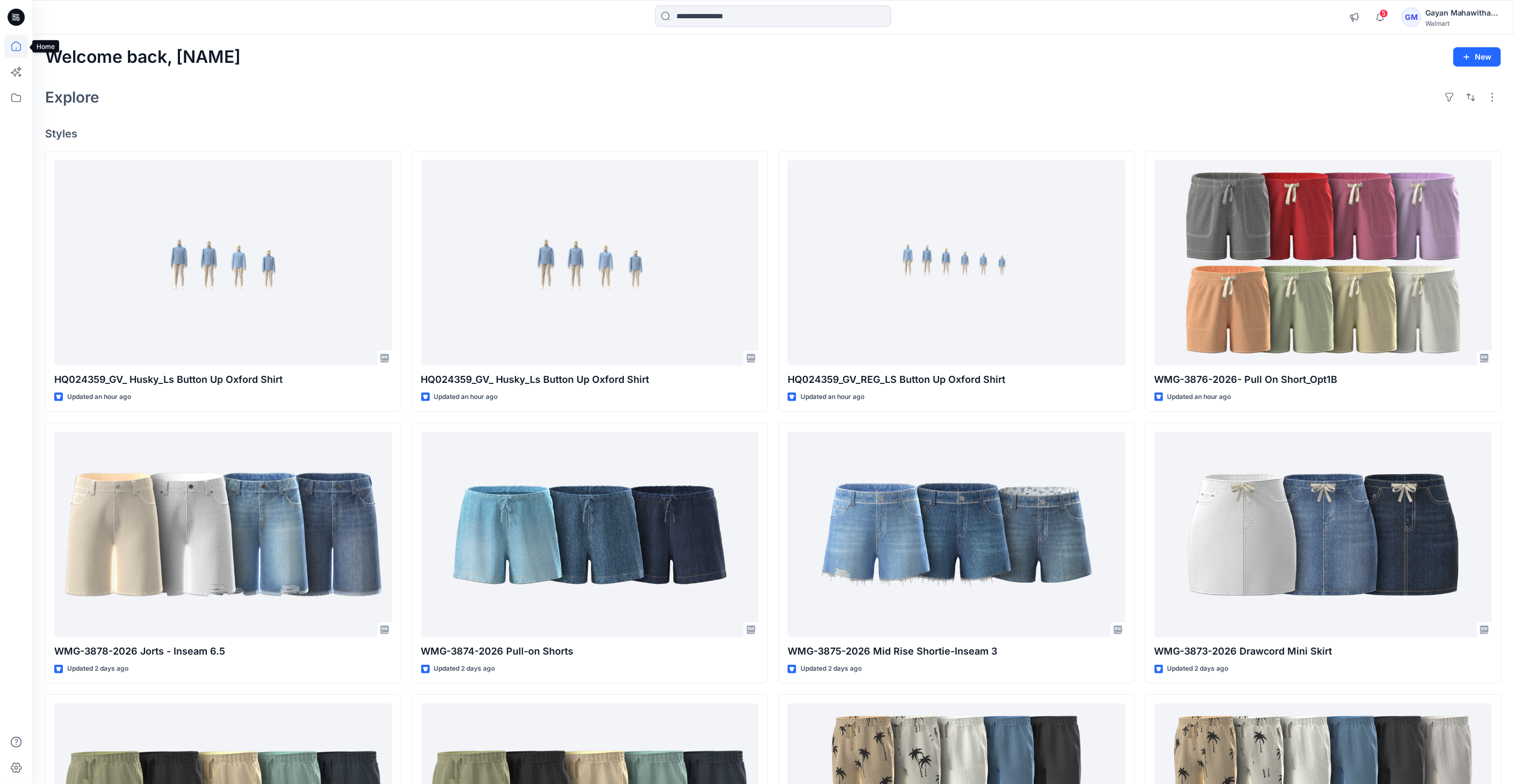 click 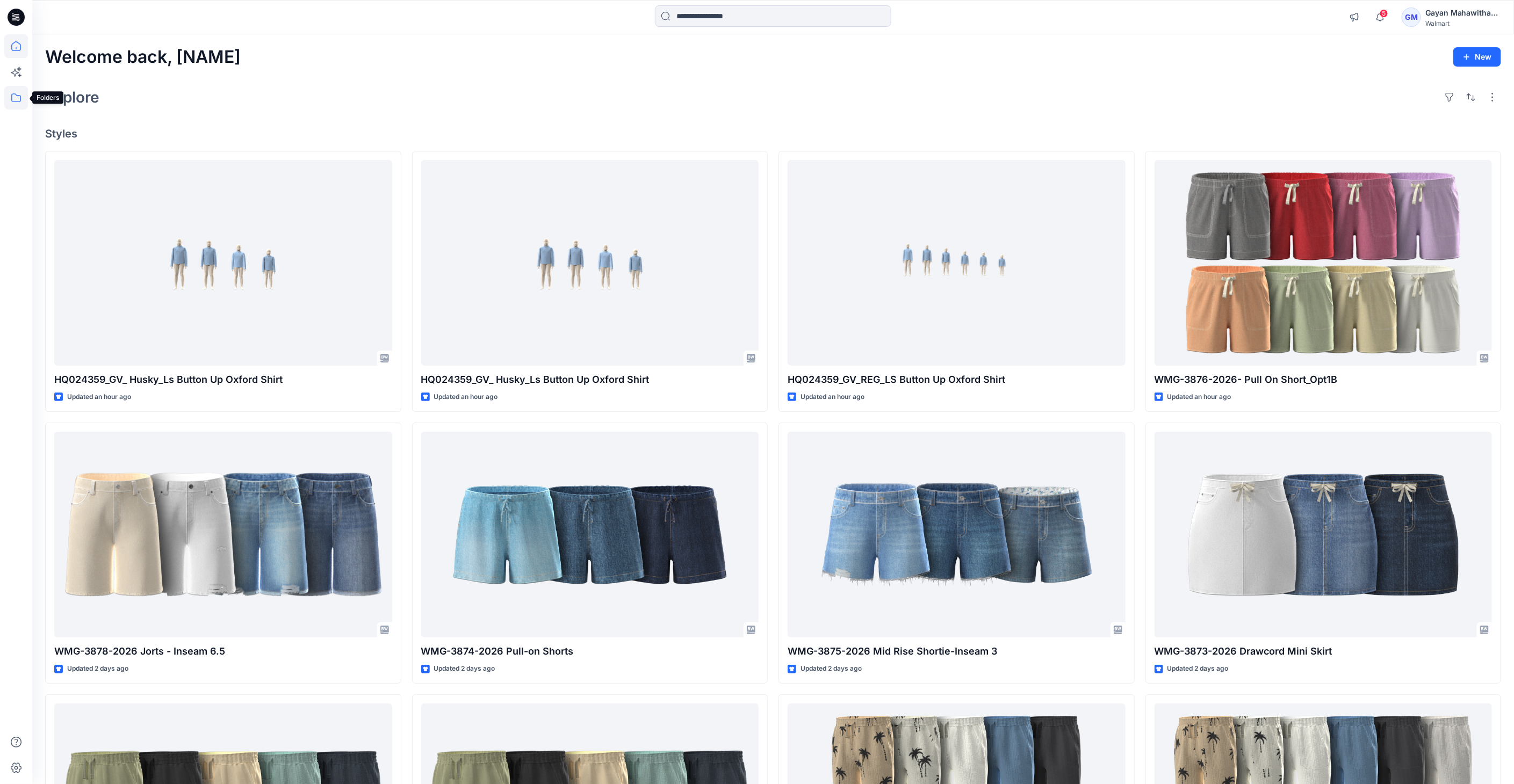click 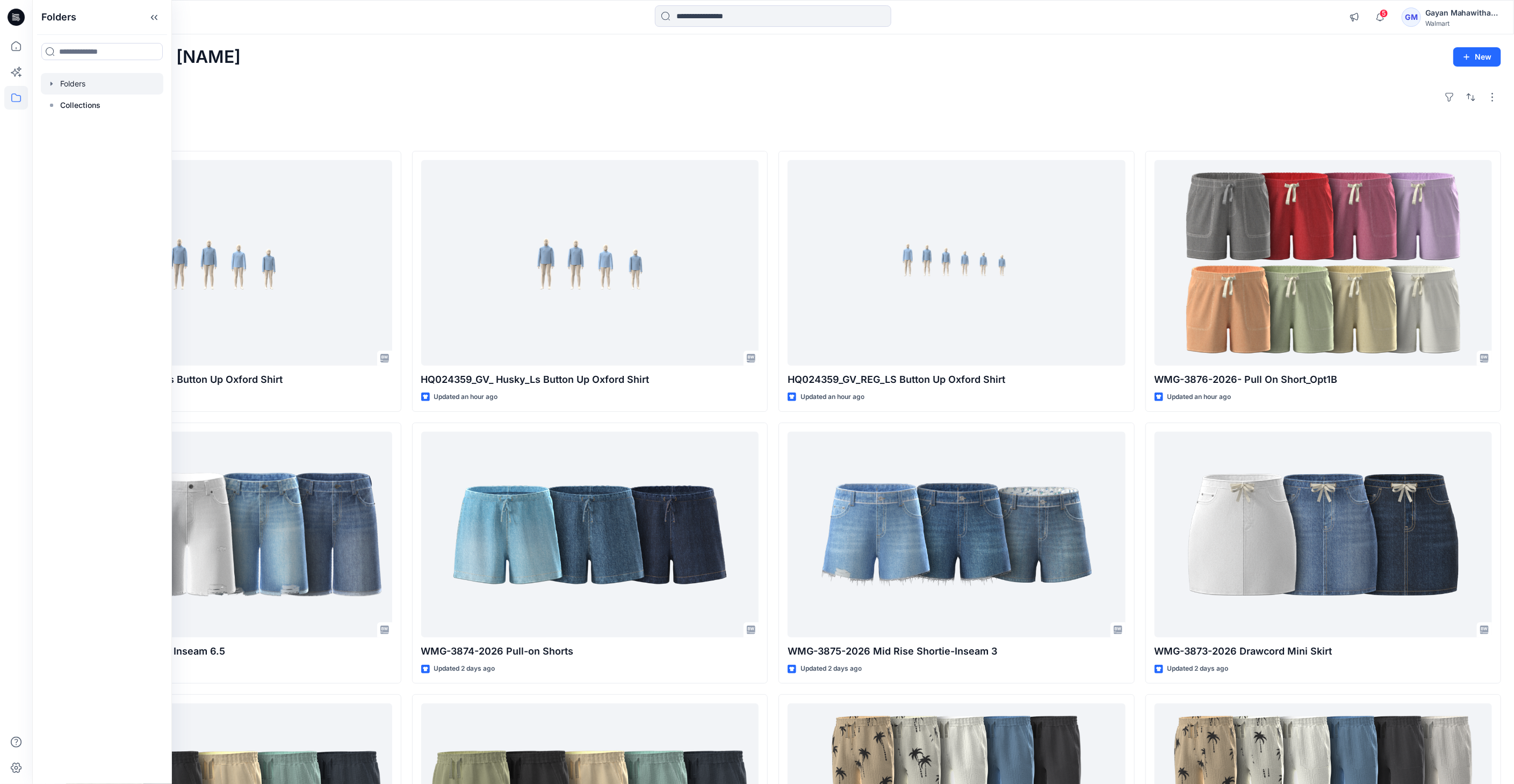 click at bounding box center (102, 84) 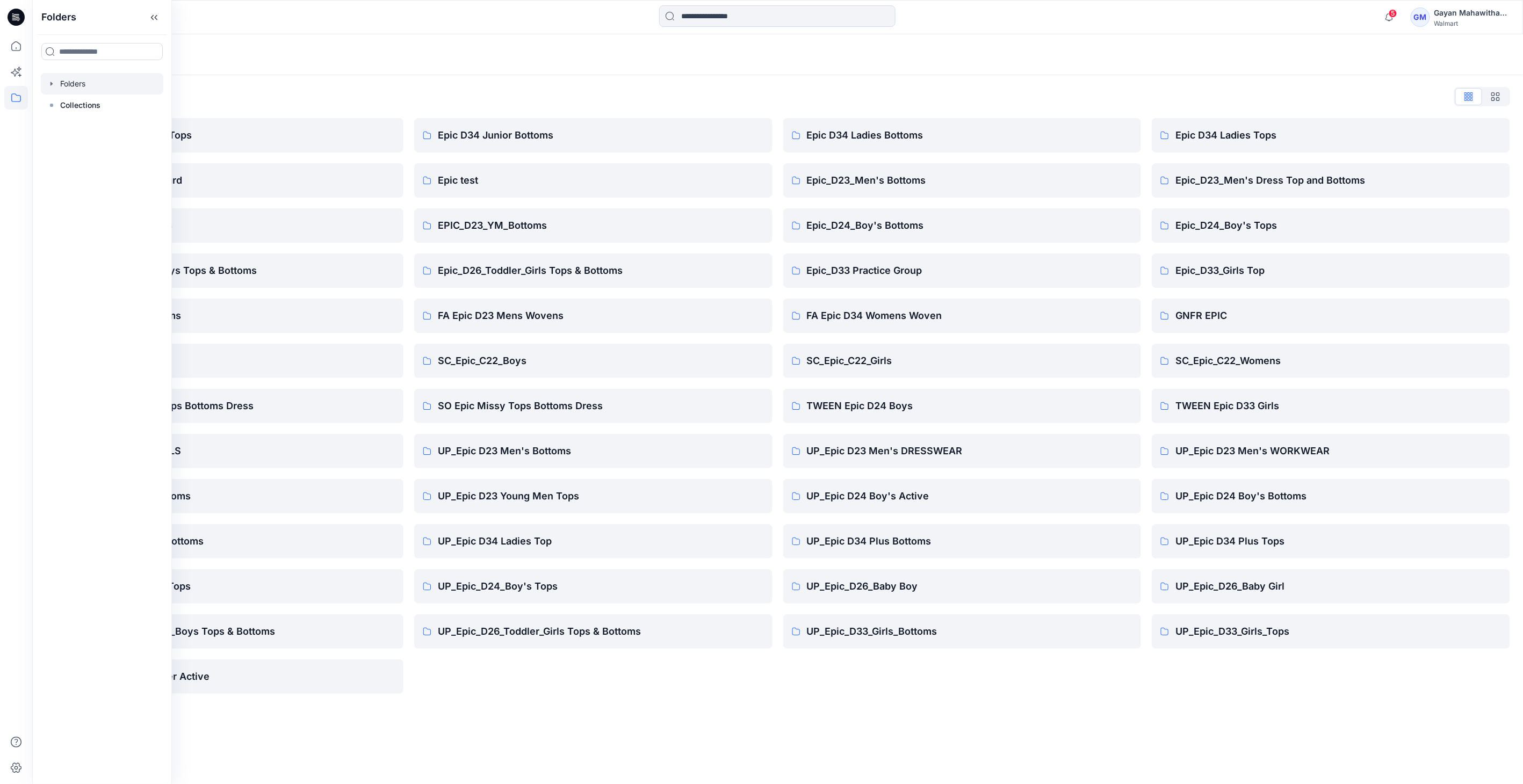 click on "Folders List Epic D23 Young Men Tops Epic NYC practice board Epic_D23_Men's Tops Epic_D26_Toddler_Boys Tops & Bottoms Epic_D33_Girls_Bottoms Practice group Scoop_ Epic Missy Tops Bottoms Dress TWEEN EPIC D33 GIRLS UP_EPIC D23 YM Bottoms UP_Epic D34 Ladies Bottoms UP_Epic_D23_Men's Tops UP_Epic_D26_Toddler_Boys Tops & Bottoms UP_EpicP_D26_Toddler Active Epic D34 Junior Bottoms Epic test EPIC_D23_YM_Bottoms Epic_D26_Toddler_Girls Tops & Bottoms FA Epic D23 Mens Wovens SC_Epic_C22_Boys SO Epic Missy Tops Bottoms Dress UP_Epic D23 Men's Bottoms UP_Epic D23 Young Men Tops UP_Epic D34 Ladies Top UP_Epic_D24_Boy's Tops UP_Epic_D26_Toddler_Girls Tops & Bottoms Epic D34 Ladies Bottoms Epic_D23_Men's Bottoms Epic_D24_Boy's Bottoms Epic_D33 Practice Group FA Epic D34 Womens Woven SC_Epic_C22_Girls TWEEN Epic D24 Boys UP_Epic D23 Men's DRESSWEAR UP_Epic D24 Boy's Active UP_Epic D34 Plus Bottoms UP_Epic_D26_Baby Boy UP_Epic_D33_Girls_Bottoms Epic D34 Ladies Tops Epic_D23_Men's Dress Top and Bottoms Epic_D24_Boy's Tops" at bounding box center [777, 391] 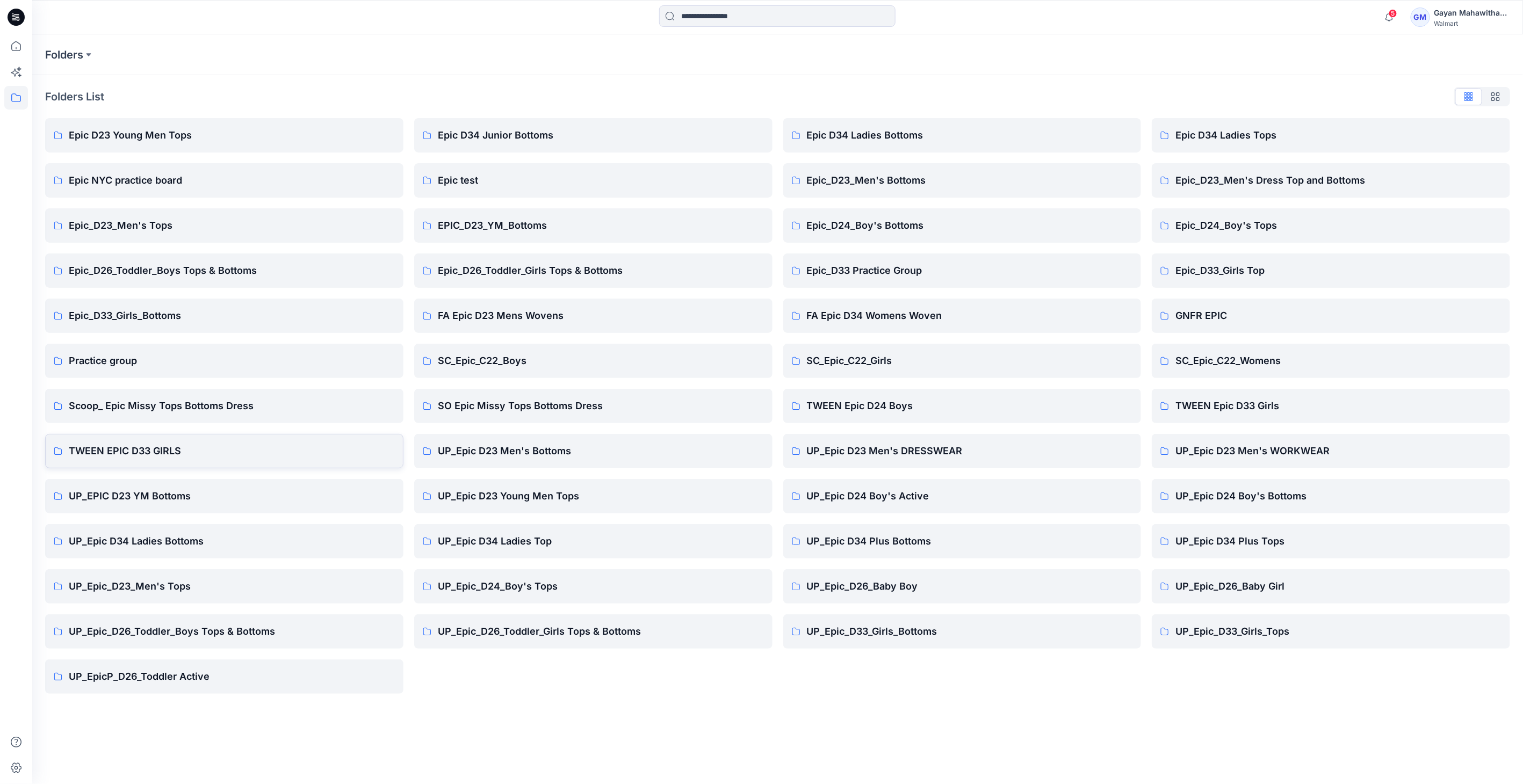 click on "TWEEN EPIC D33 GIRLS" at bounding box center [232, 451] 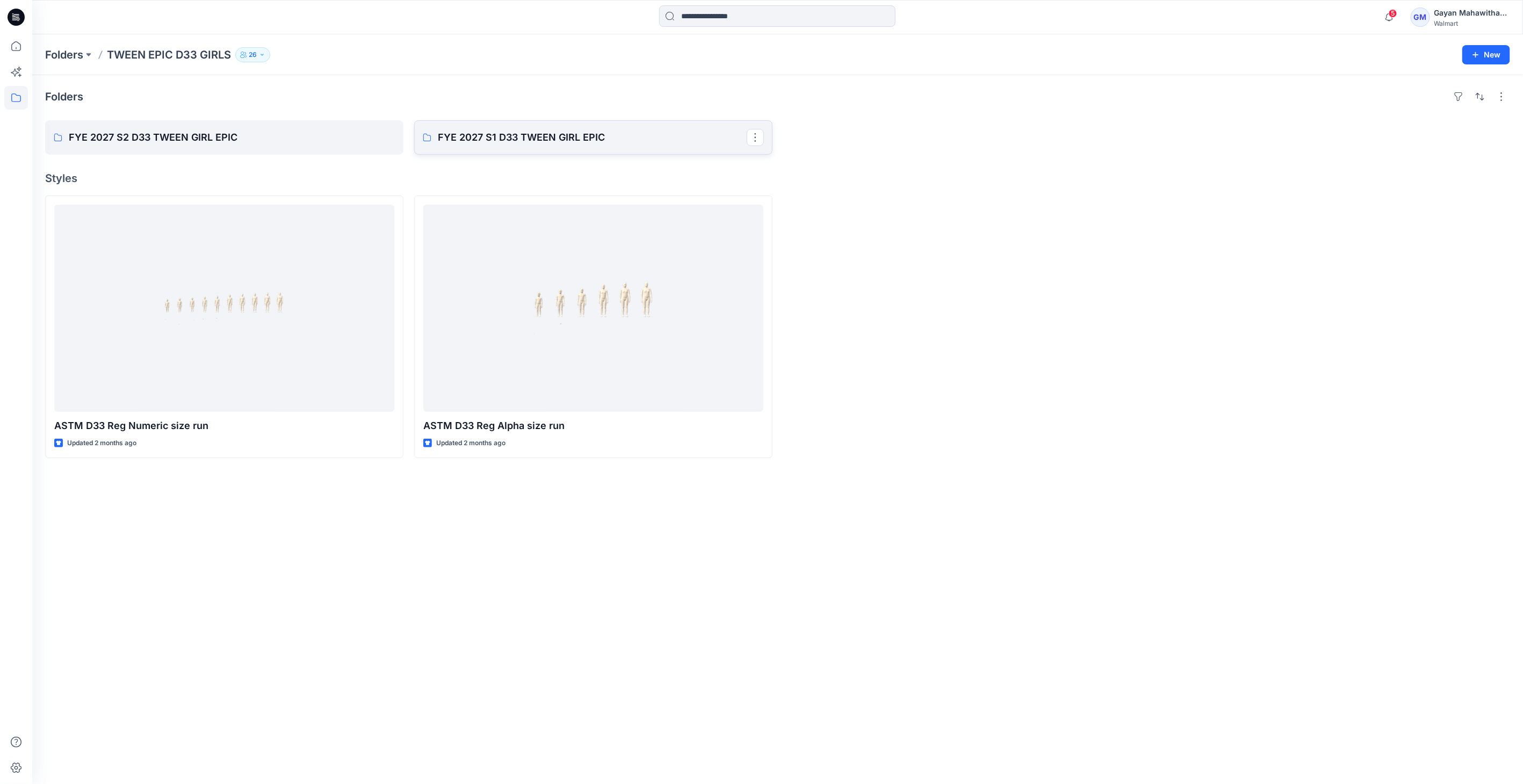 click on "FYE 2027 S1 D33 TWEEN GIRL EPIC" at bounding box center (593, 137) 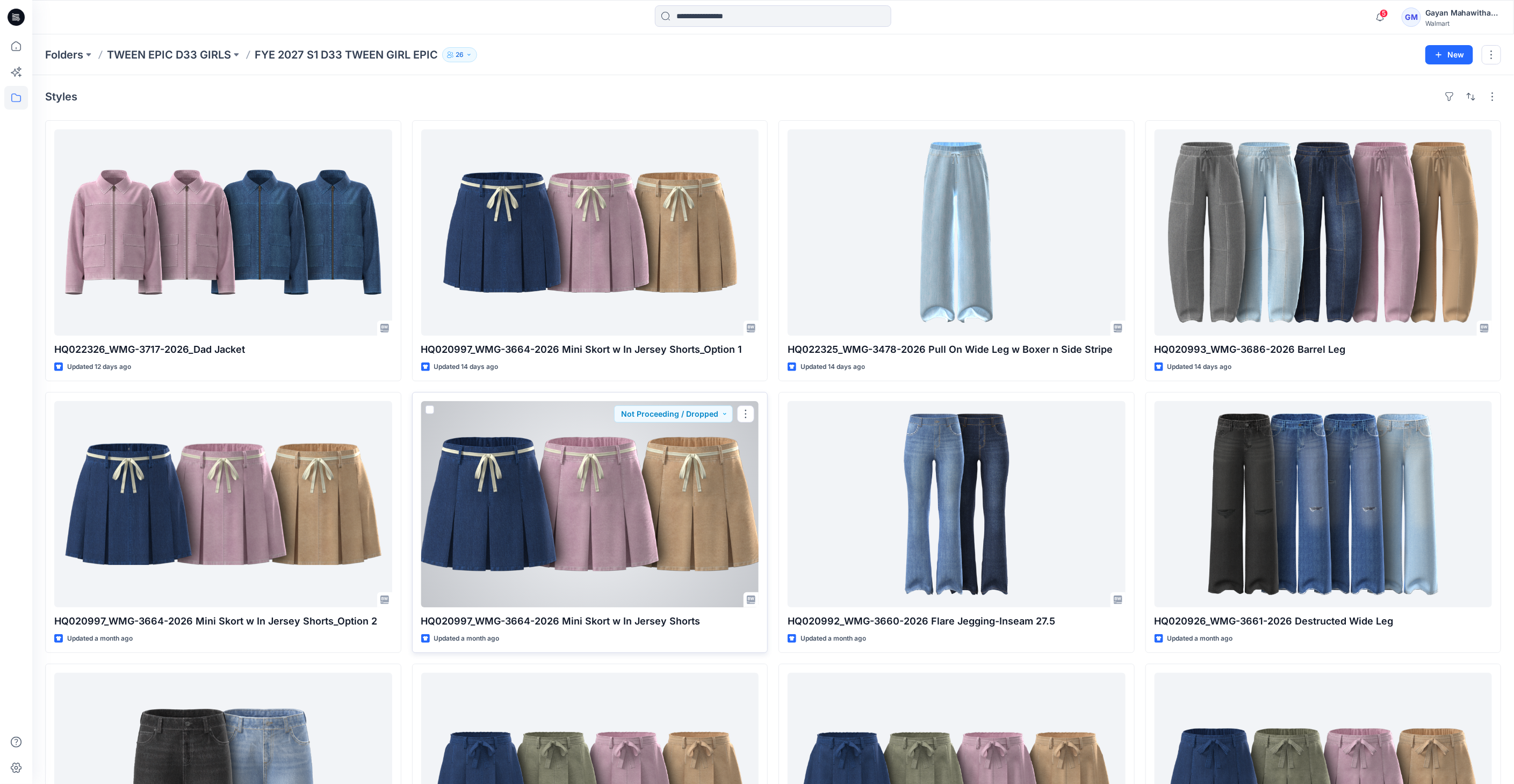 scroll, scrollTop: 60, scrollLeft: 0, axis: vertical 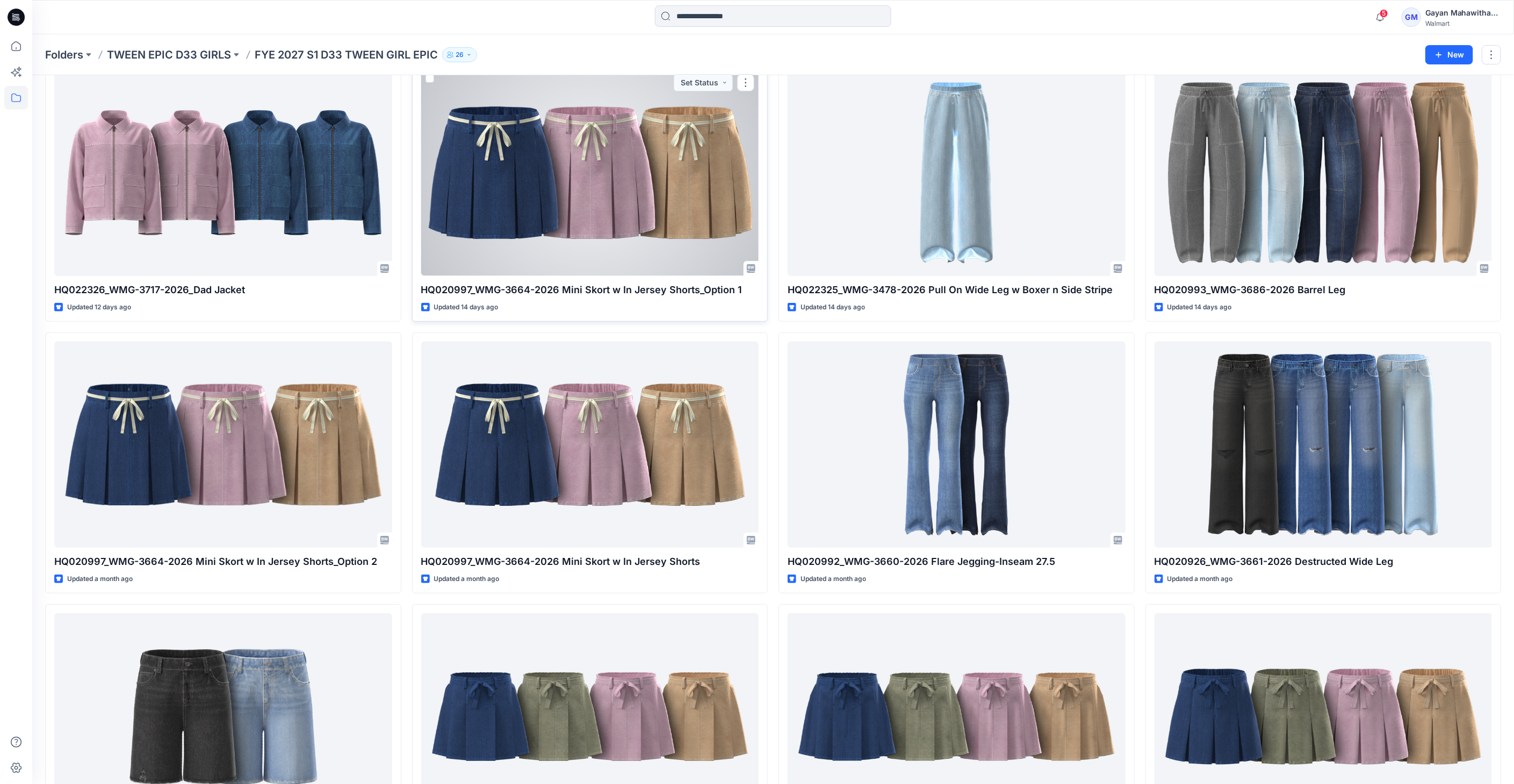 click at bounding box center (590, 173) 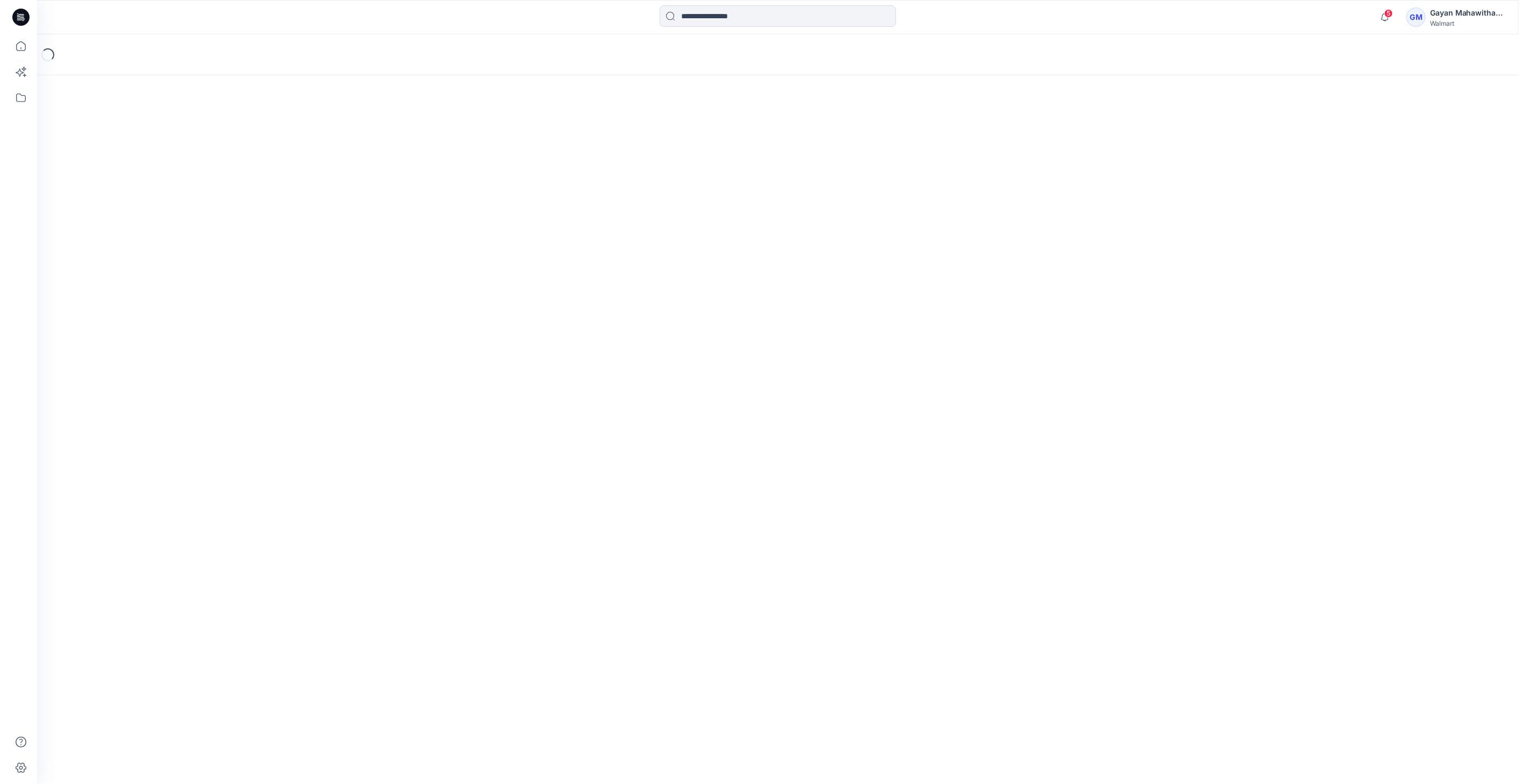 scroll, scrollTop: 0, scrollLeft: 0, axis: both 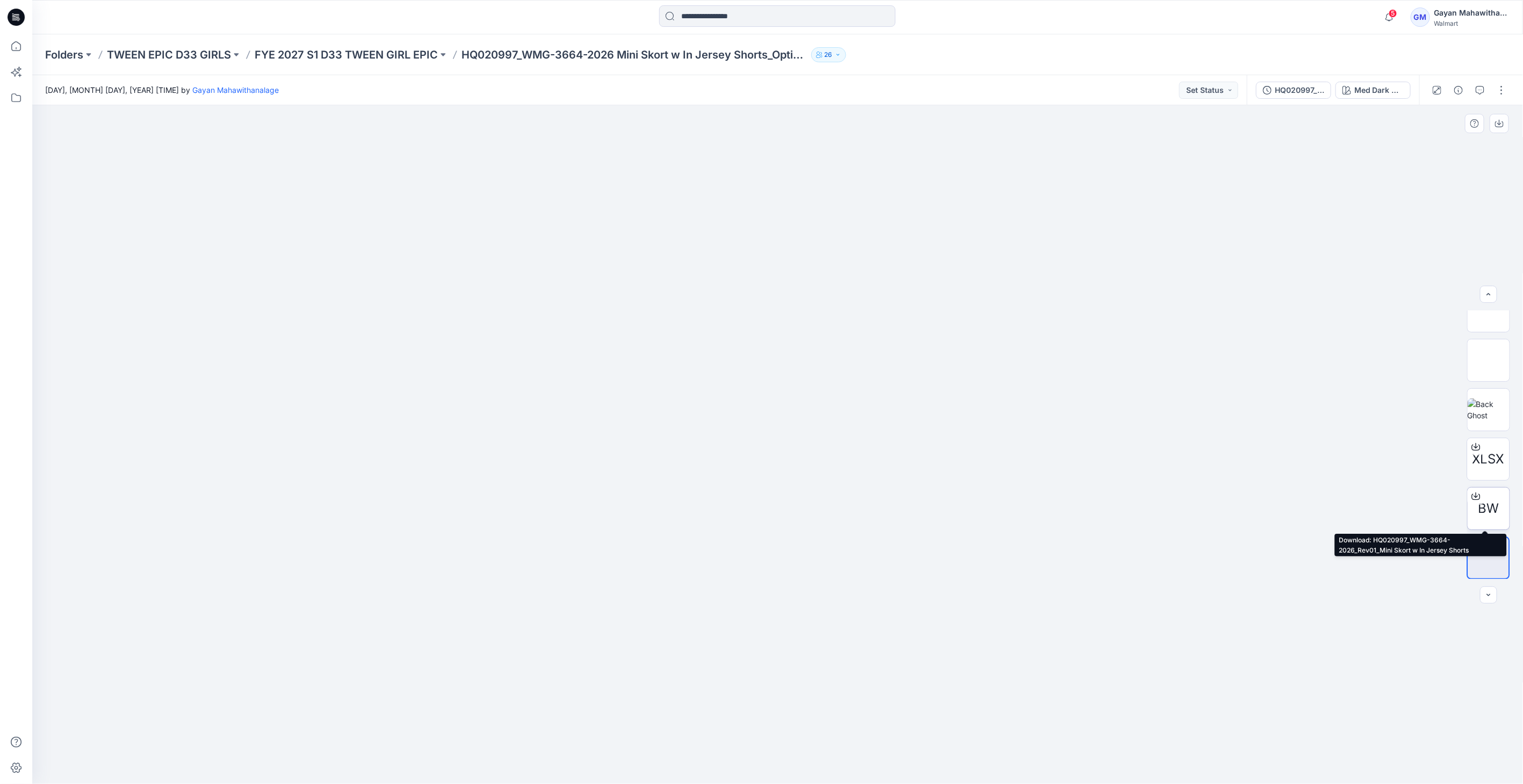 click on "BW" at bounding box center (1489, 509) 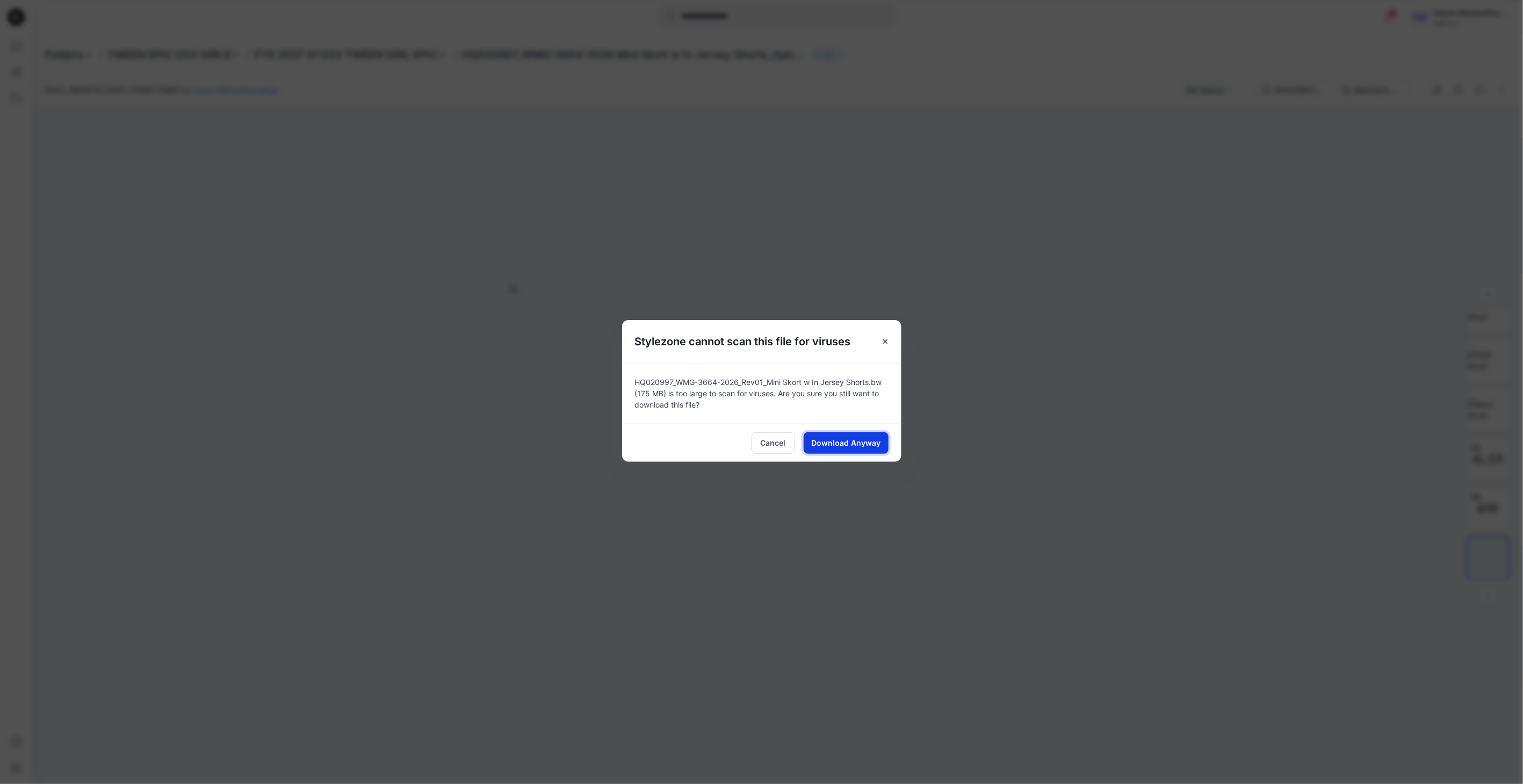 click on "Download Anyway" at bounding box center [846, 442] 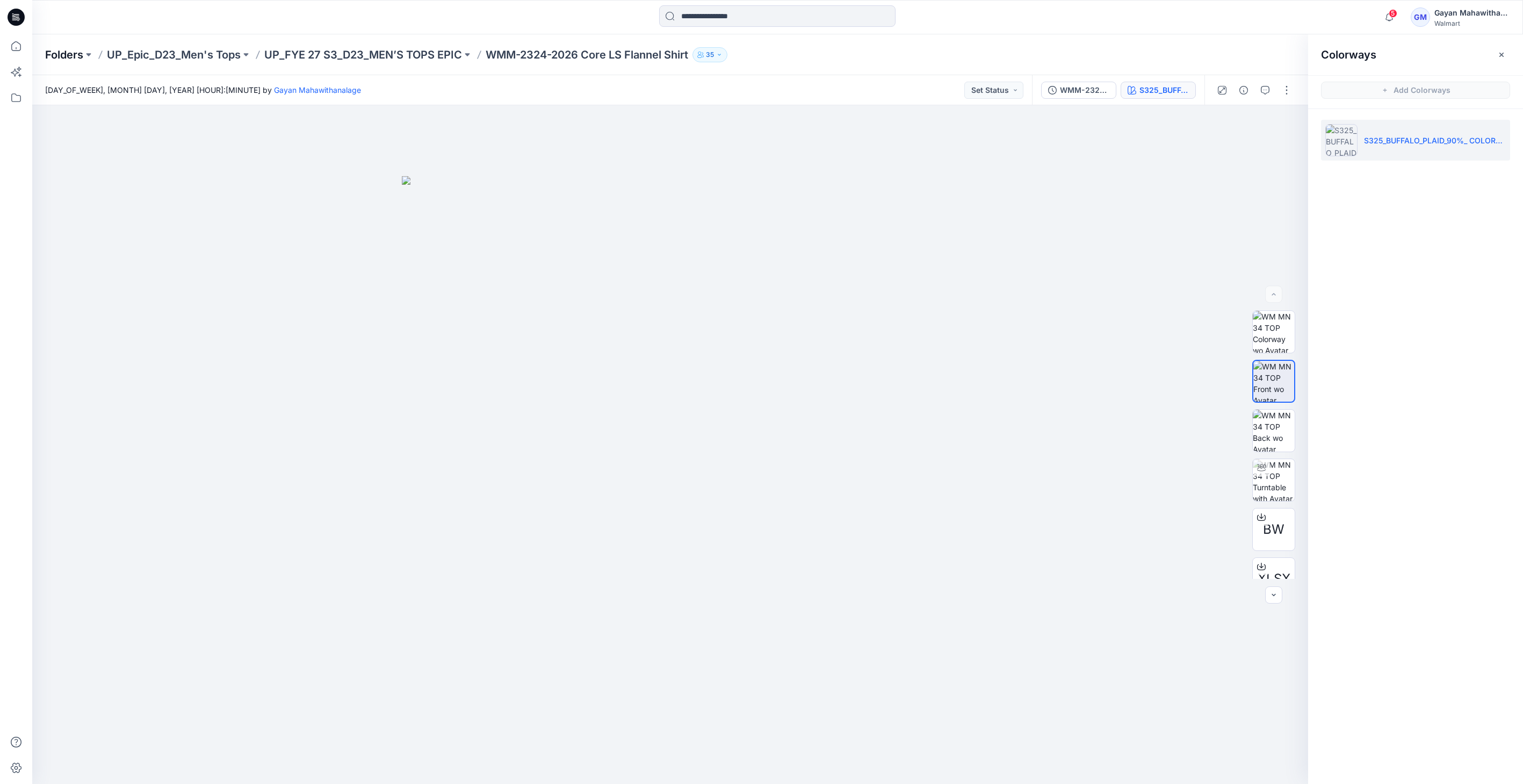 scroll, scrollTop: 0, scrollLeft: 0, axis: both 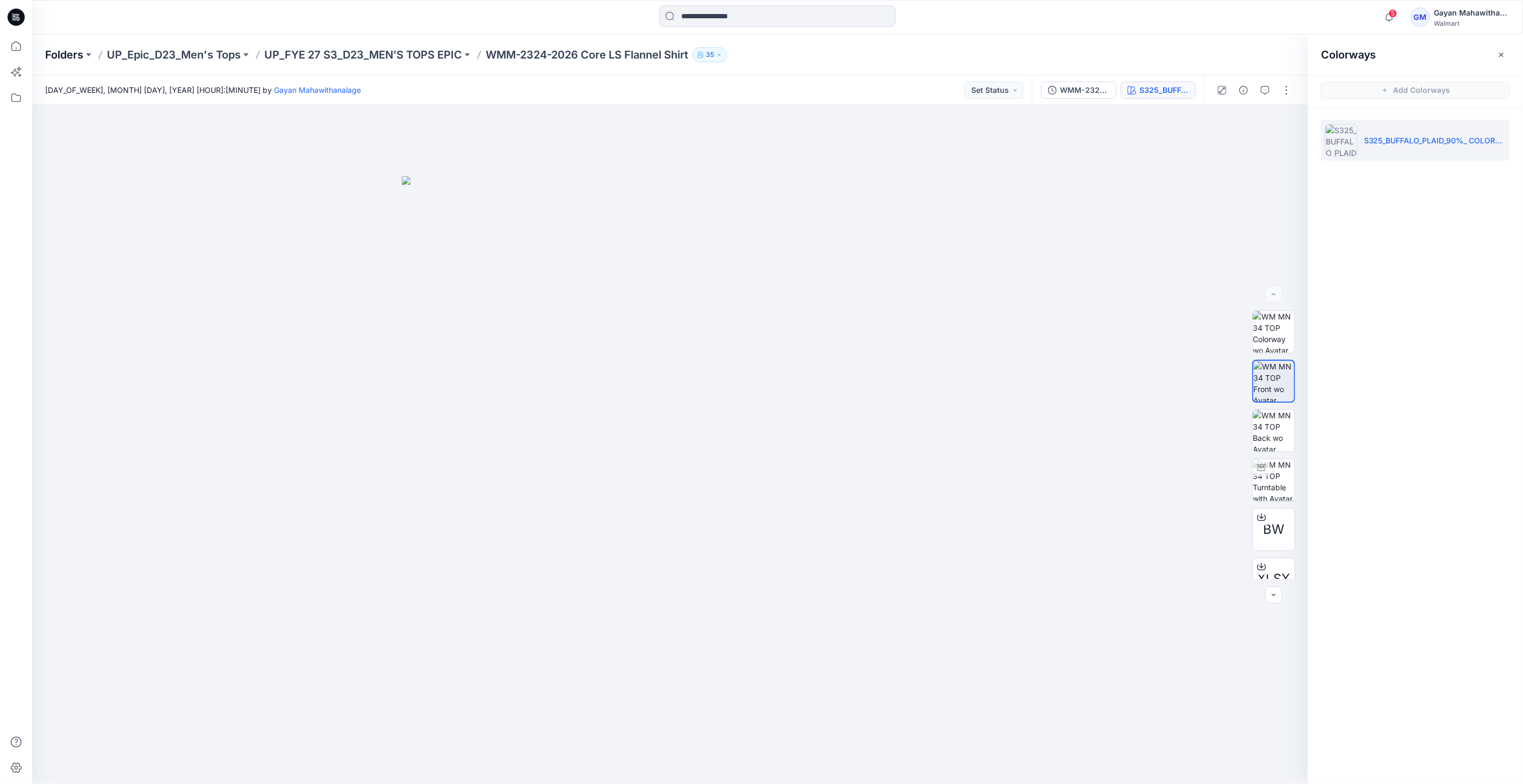 click on "Folders UP_Epic_D23_Men's Tops UP_FYE 27 S3_D23_MEN’S TOPS EPIC WMM-2324-2026 Core LS Flannel Shirt 35" at bounding box center (777, 55) 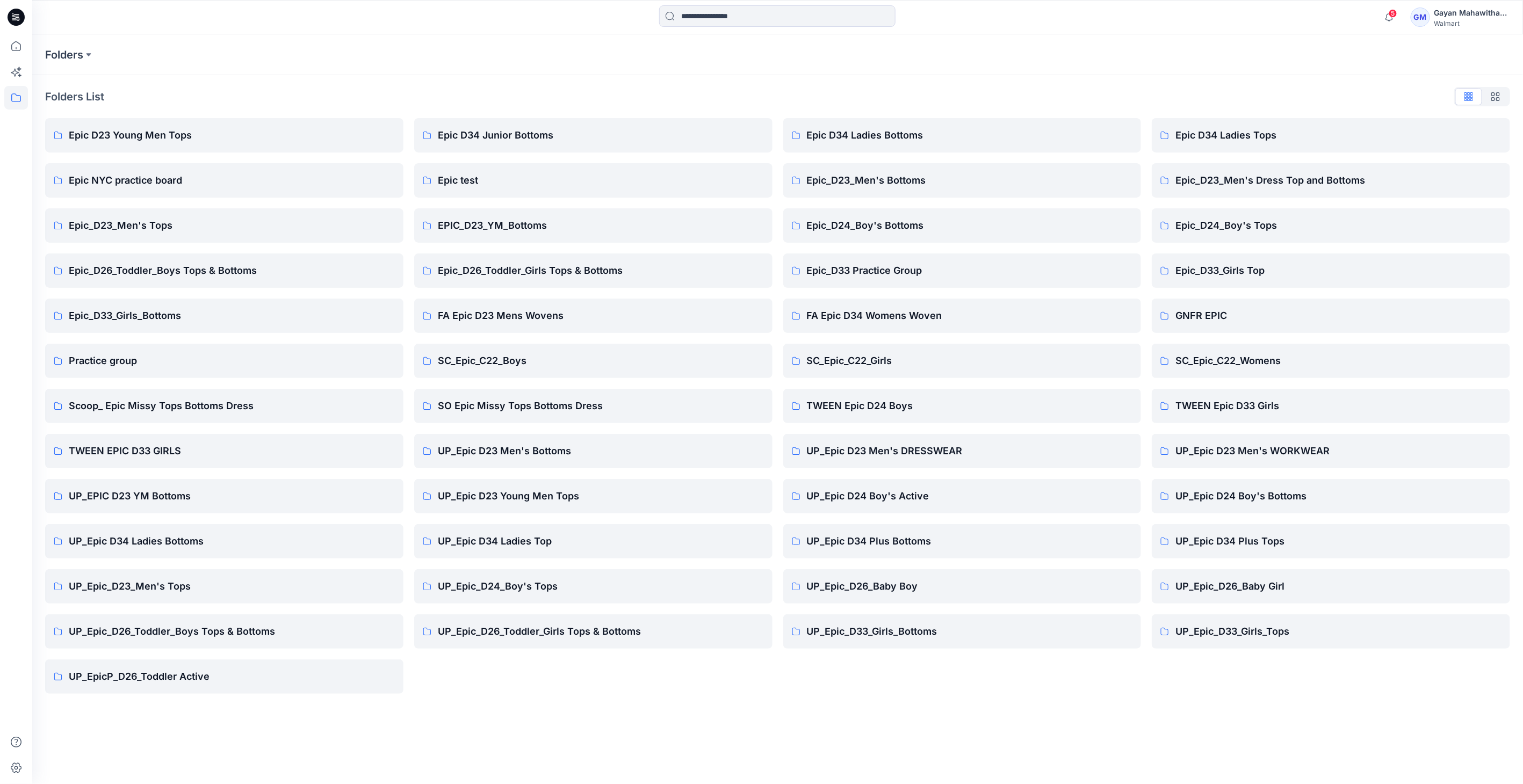 click 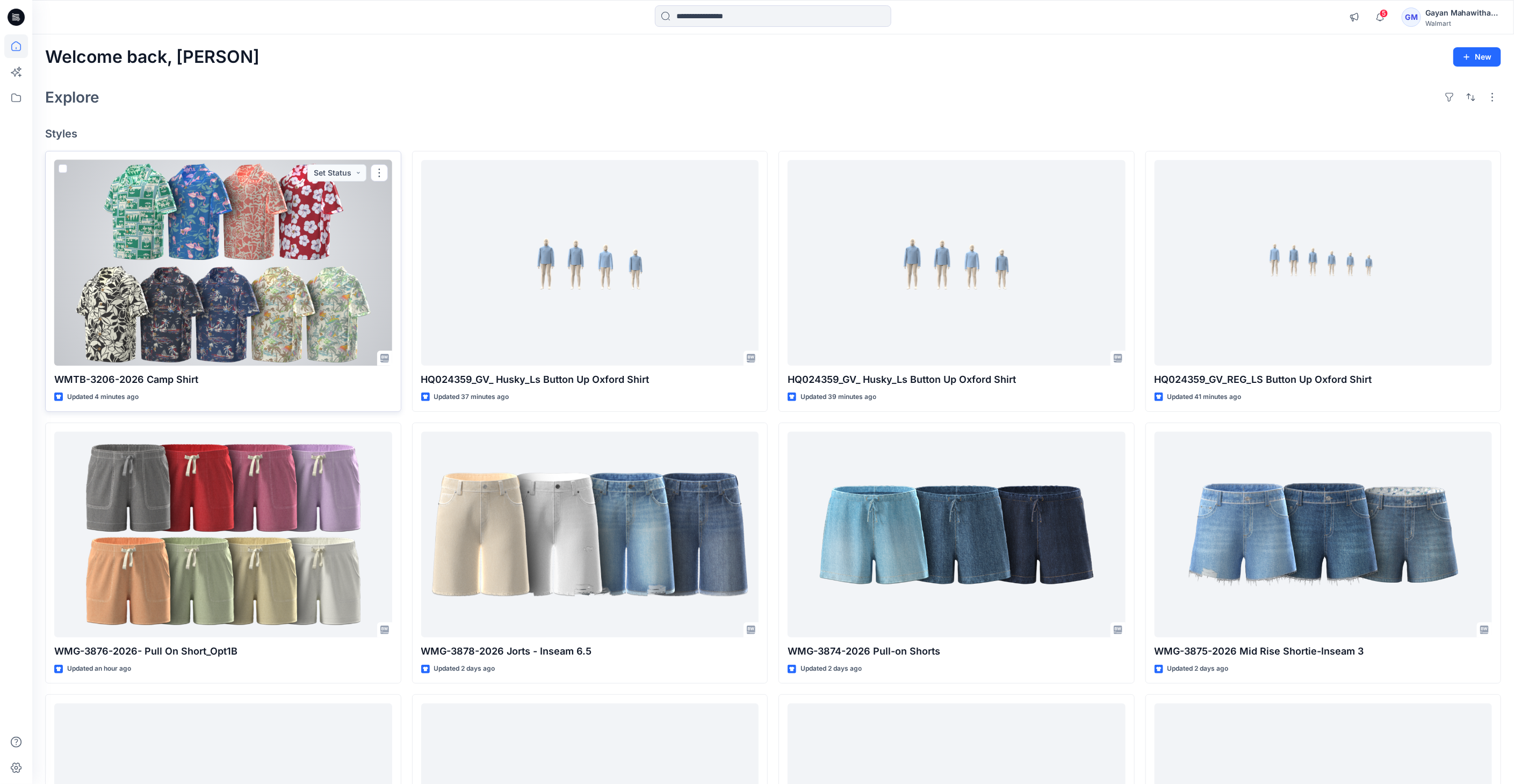 click at bounding box center [223, 263] 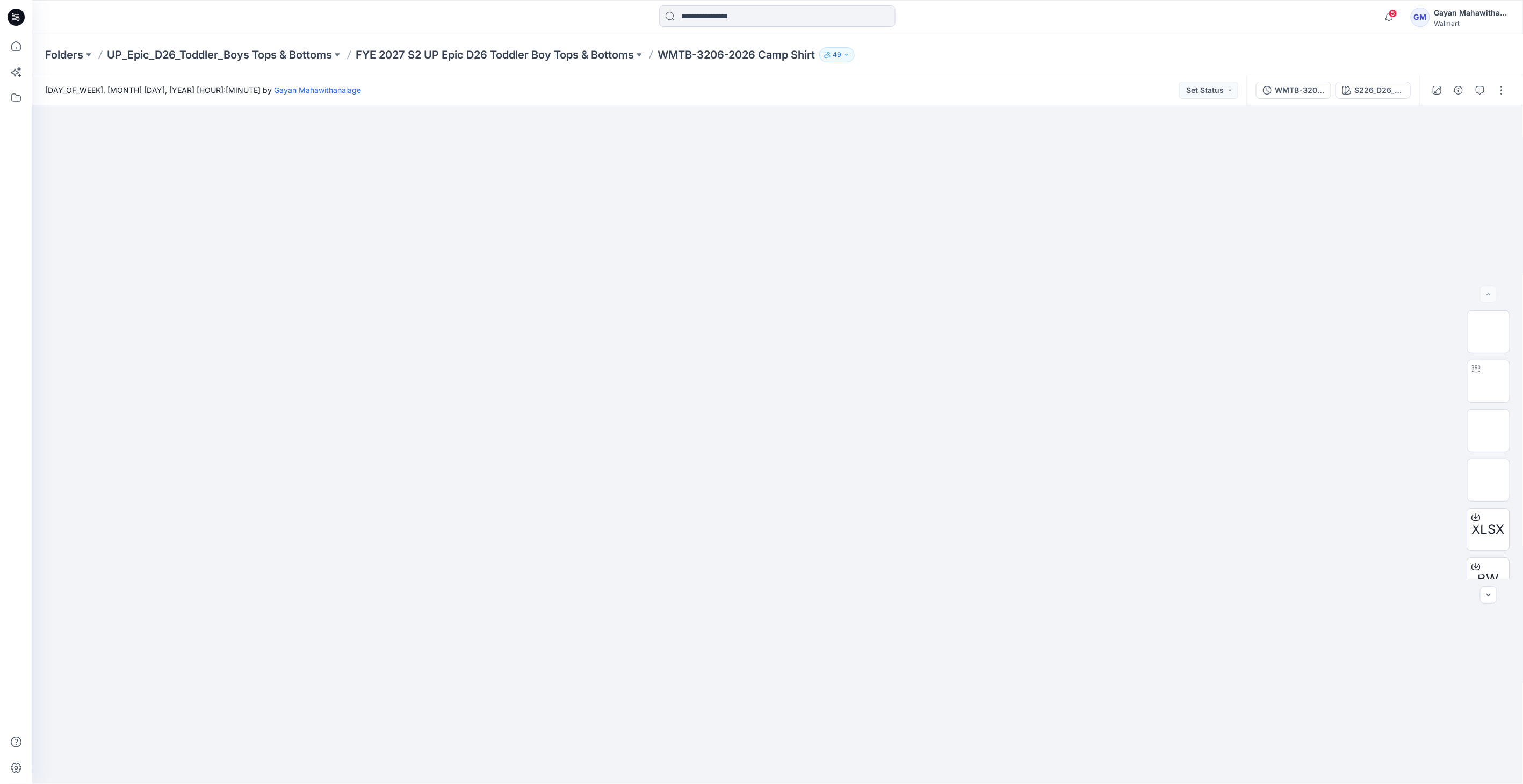 click at bounding box center (1469, 90) 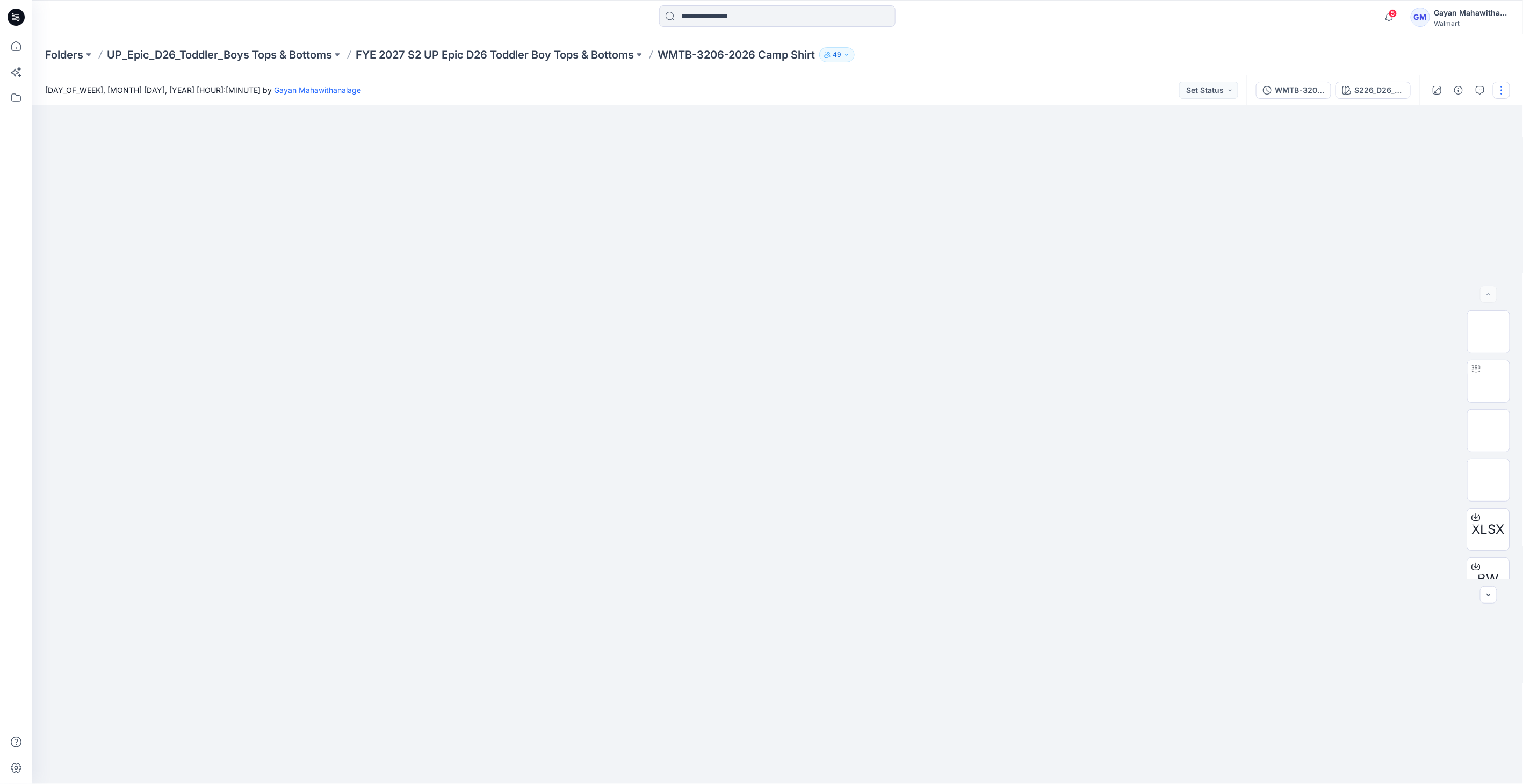 click at bounding box center [1502, 90] 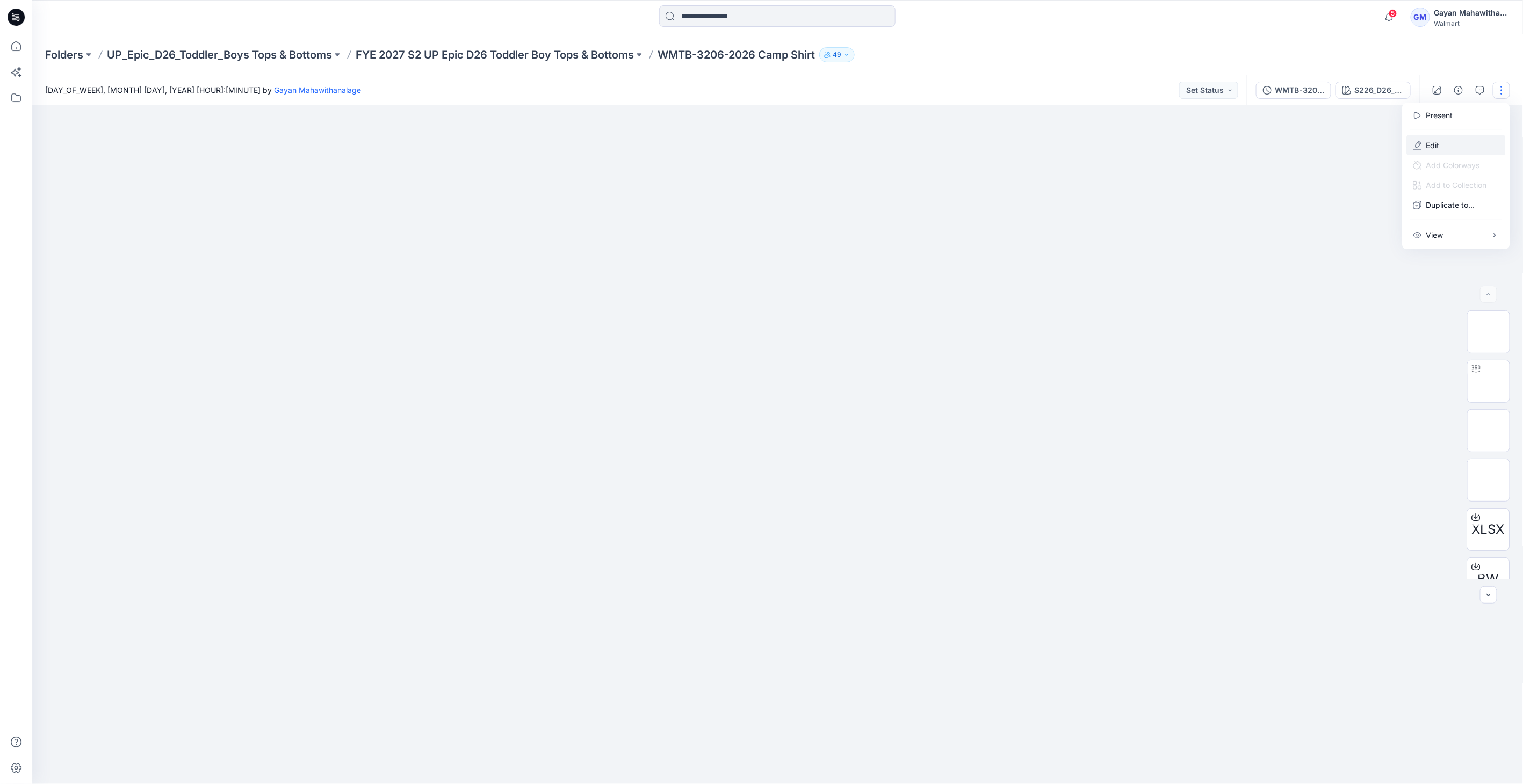 click on "Edit" at bounding box center (1433, 145) 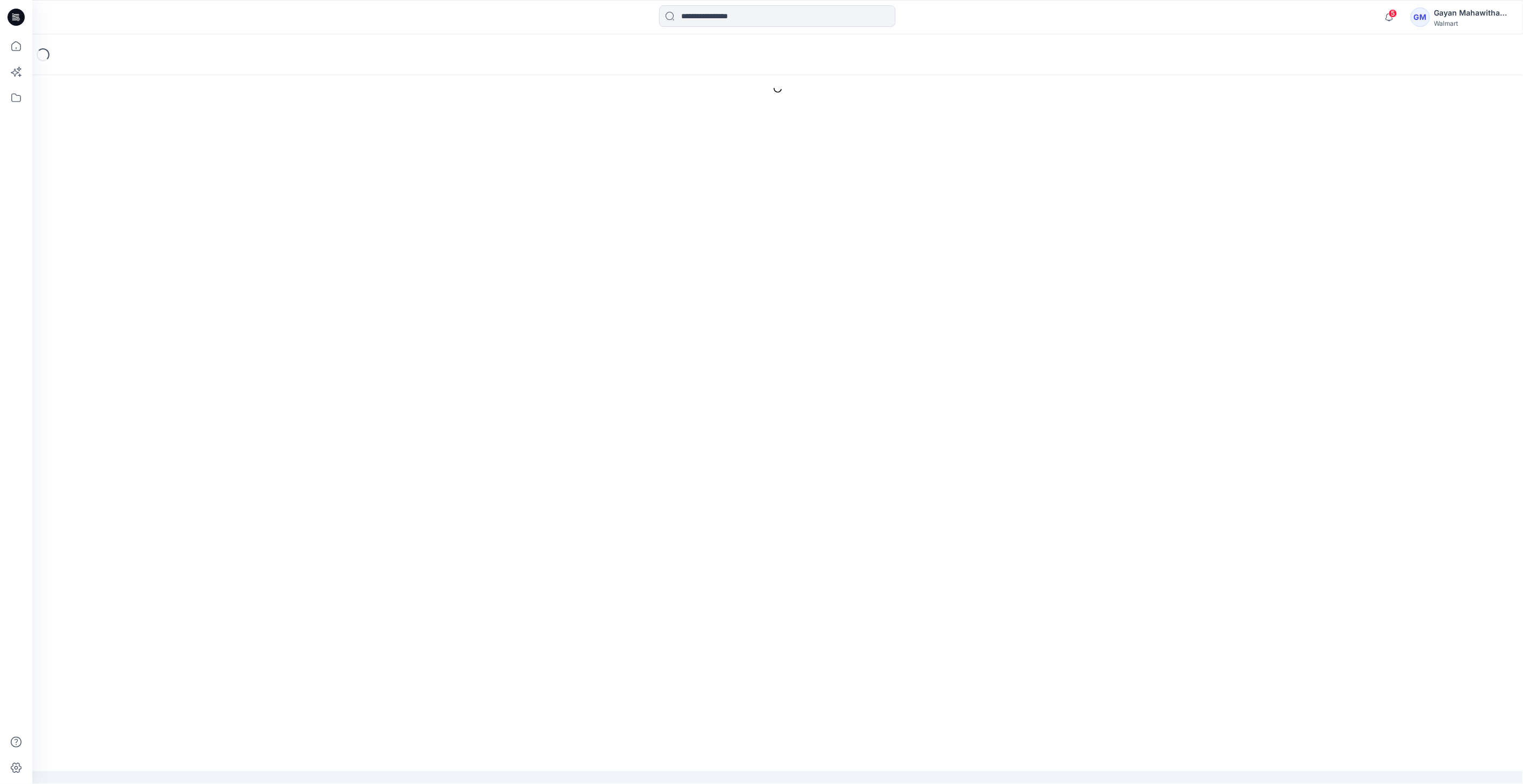 scroll, scrollTop: 0, scrollLeft: 0, axis: both 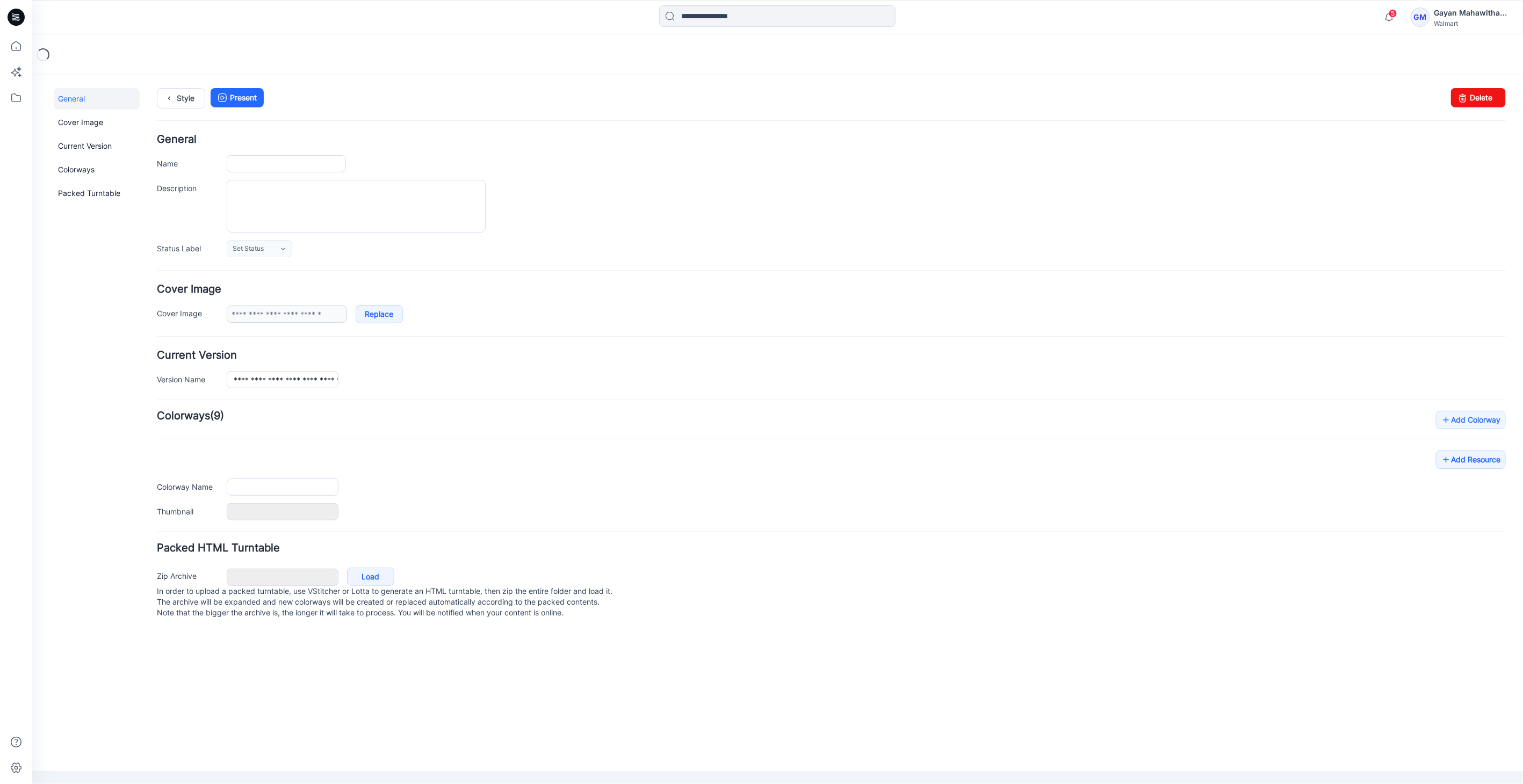 type on "**********" 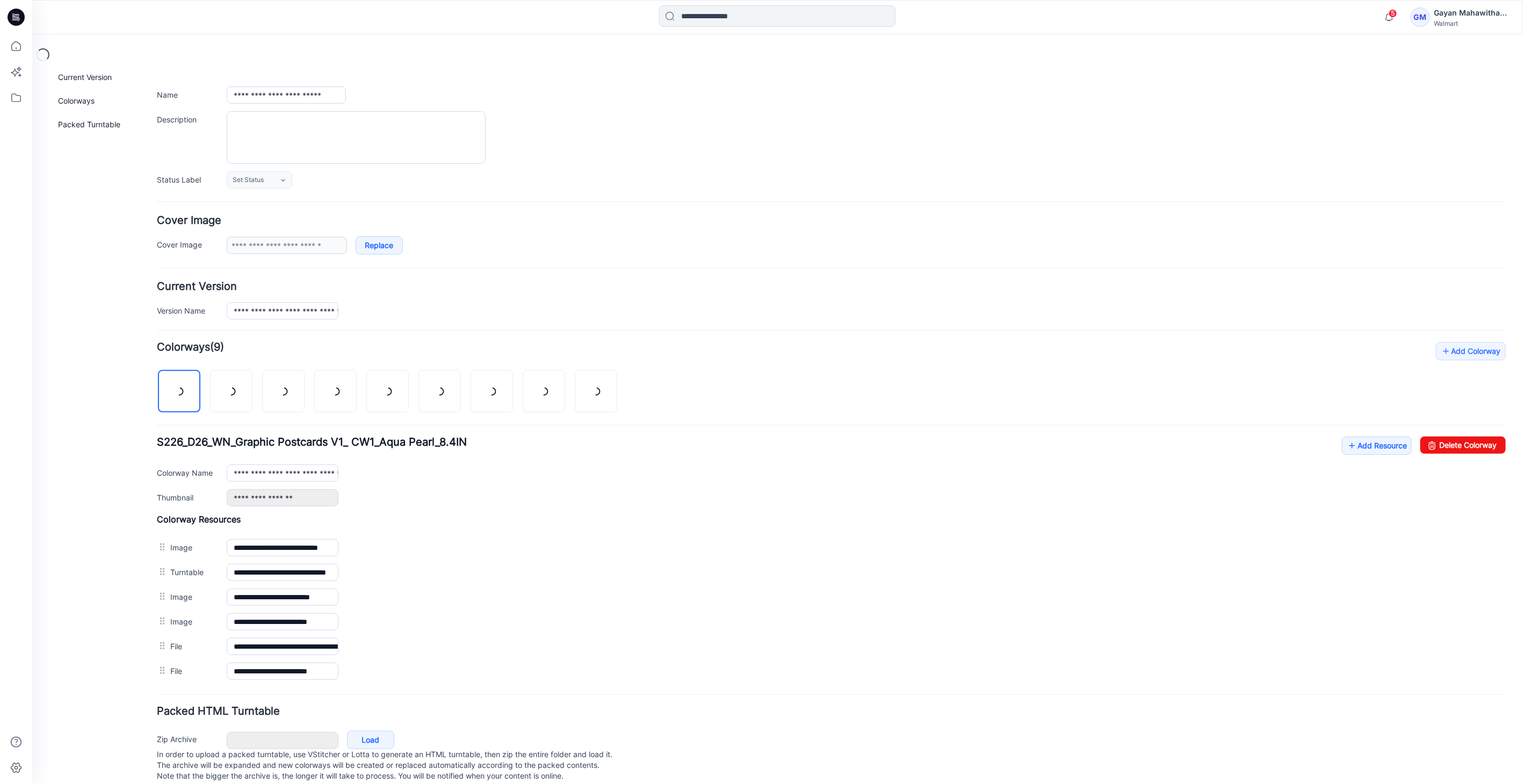 scroll, scrollTop: 87, scrollLeft: 0, axis: vertical 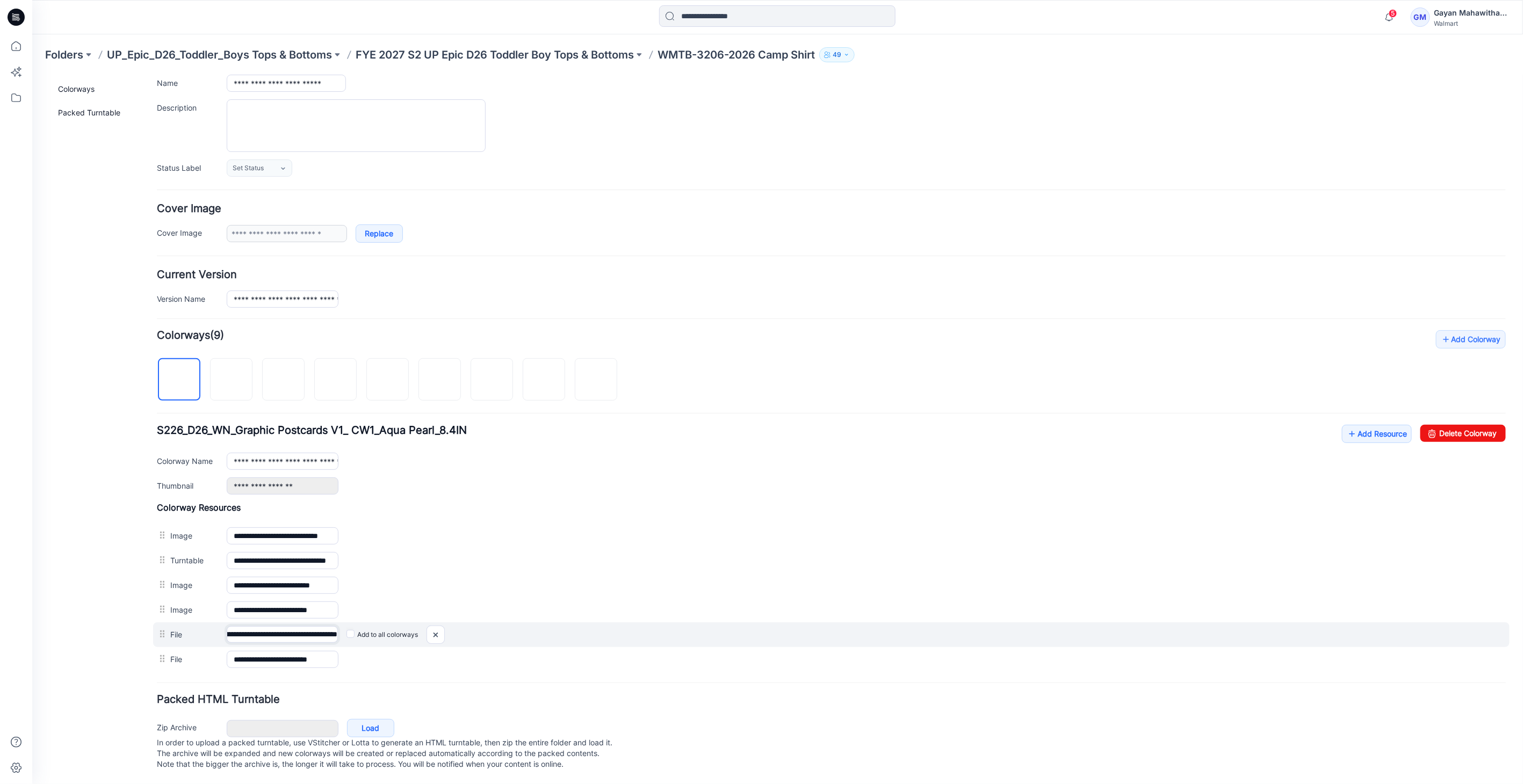 drag, startPoint x: 285, startPoint y: 625, endPoint x: 495, endPoint y: 633, distance: 210.1523 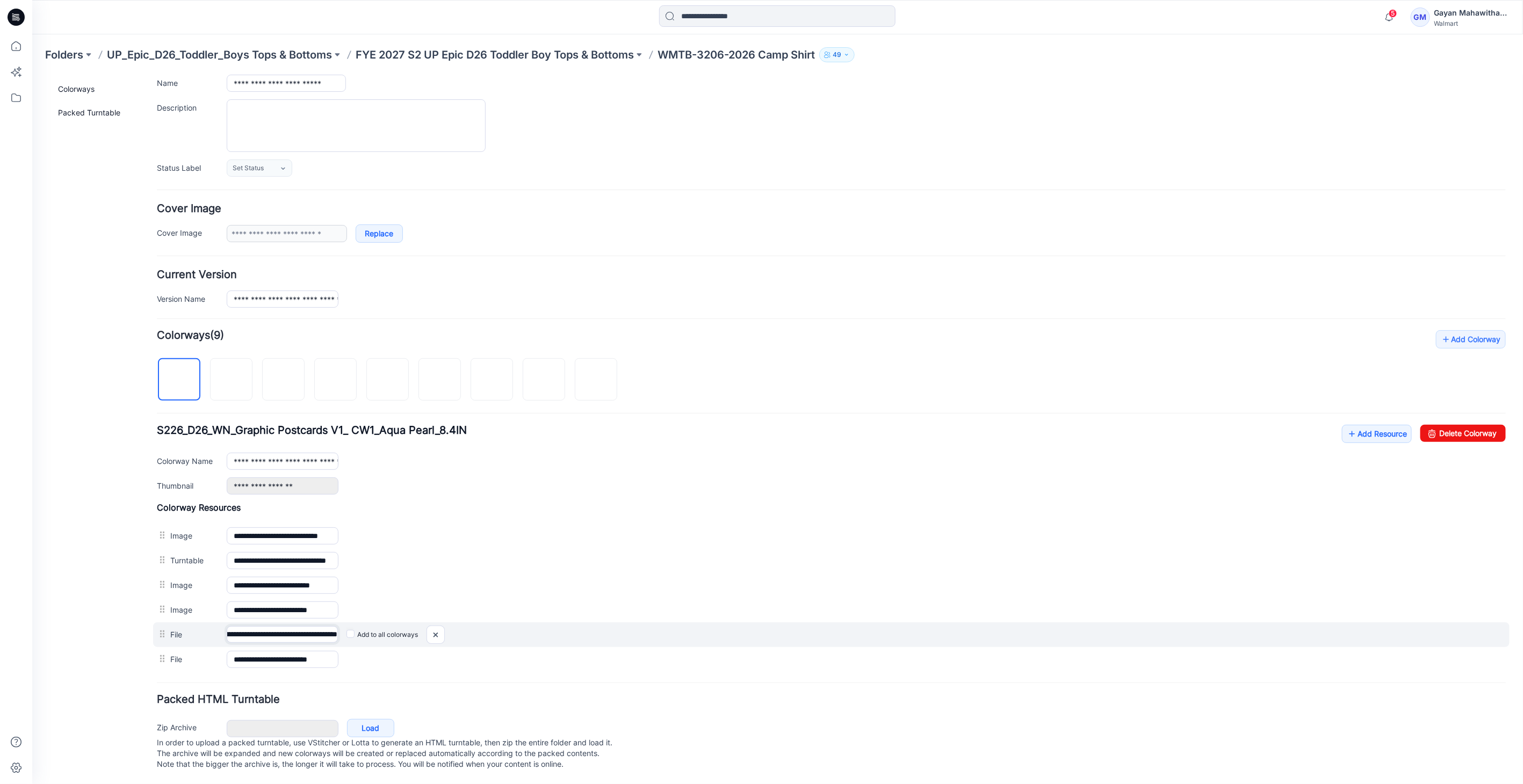 click on "**********" at bounding box center (831, 634) 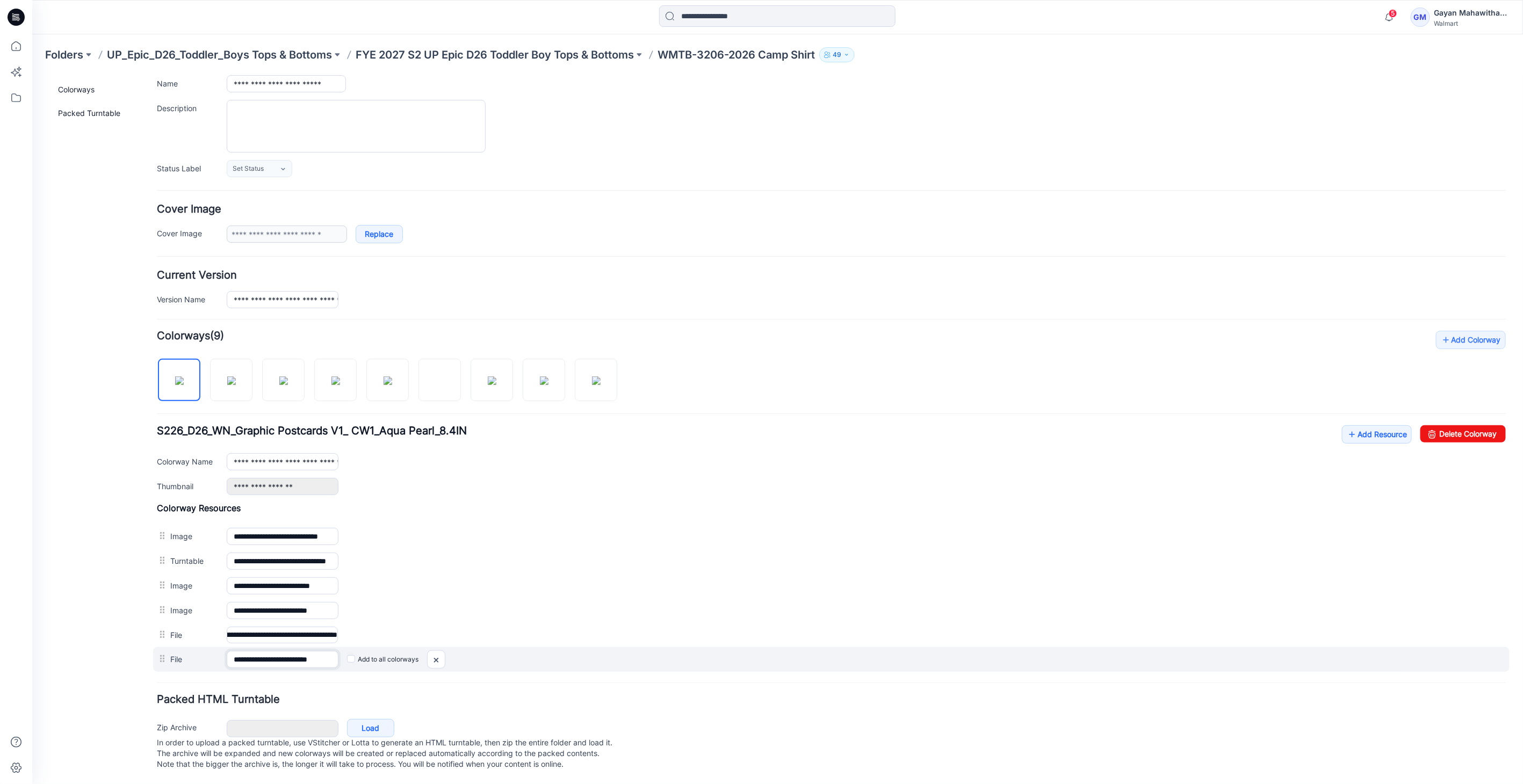 scroll, scrollTop: 0, scrollLeft: 0, axis: both 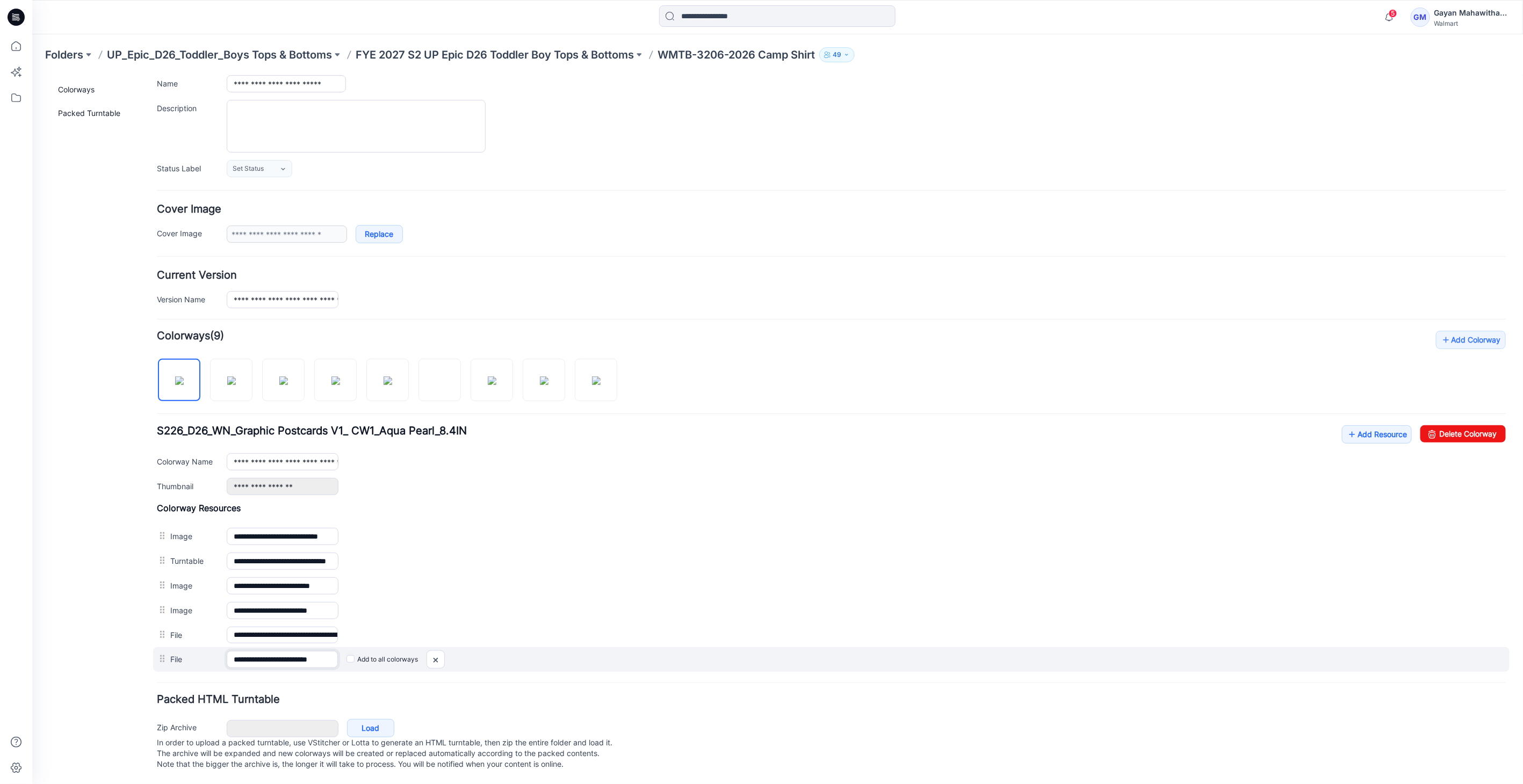drag, startPoint x: 284, startPoint y: 649, endPoint x: 445, endPoint y: 652, distance: 161.03 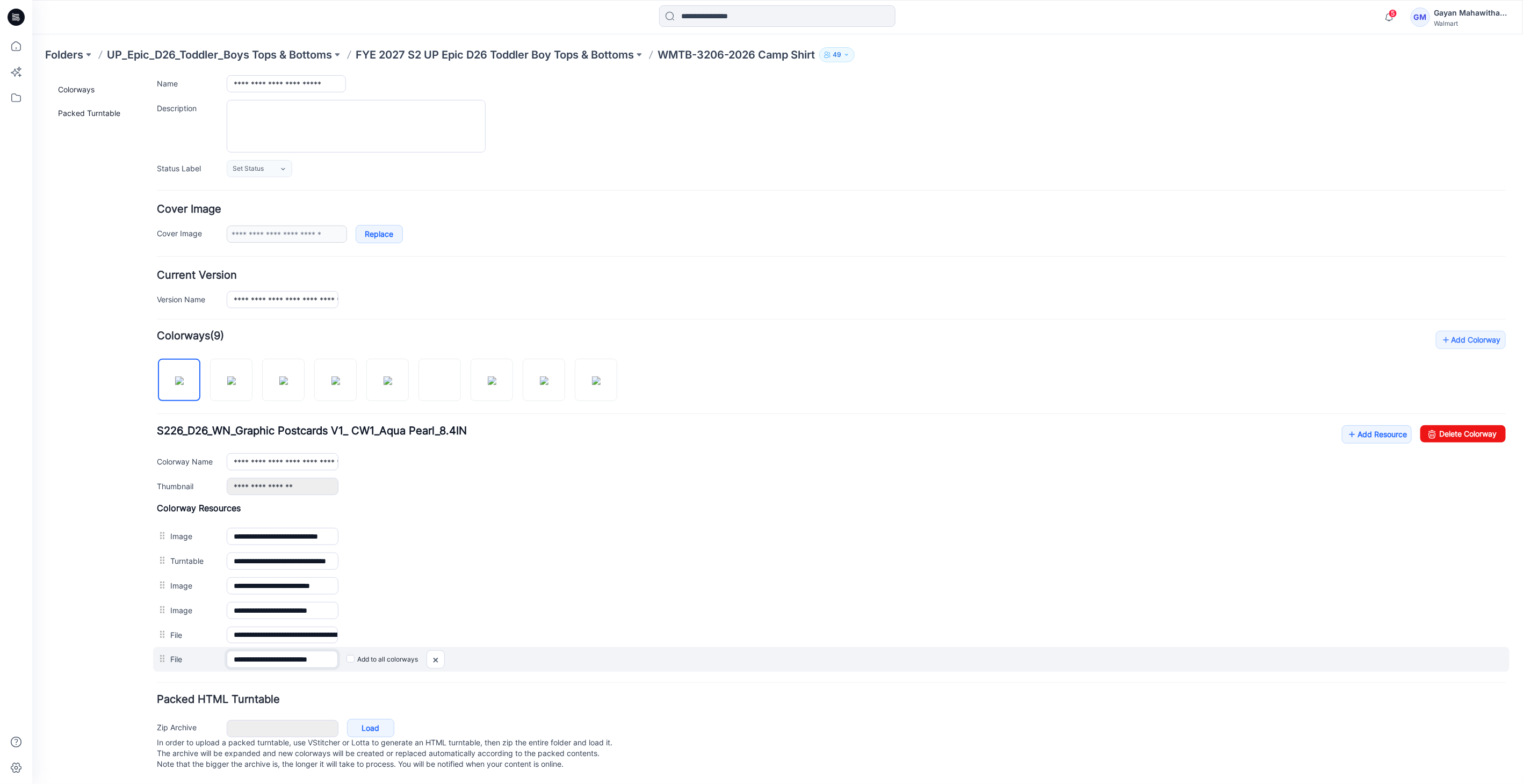 click on "**********" at bounding box center (831, 659) 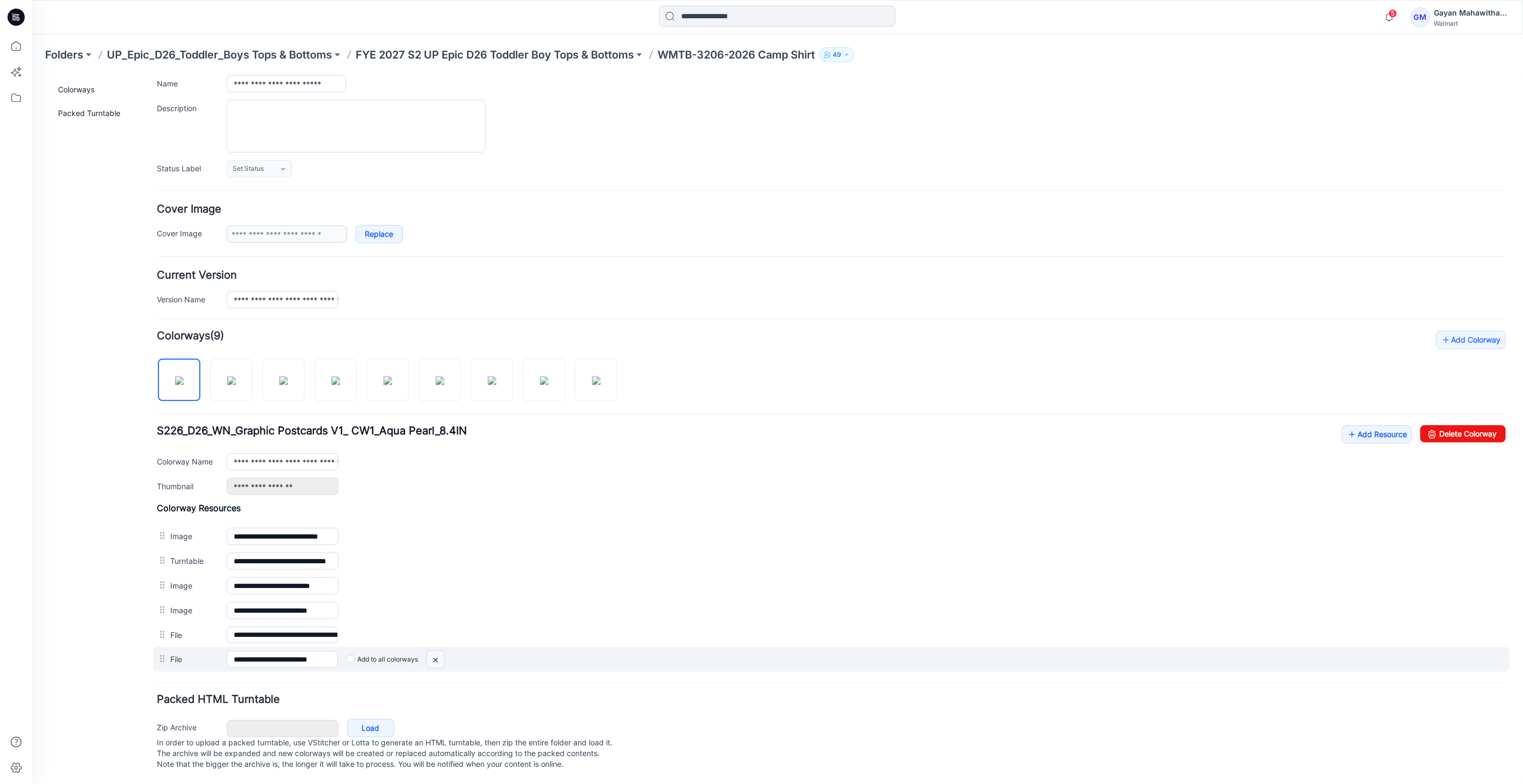 drag, startPoint x: 434, startPoint y: 648, endPoint x: 859, endPoint y: 140, distance: 662.336 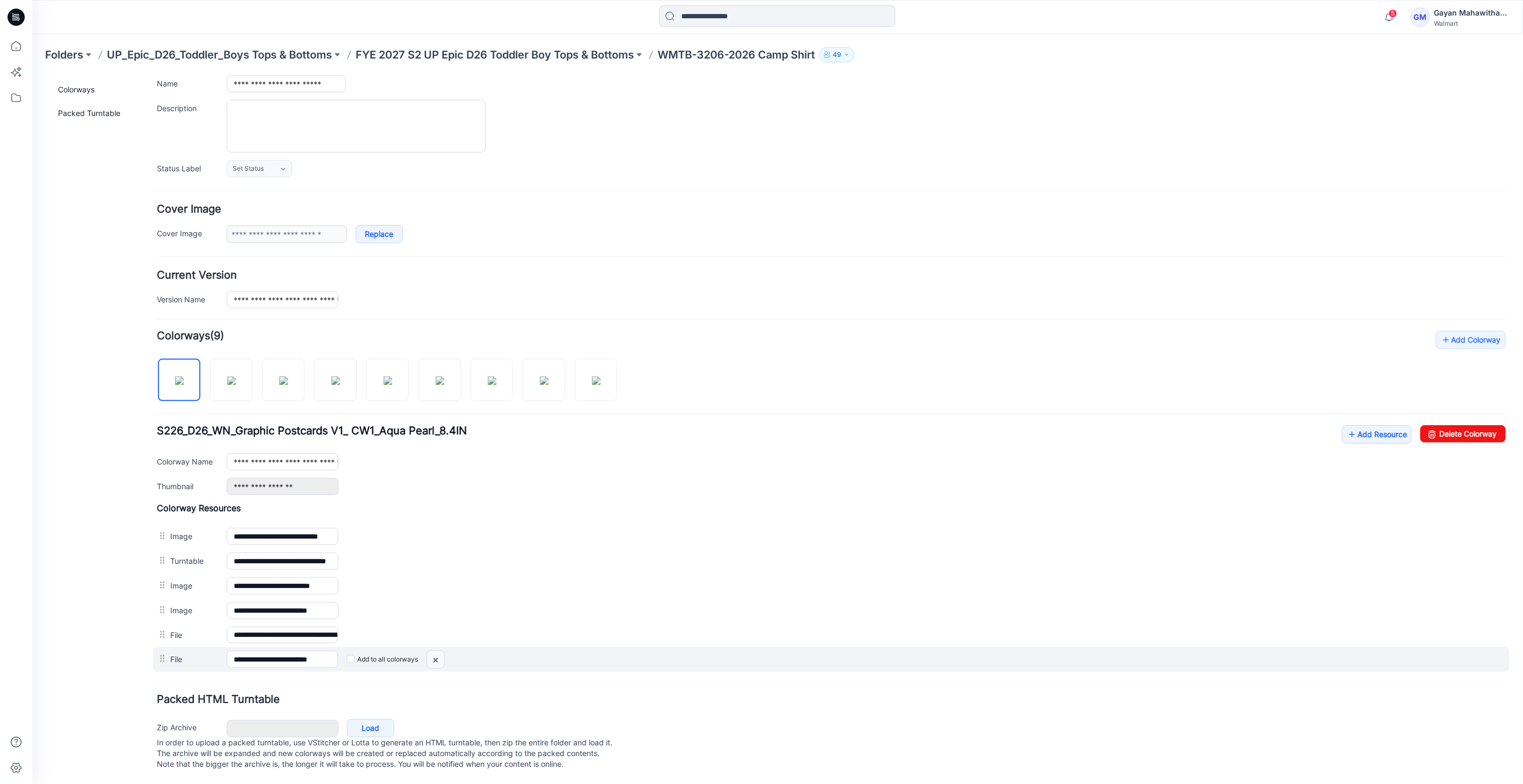 click at bounding box center (32, 75) 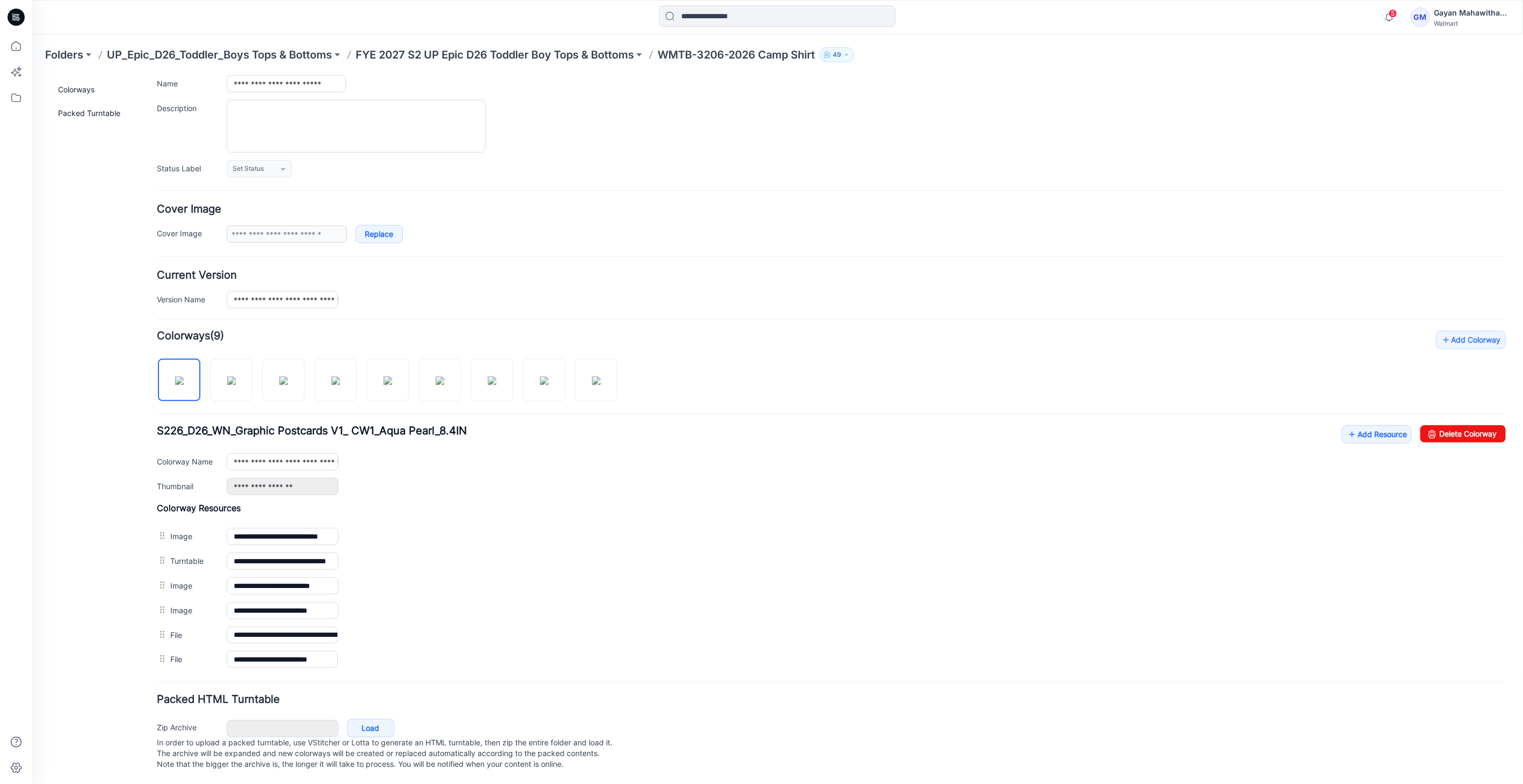 scroll, scrollTop: 0, scrollLeft: 0, axis: both 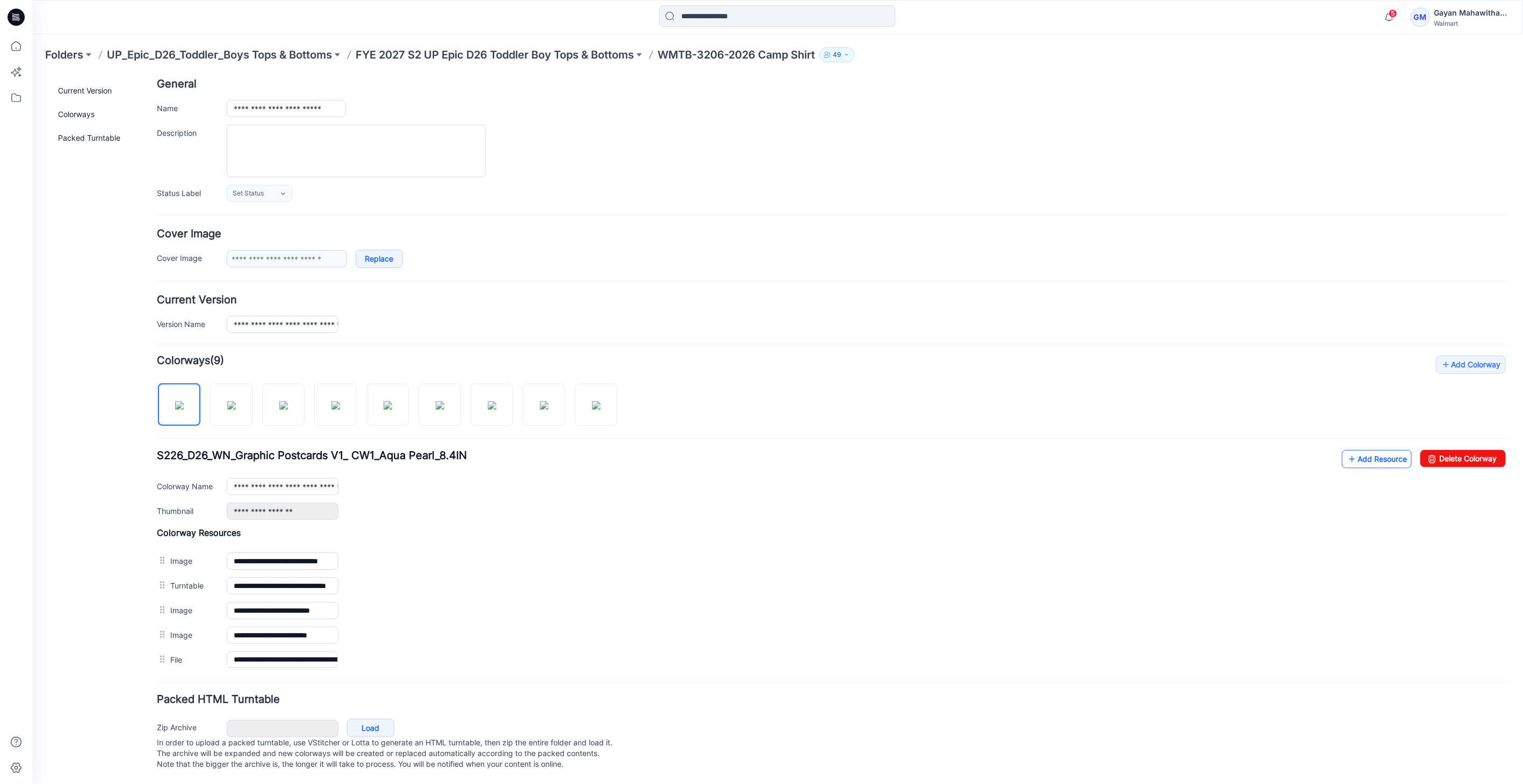 click on "Add Resource" at bounding box center (1376, 459) 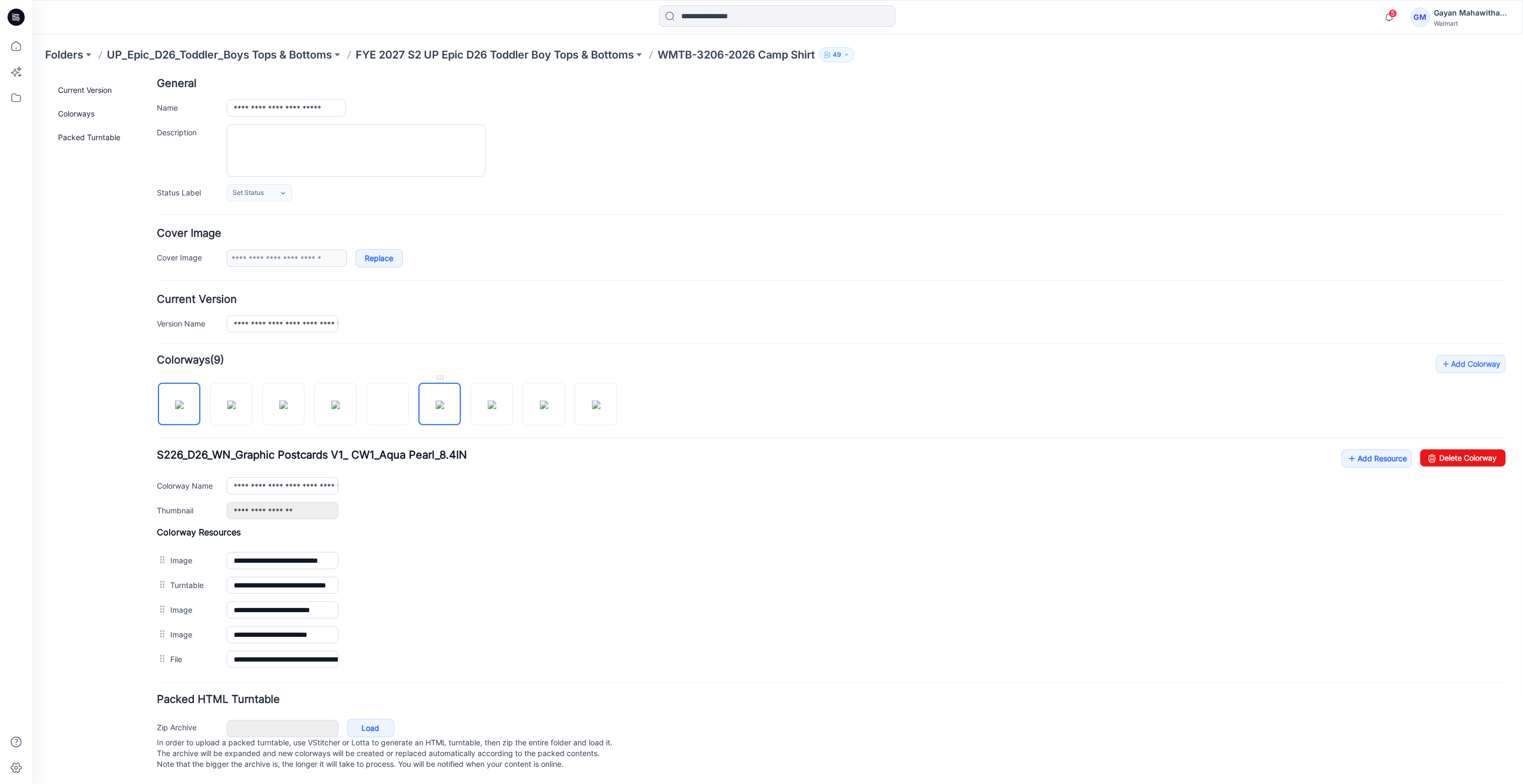 click at bounding box center [439, 404] 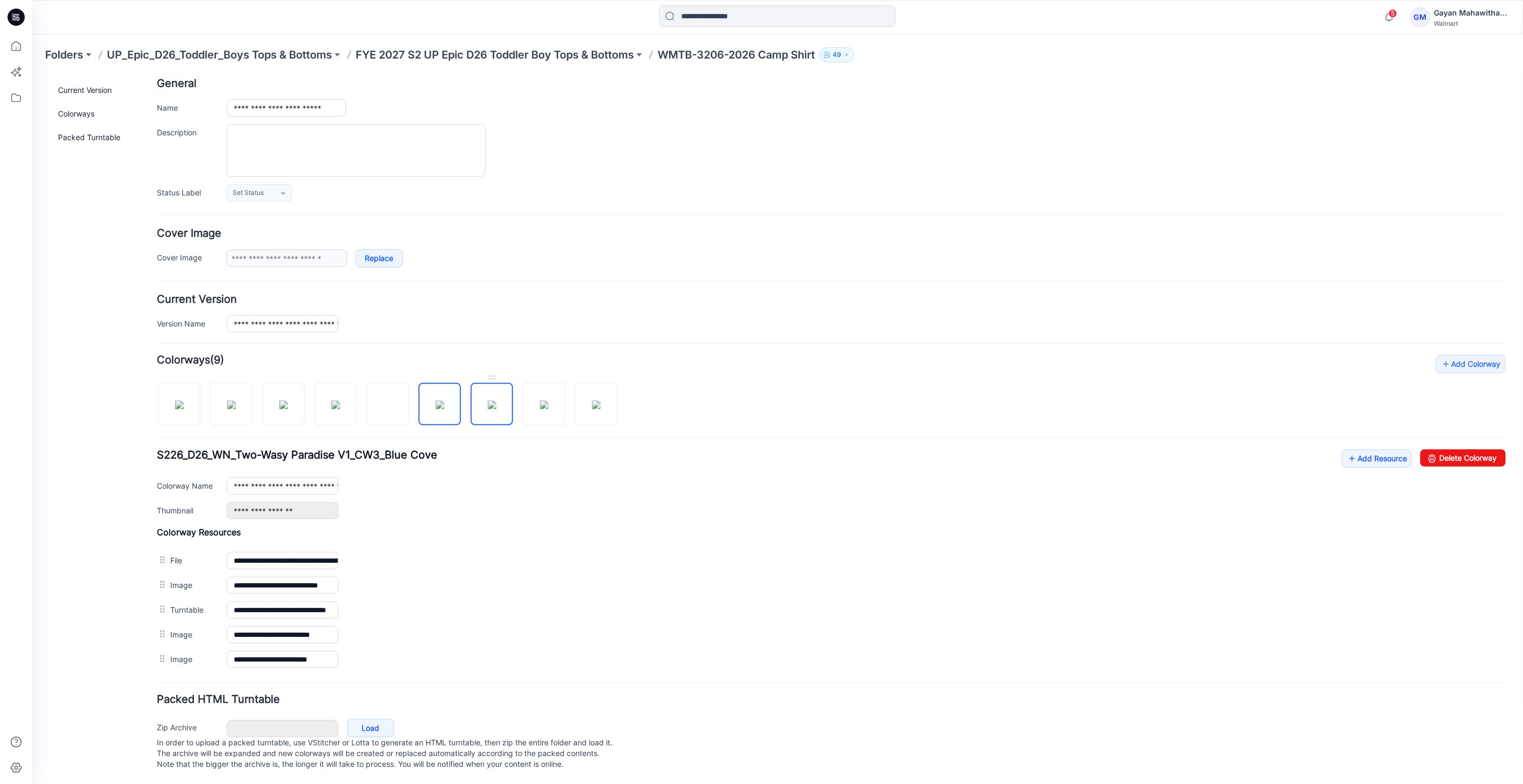 click at bounding box center [492, 404] 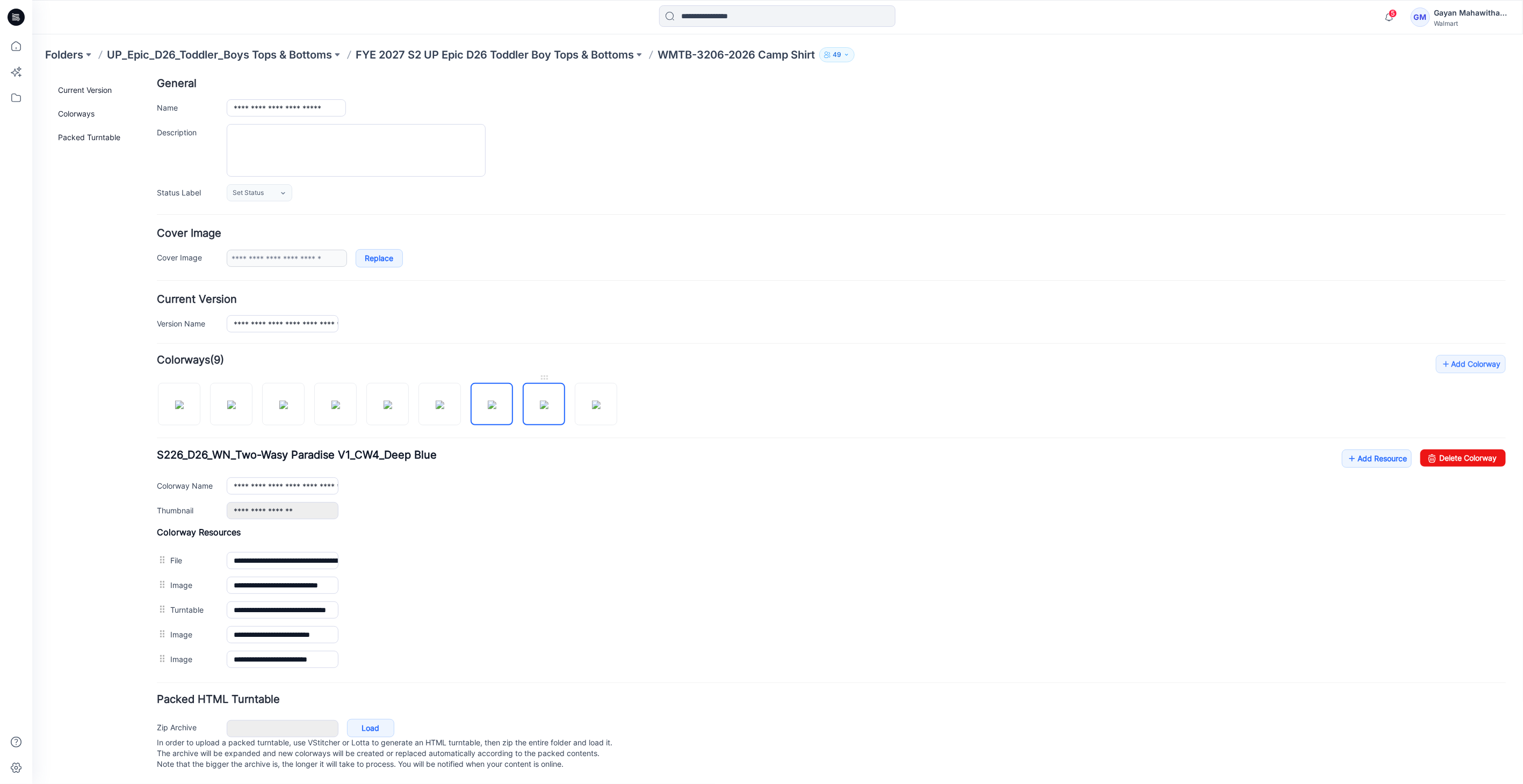 click at bounding box center [544, 404] 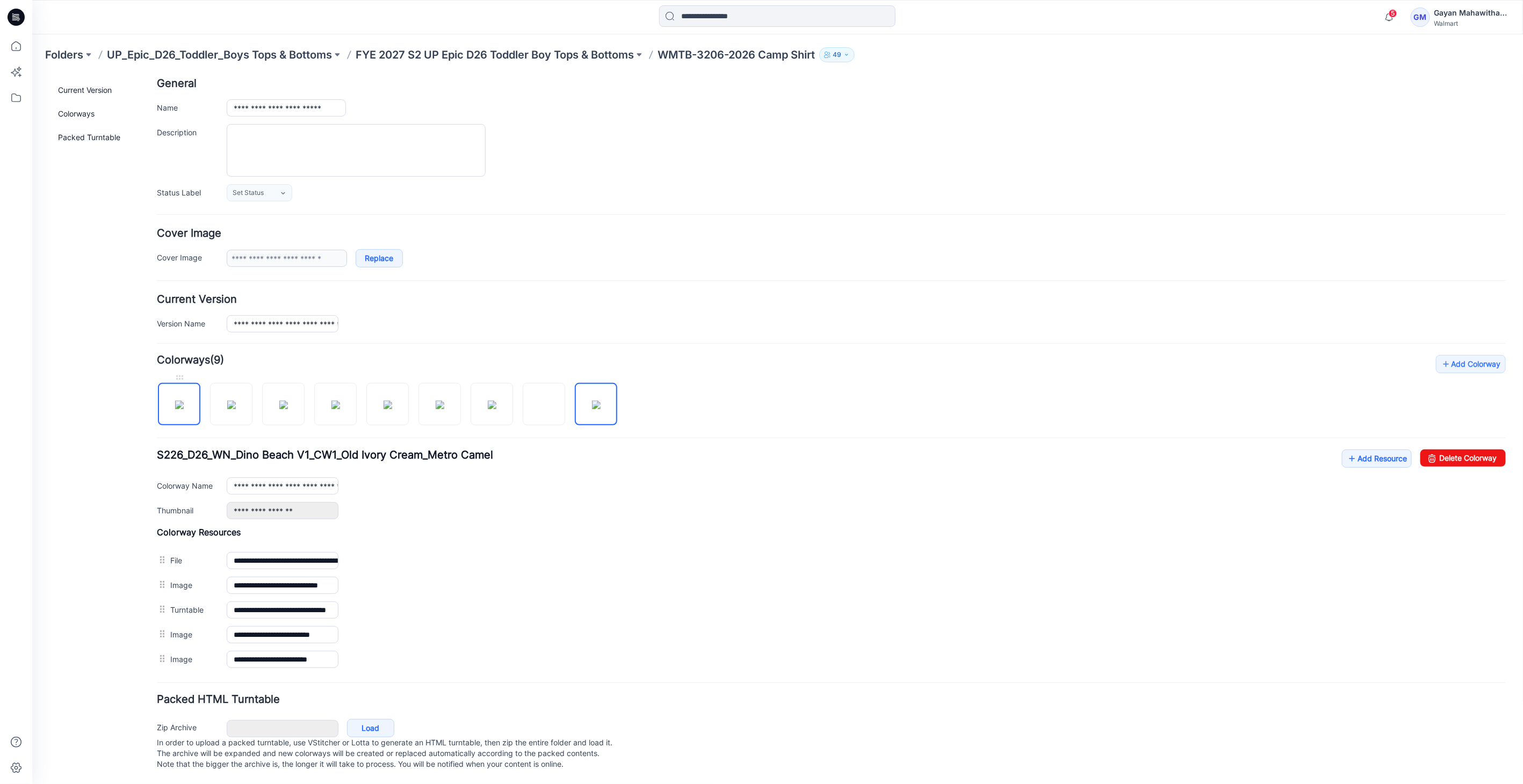click at bounding box center [179, 404] 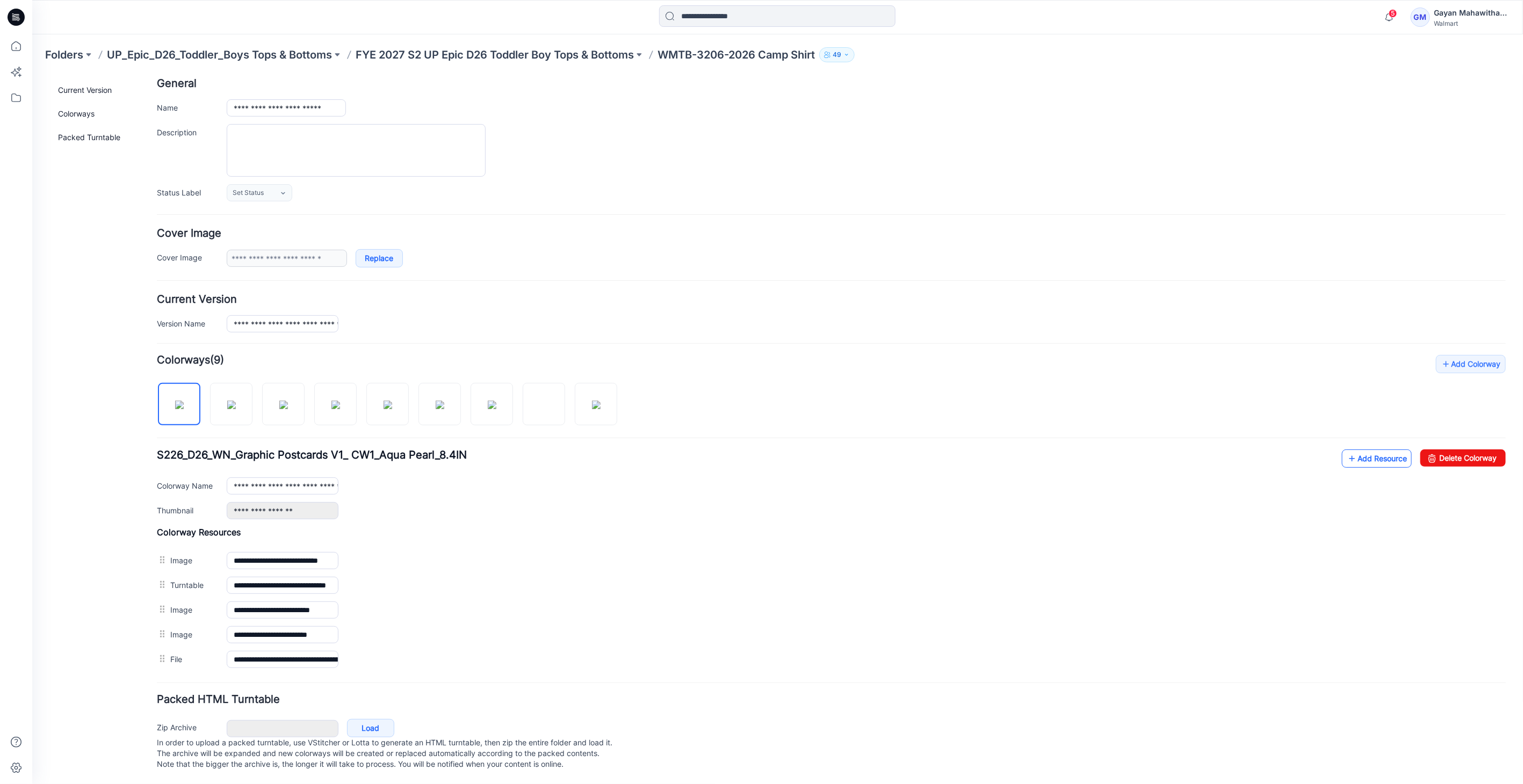 click on "Add Resource" at bounding box center [1376, 458] 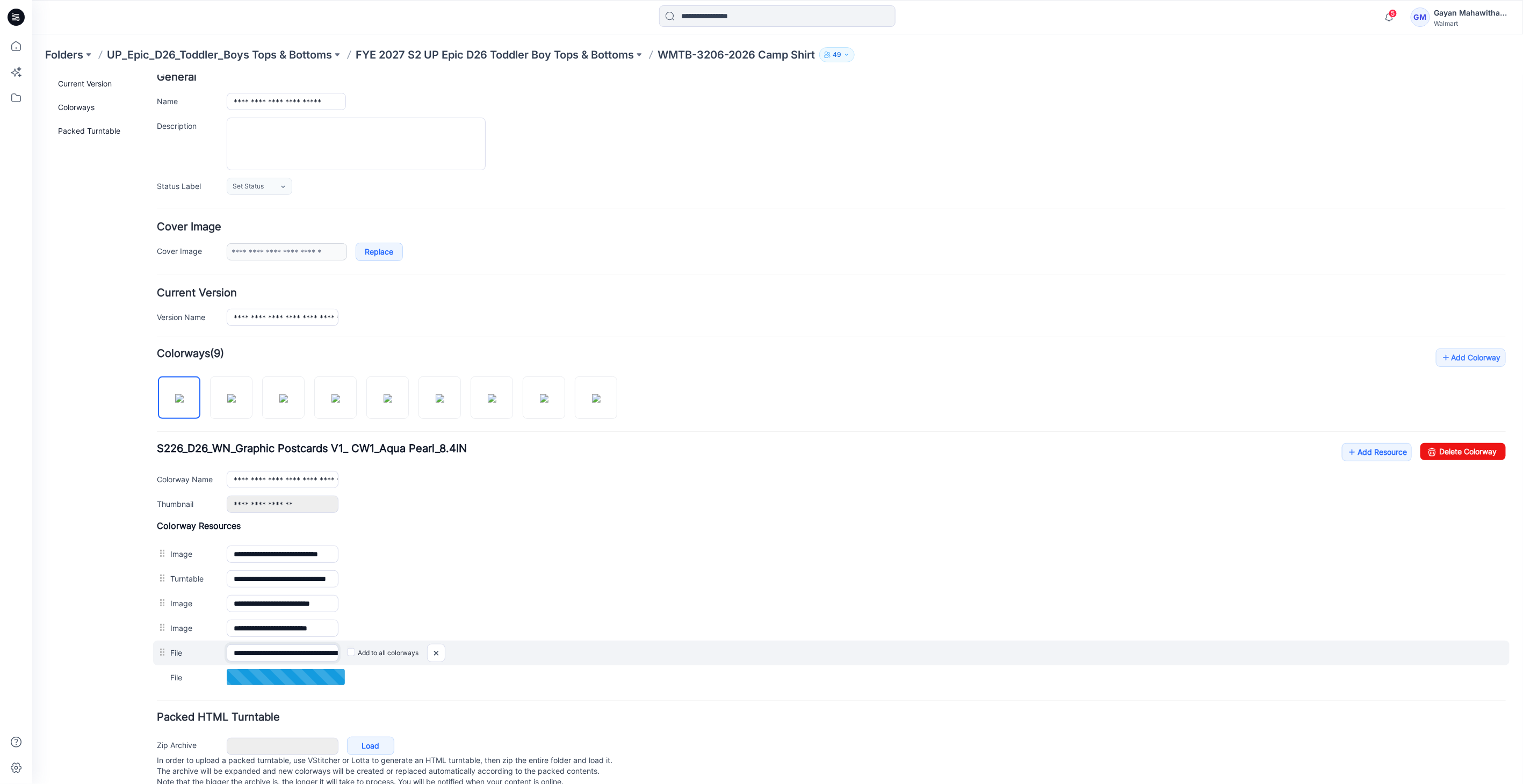 scroll, scrollTop: 0, scrollLeft: 113, axis: horizontal 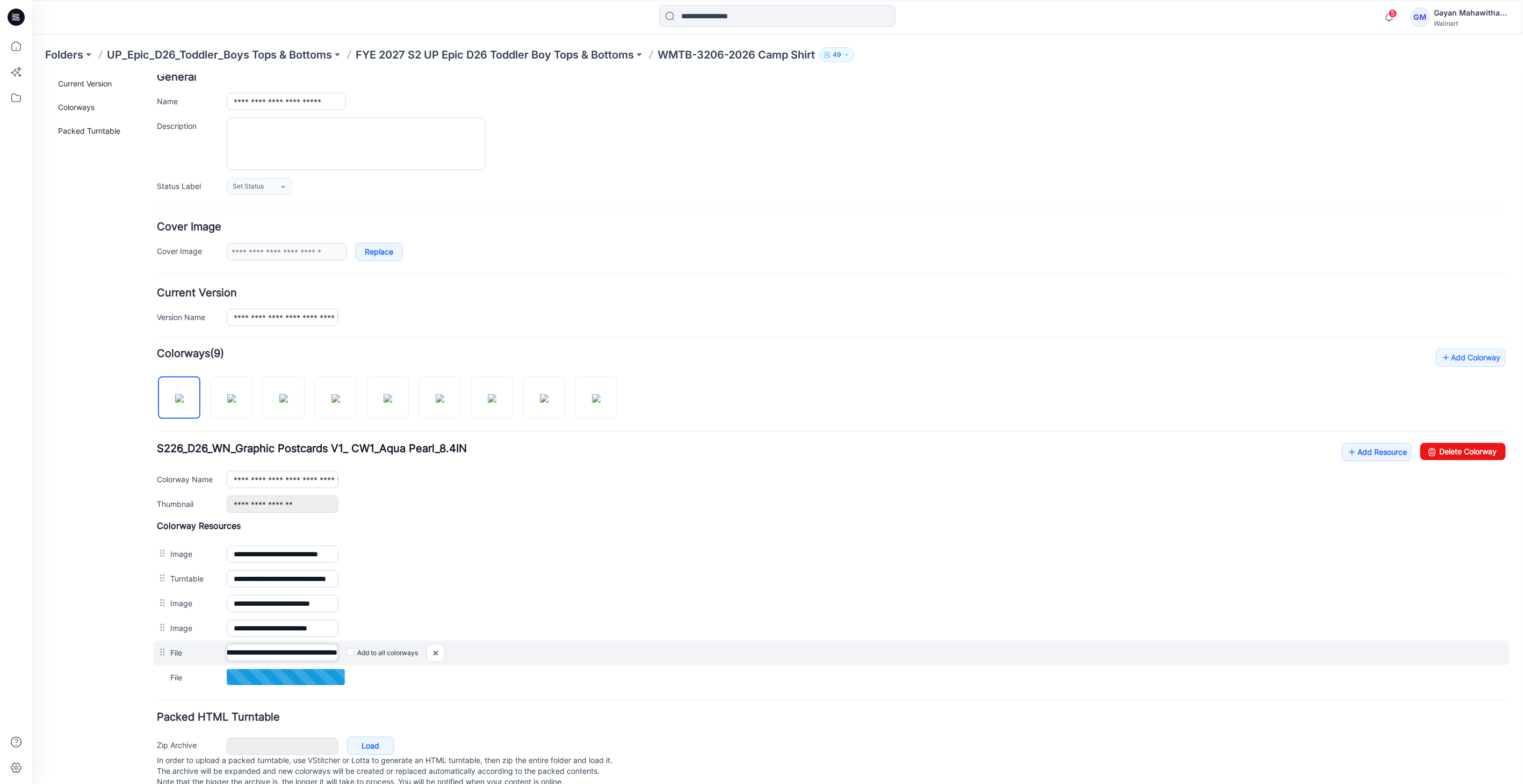 drag, startPoint x: 286, startPoint y: 651, endPoint x: 452, endPoint y: 656, distance: 166.07528 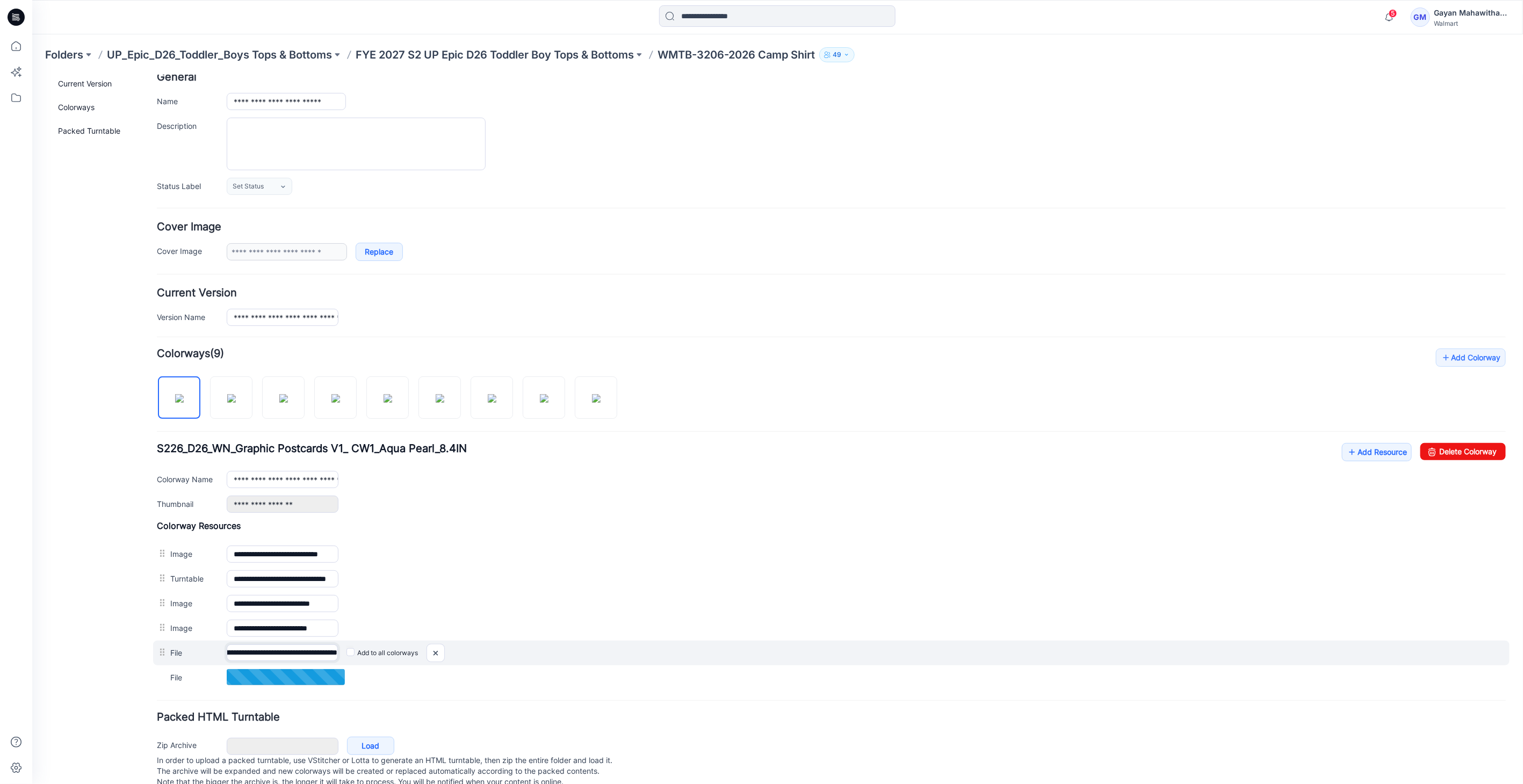 click on "**********" at bounding box center [831, 652] 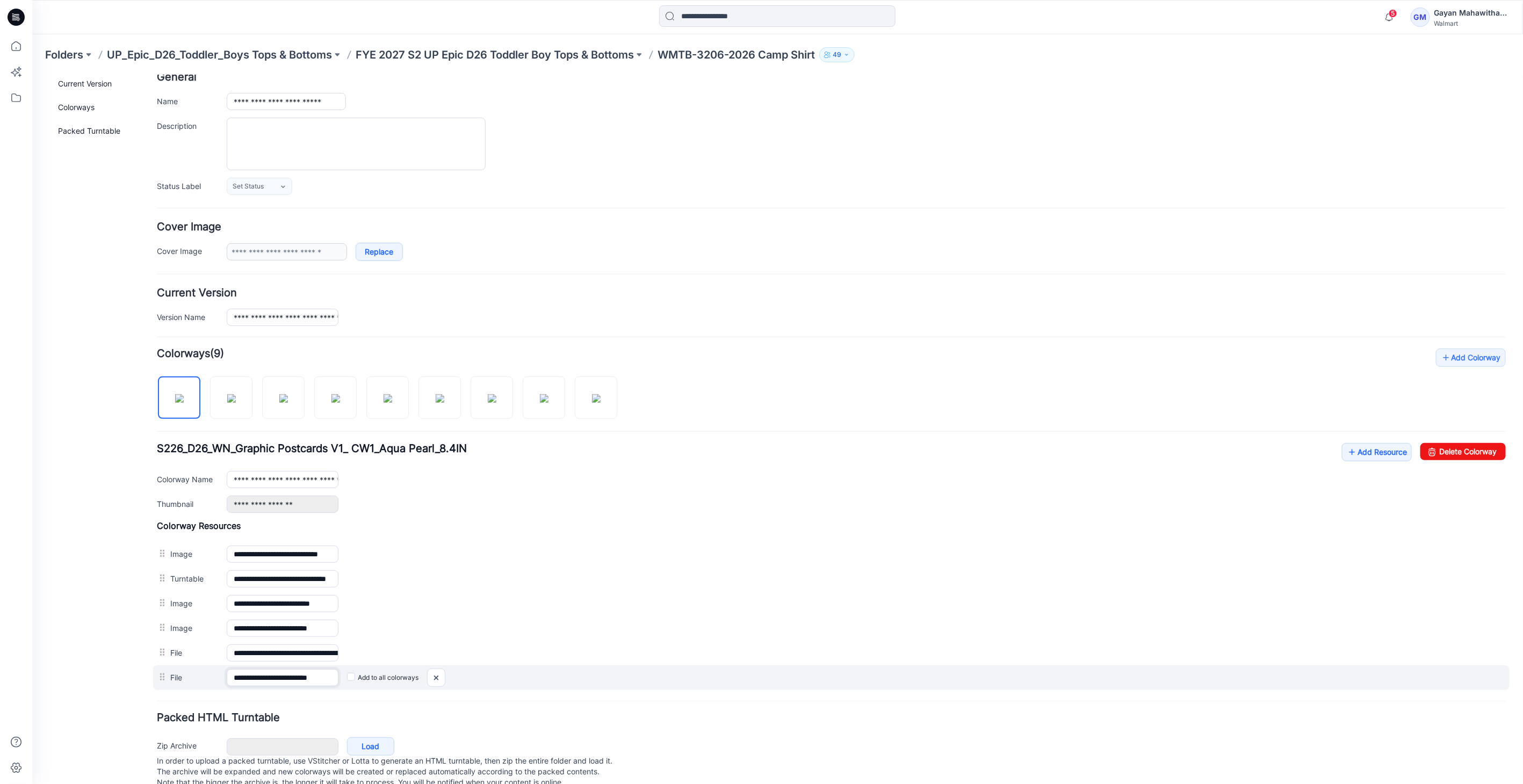 scroll, scrollTop: 0, scrollLeft: 12, axis: horizontal 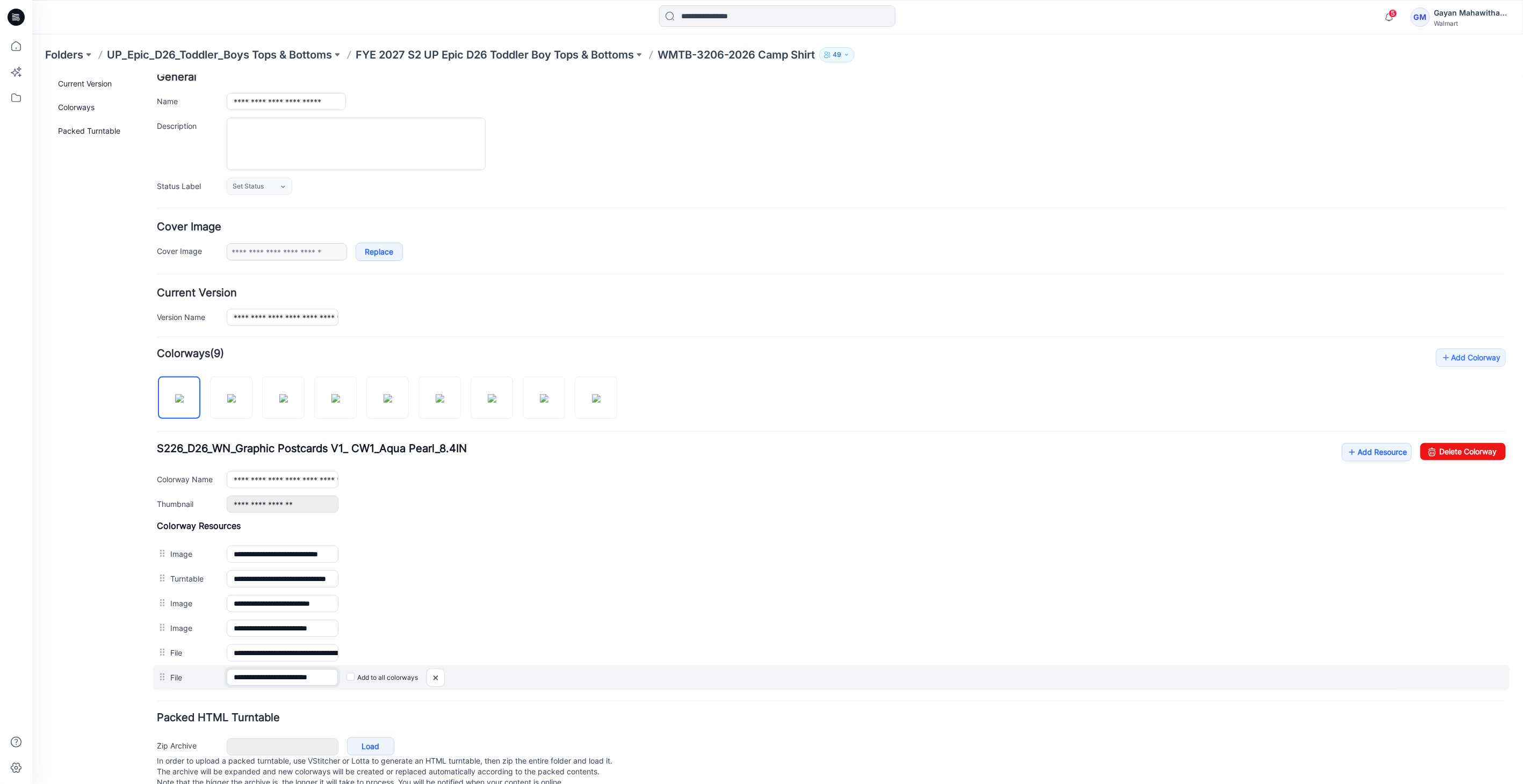 drag, startPoint x: 288, startPoint y: 668, endPoint x: 450, endPoint y: 685, distance: 162.88953 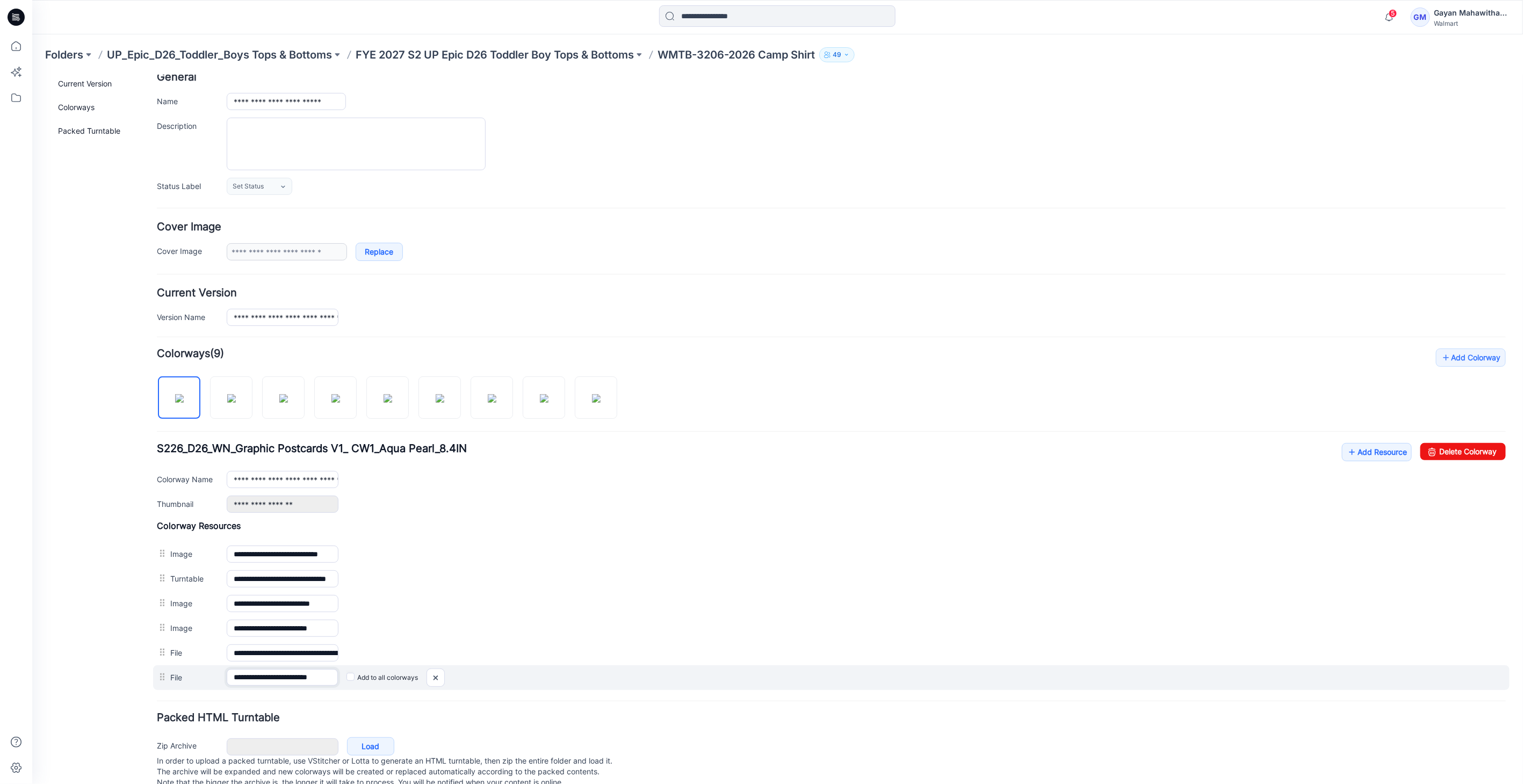 click on "**********" at bounding box center [831, 677] 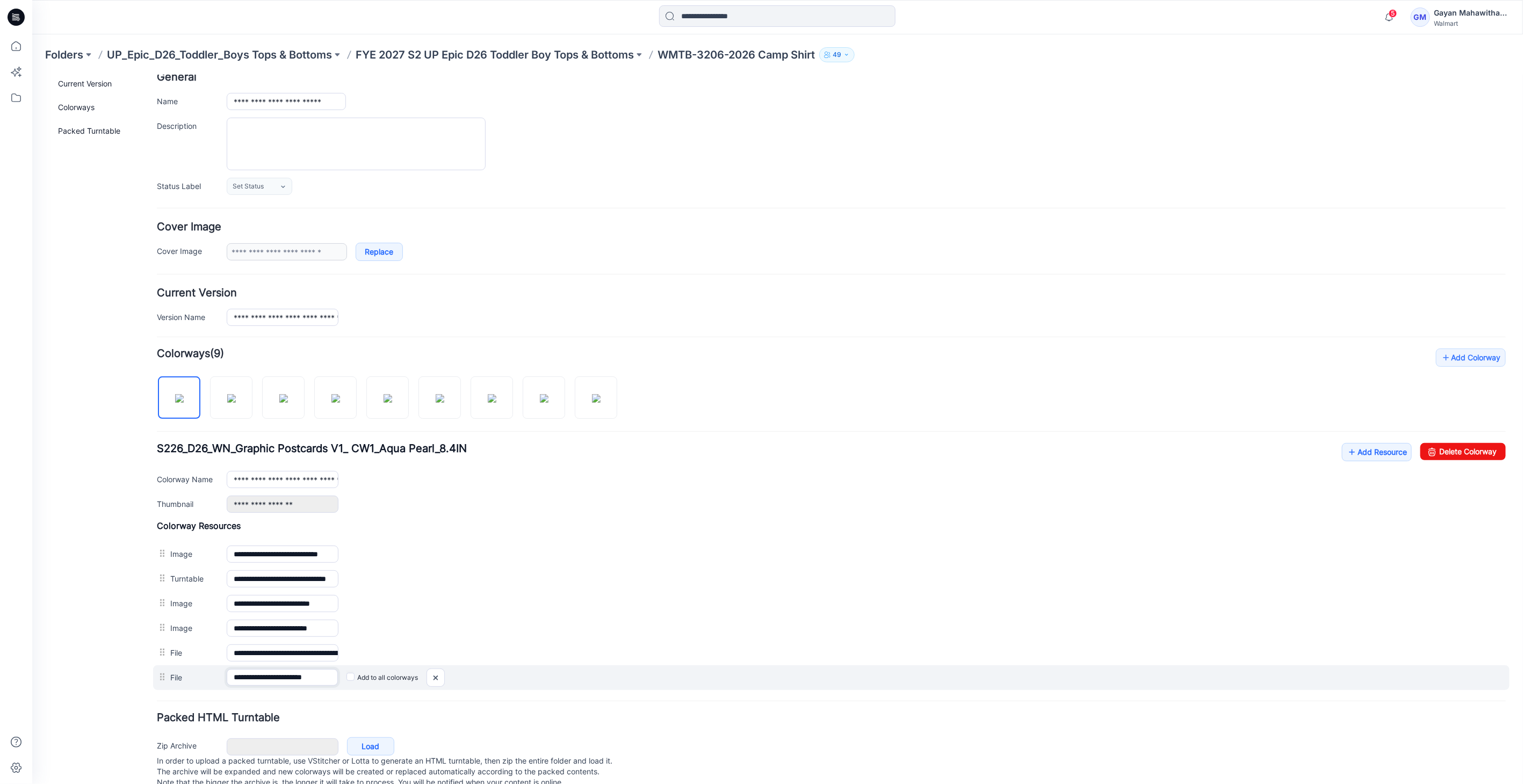 scroll, scrollTop: 0, scrollLeft: 5, axis: horizontal 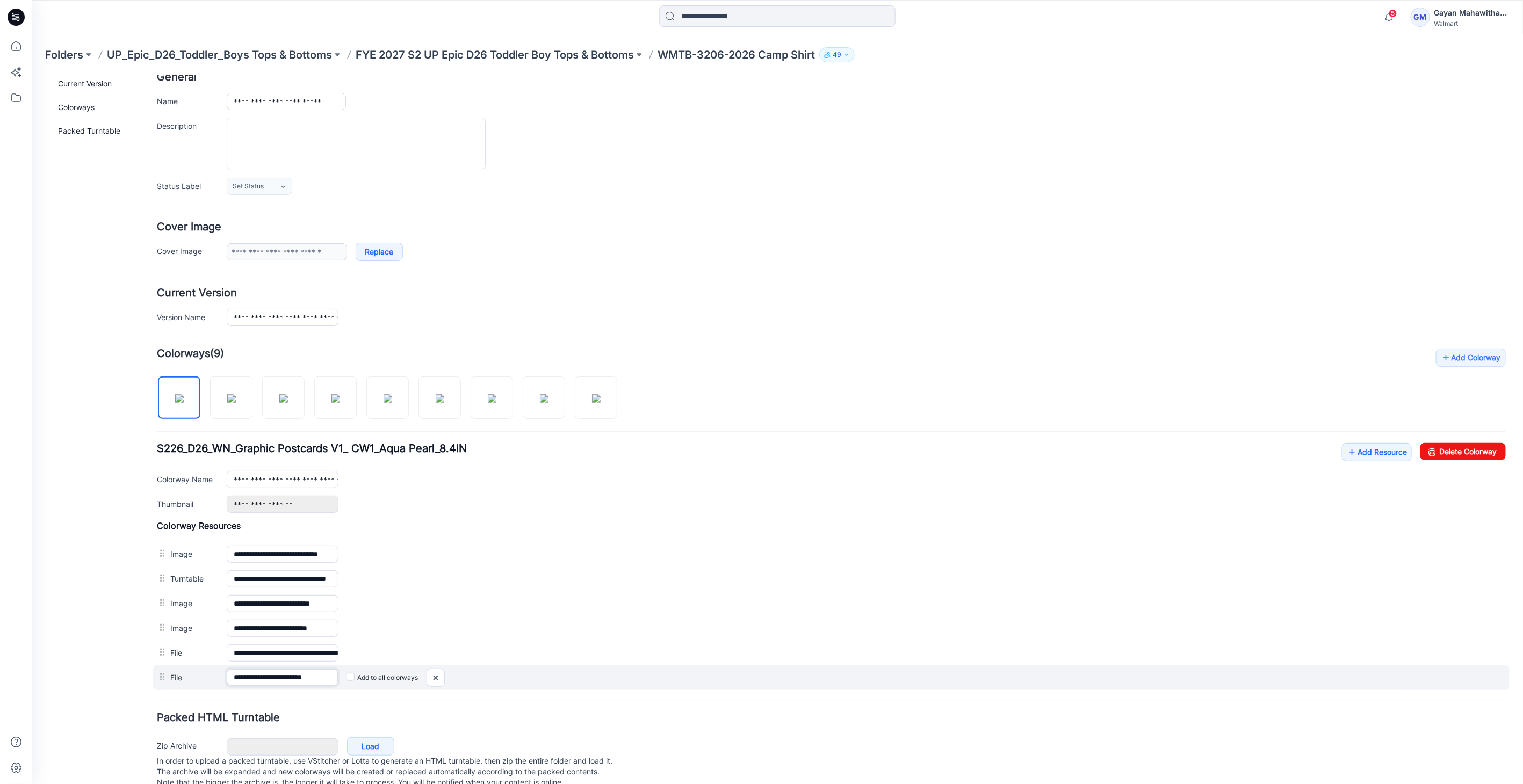 type on "**********" 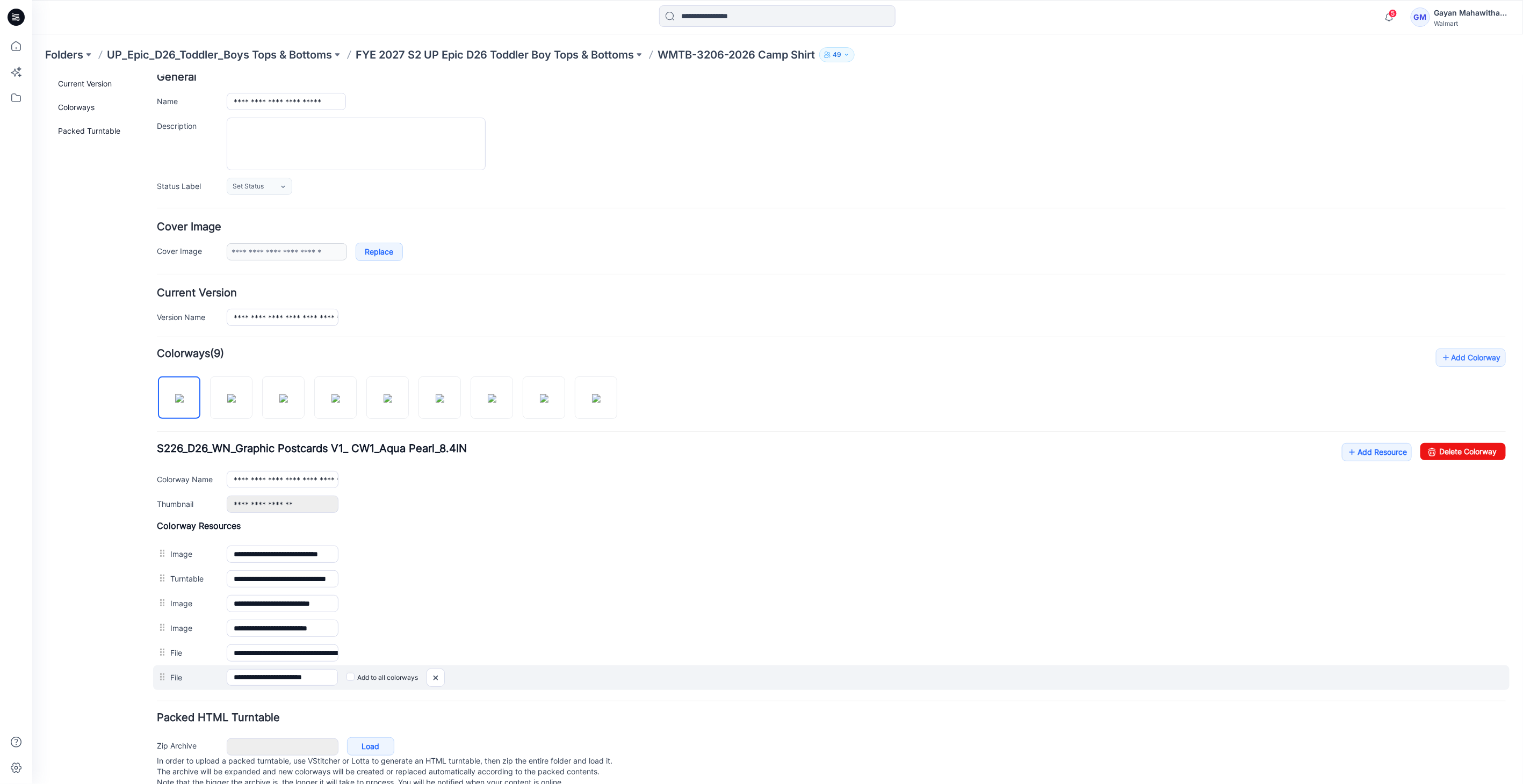 scroll, scrollTop: 0, scrollLeft: 0, axis: both 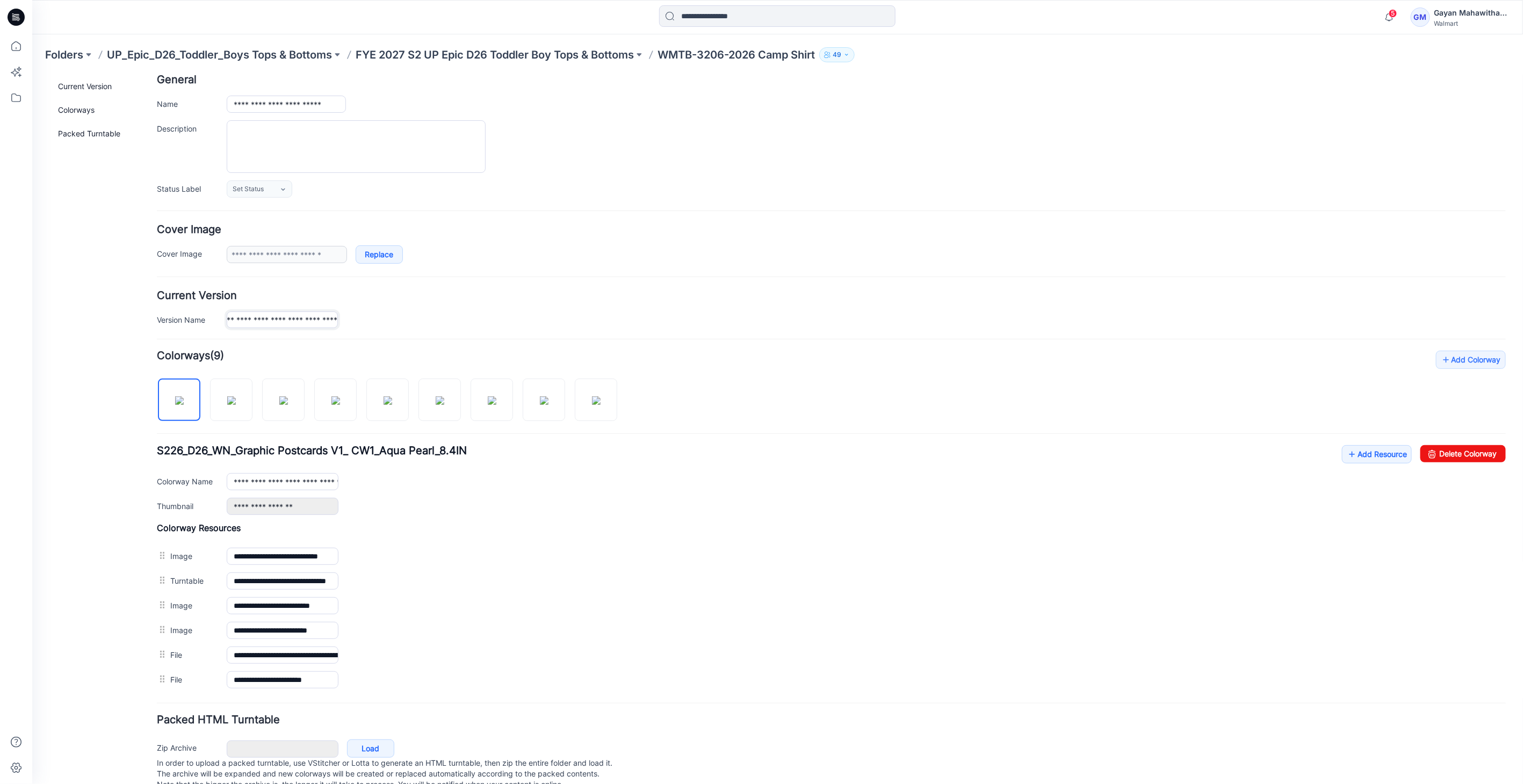 drag, startPoint x: 357, startPoint y: 317, endPoint x: 472, endPoint y: 331, distance: 115.84904 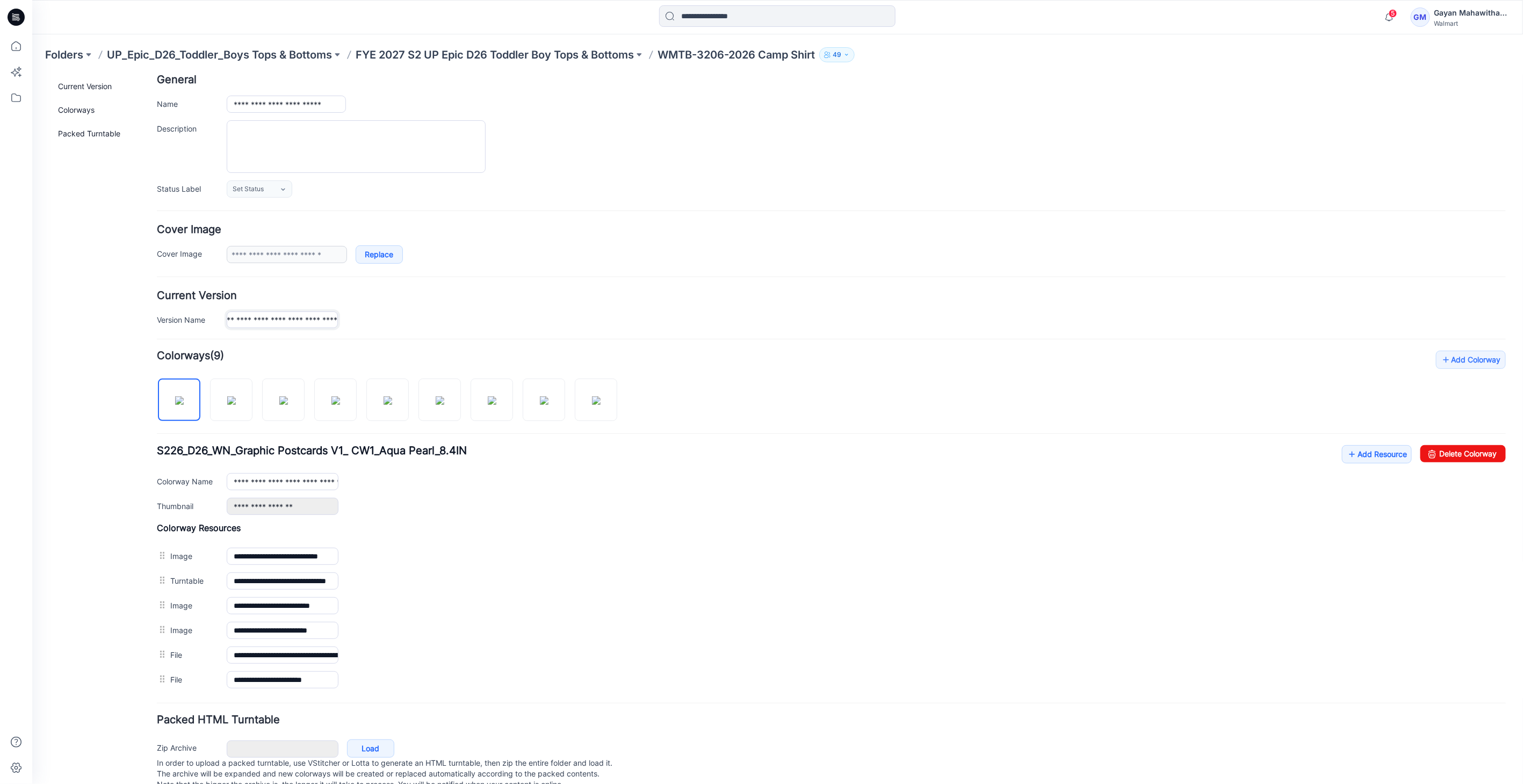 click on "**********" at bounding box center [831, 433] 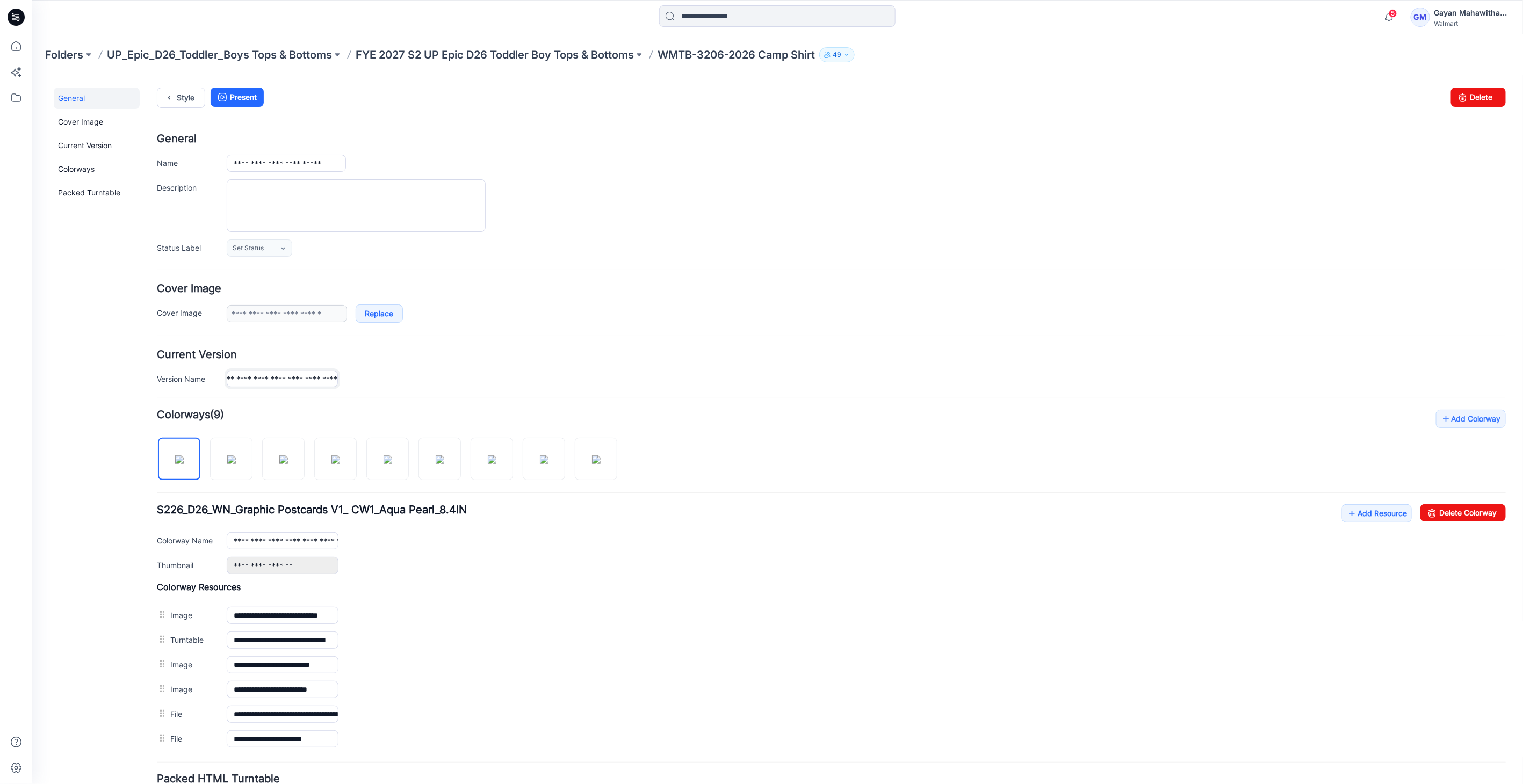 scroll, scrollTop: 0, scrollLeft: 0, axis: both 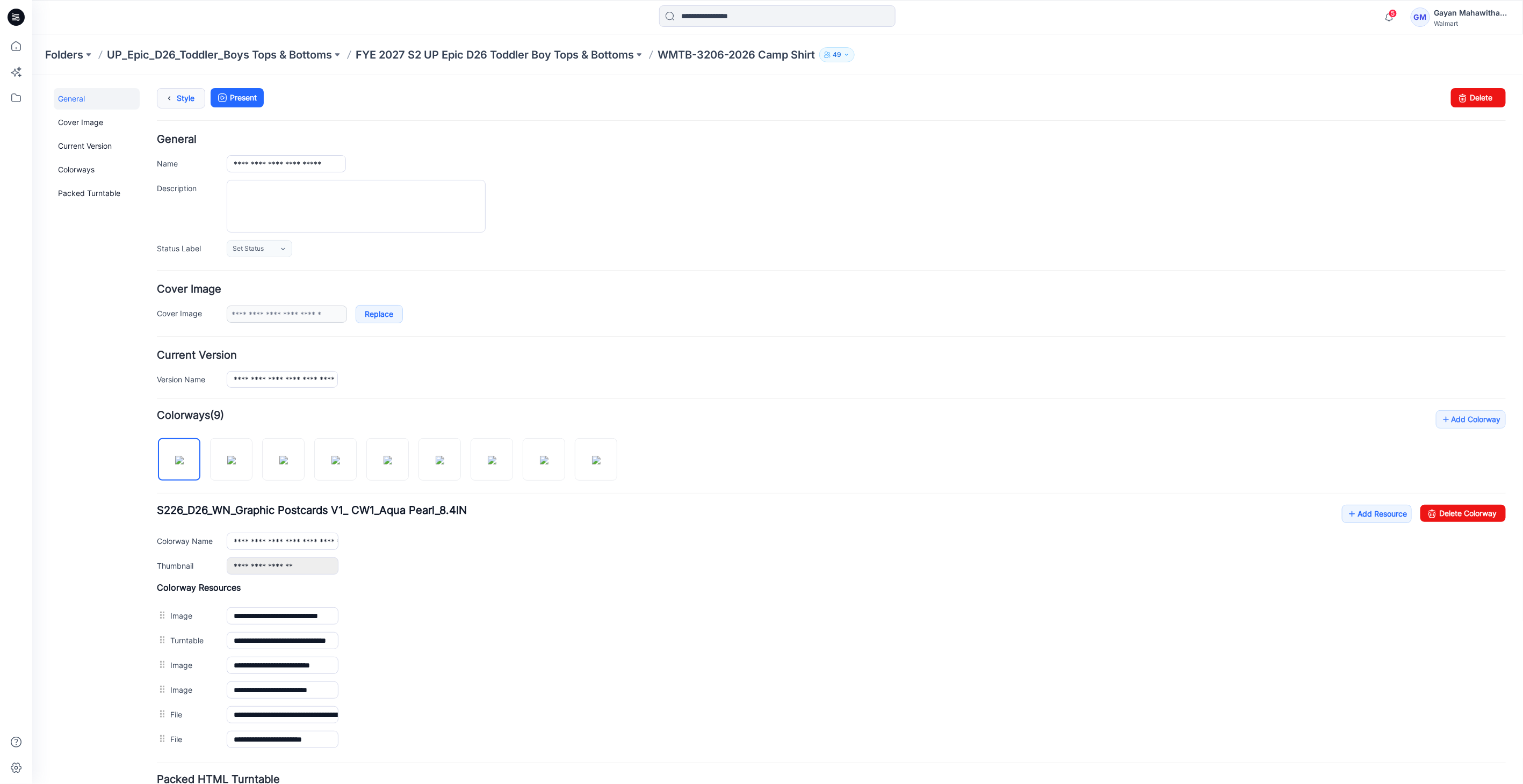 click on "Style" at bounding box center [181, 98] 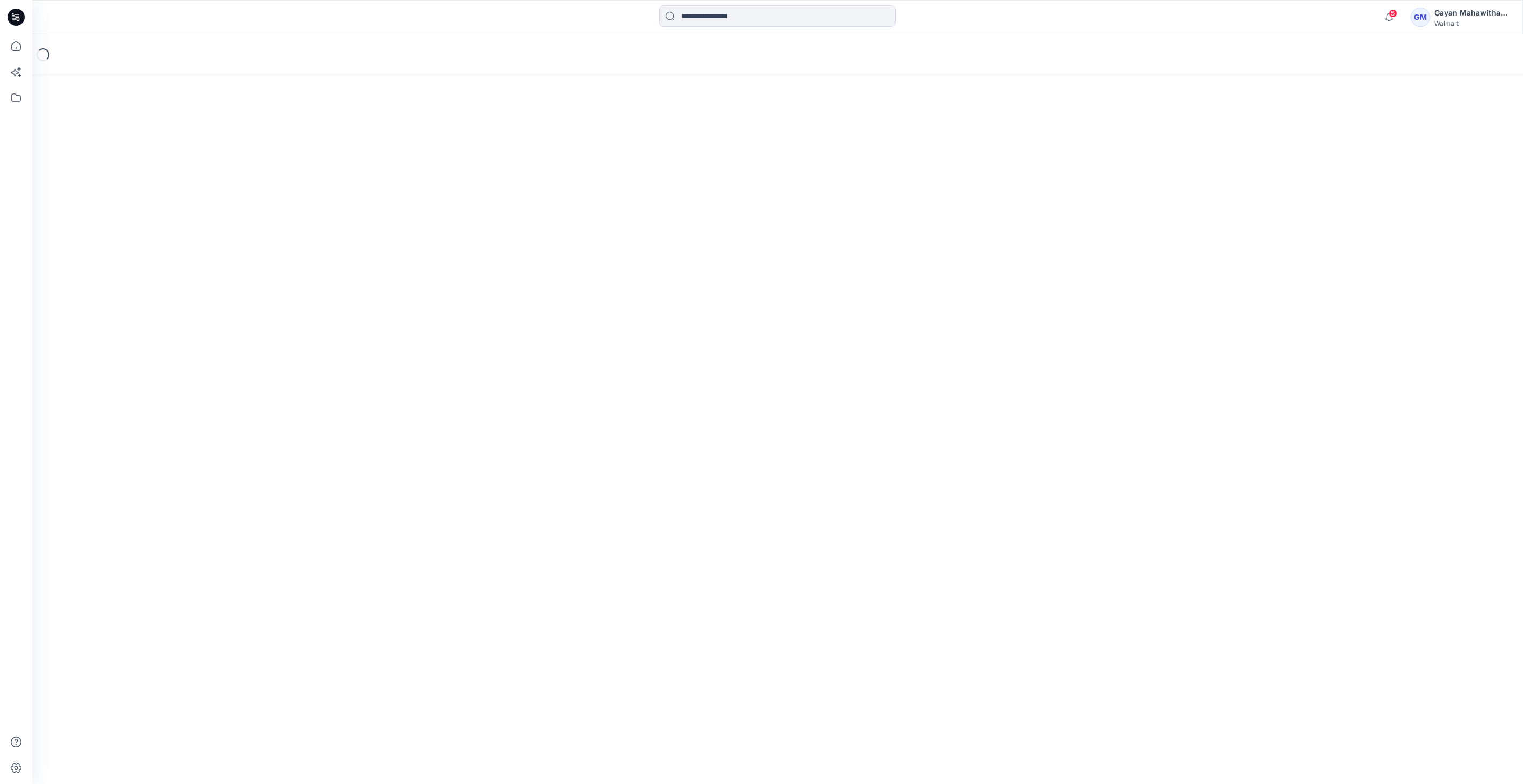 scroll, scrollTop: 0, scrollLeft: 0, axis: both 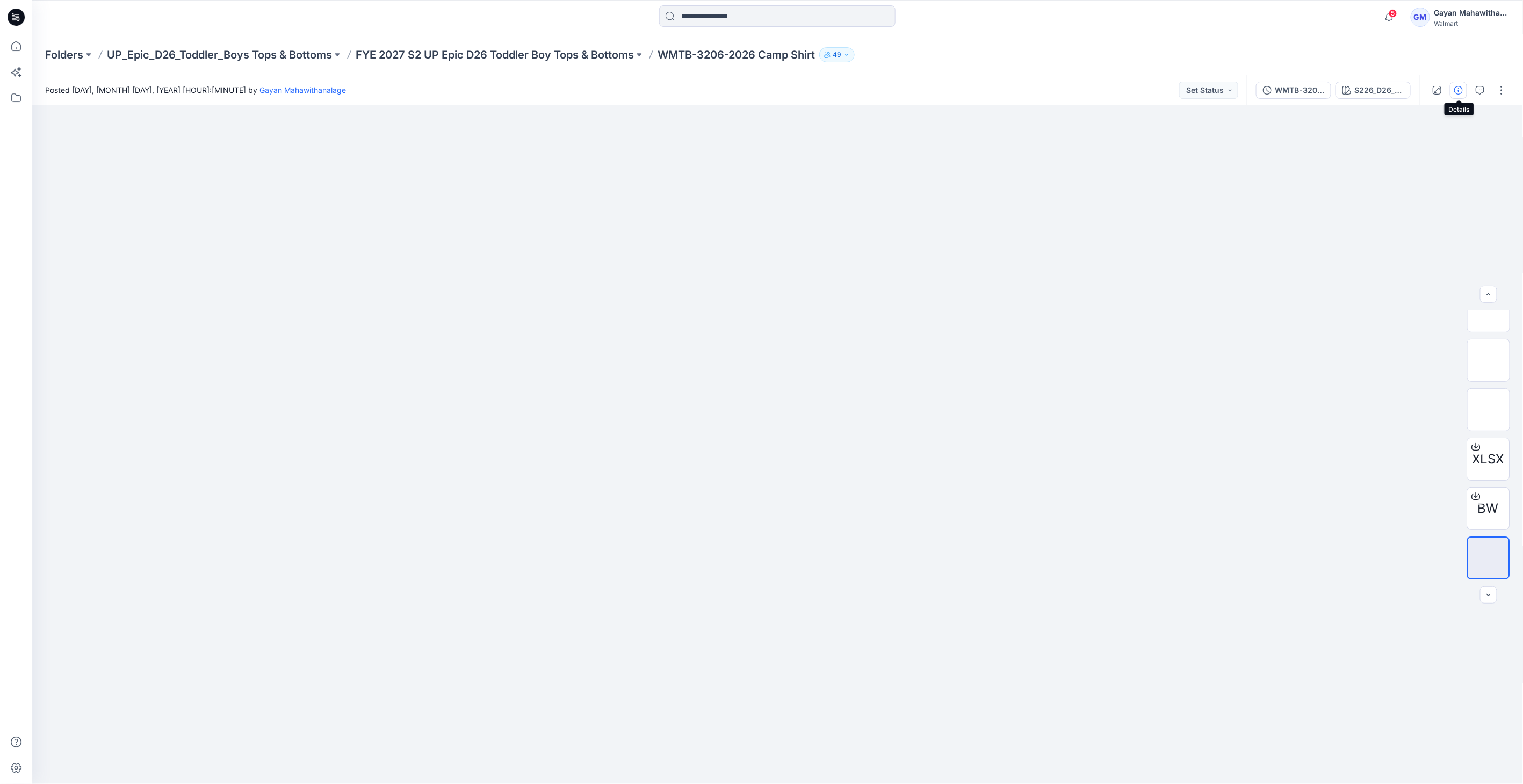 click 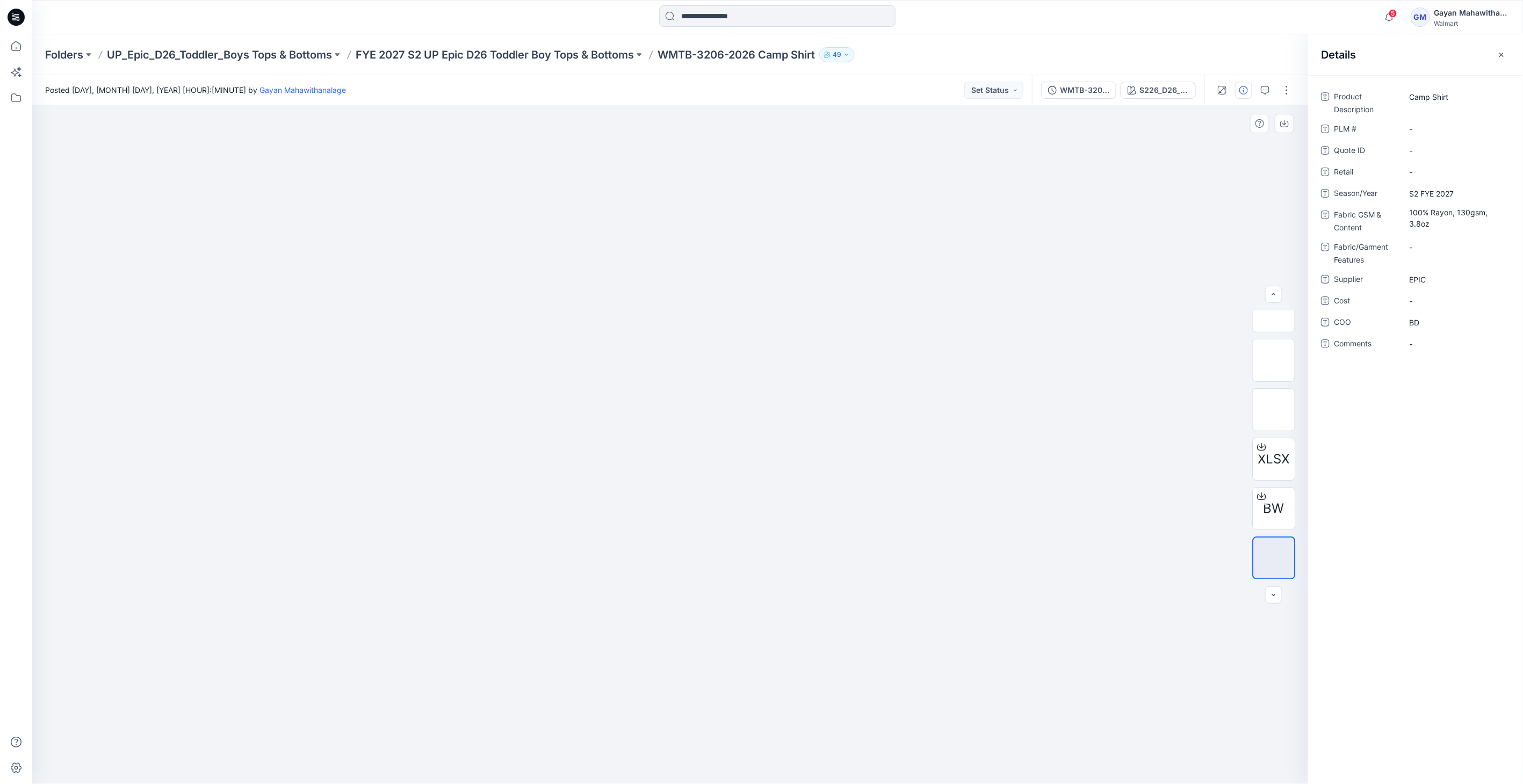 click at bounding box center [670, 445] 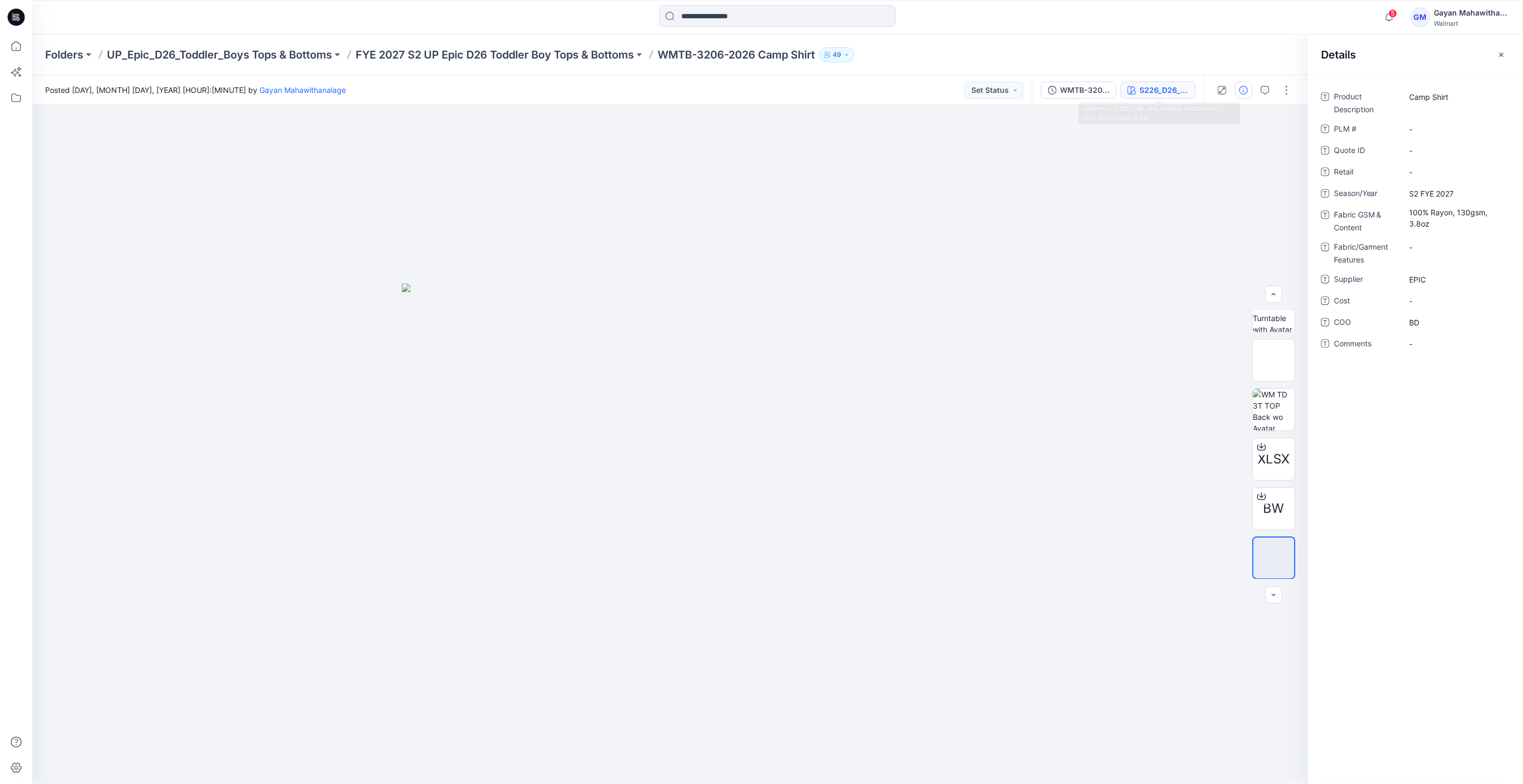 click on "S226_D26_WN_Graphic Postcards V1_ CW1_Aqua Pearl_8.4IN" at bounding box center (1164, 90) 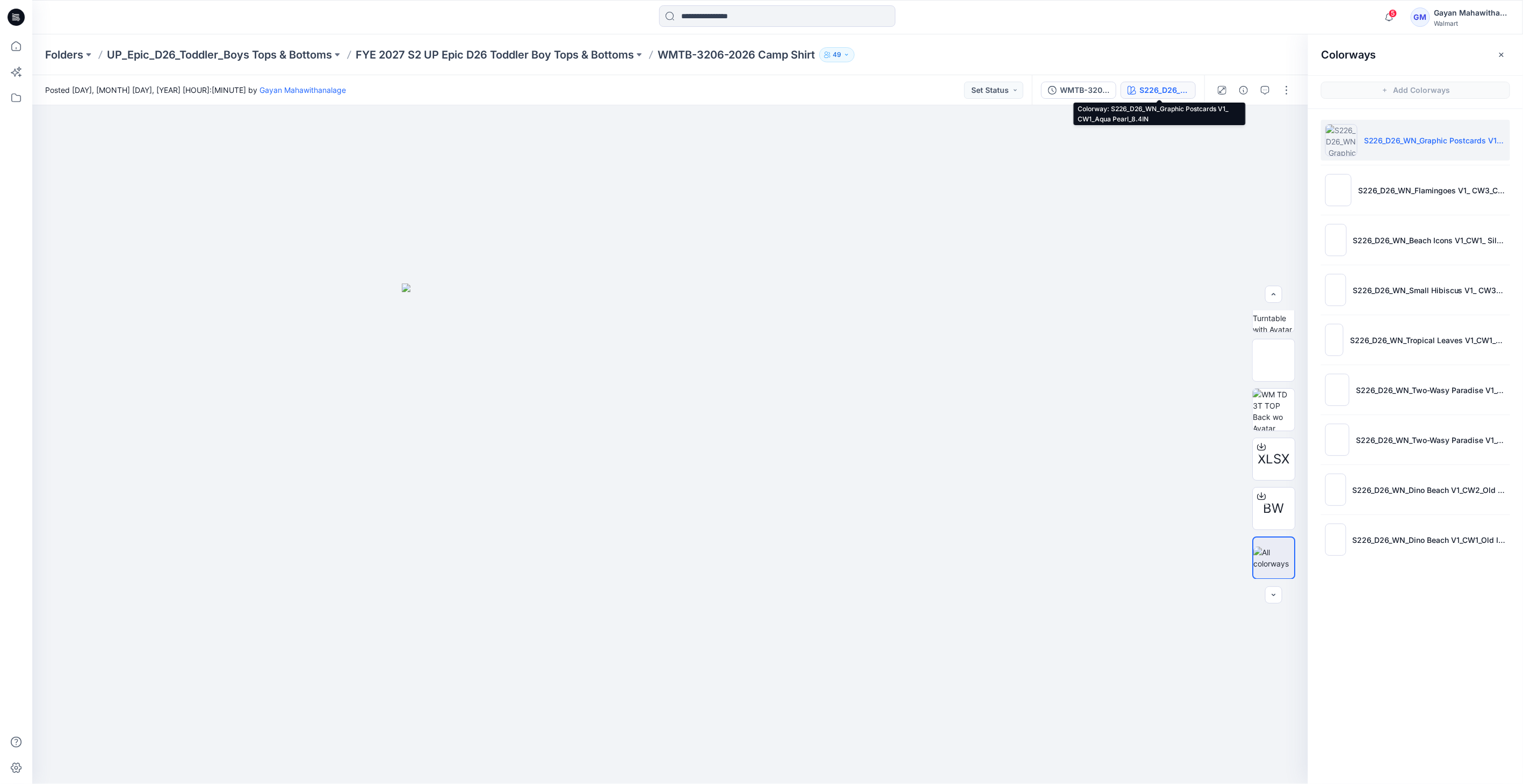click on "FYE 2027 S2 UP Epic D26 Toddler Boy Tops & Bottoms" at bounding box center [495, 55] 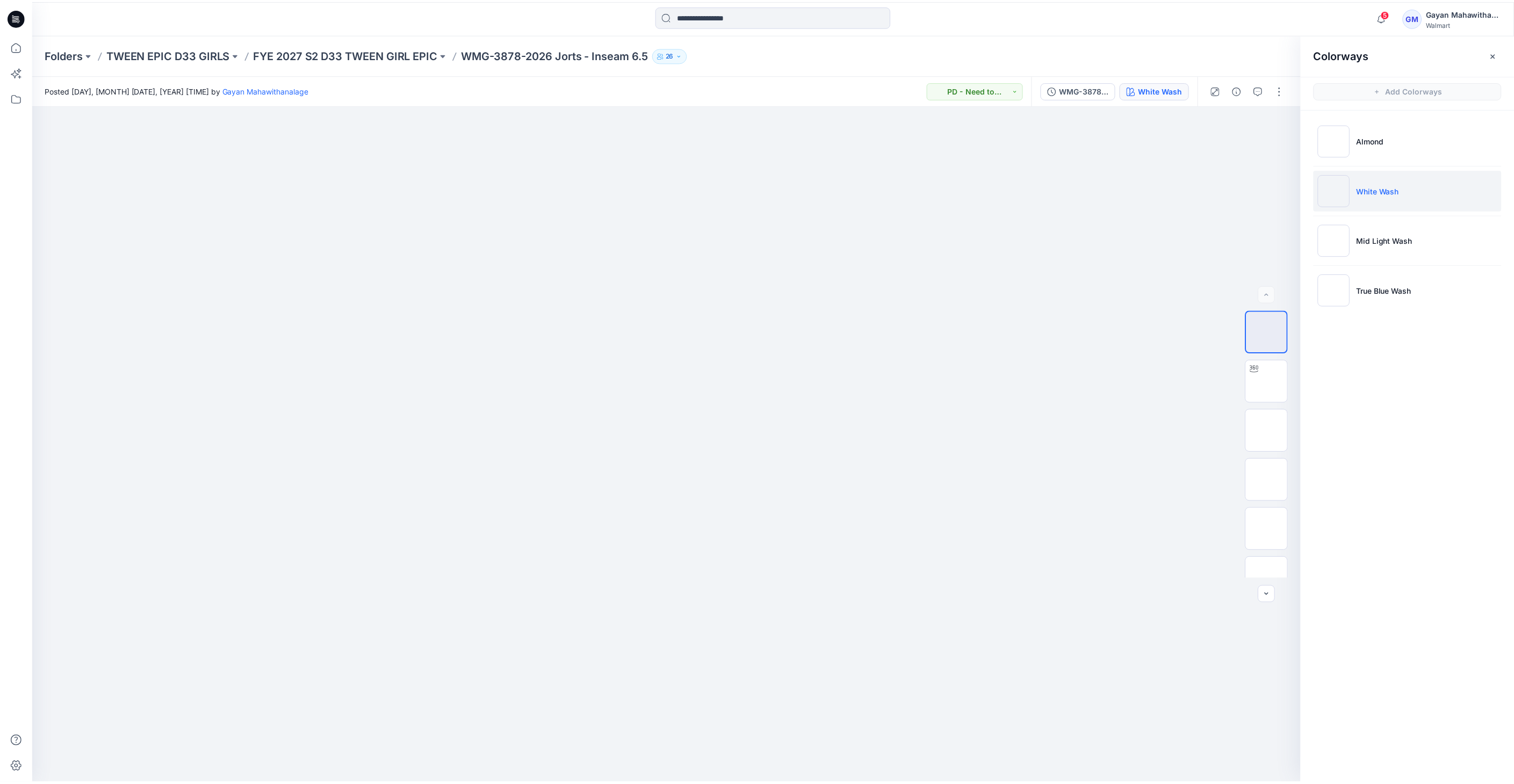 scroll, scrollTop: 0, scrollLeft: 0, axis: both 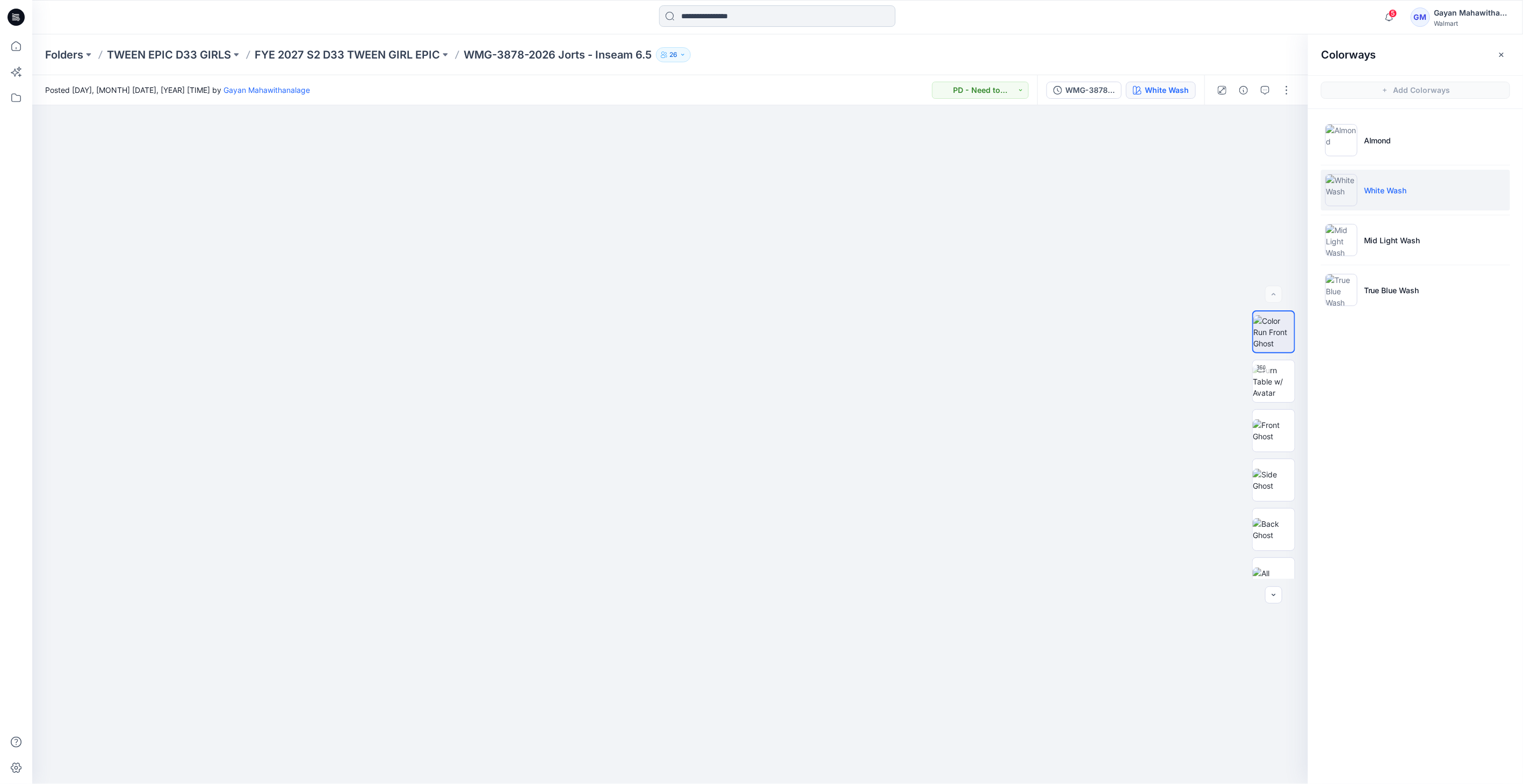 click at bounding box center [777, 16] 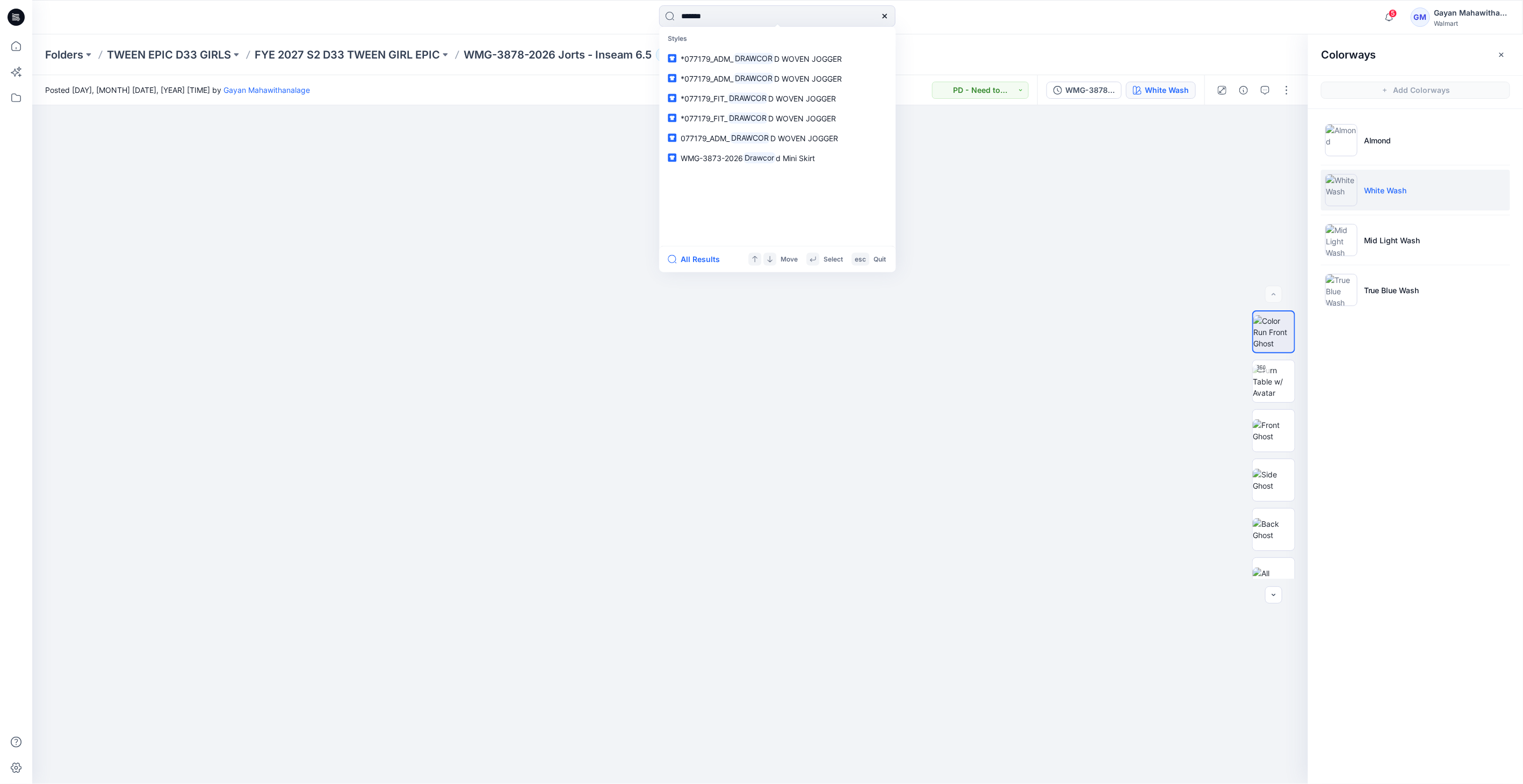 type on "********" 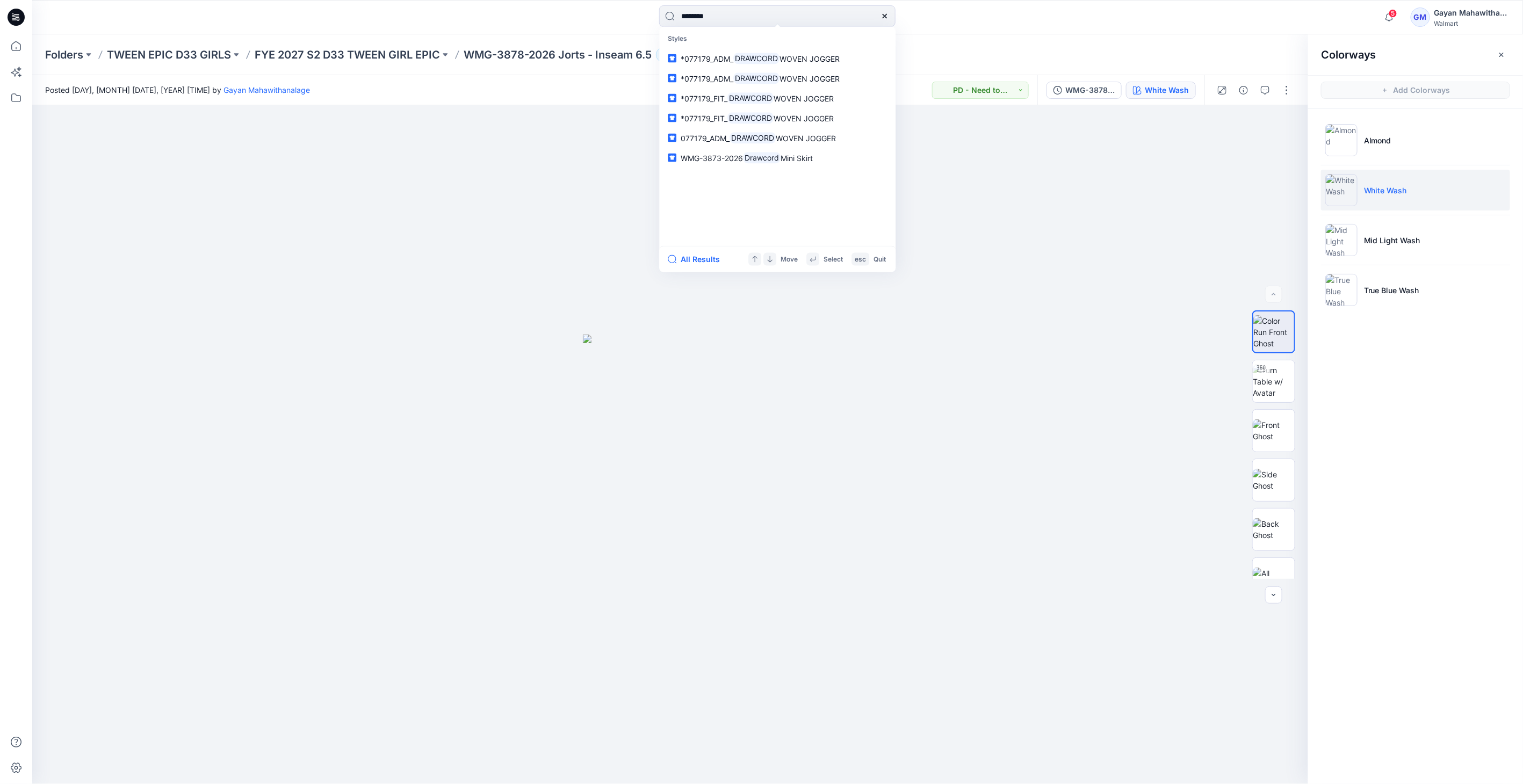 type 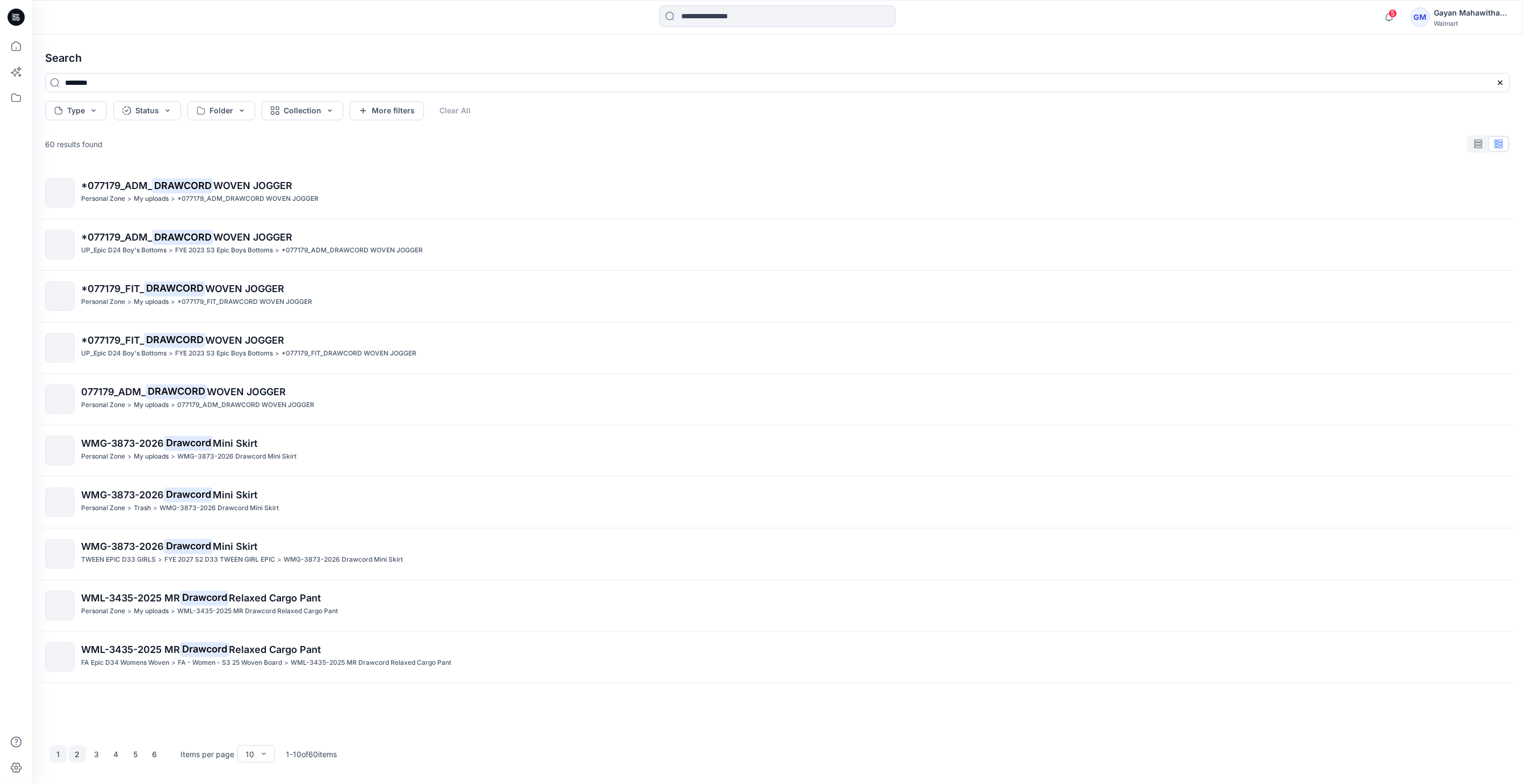 click on "2" at bounding box center [77, 754] 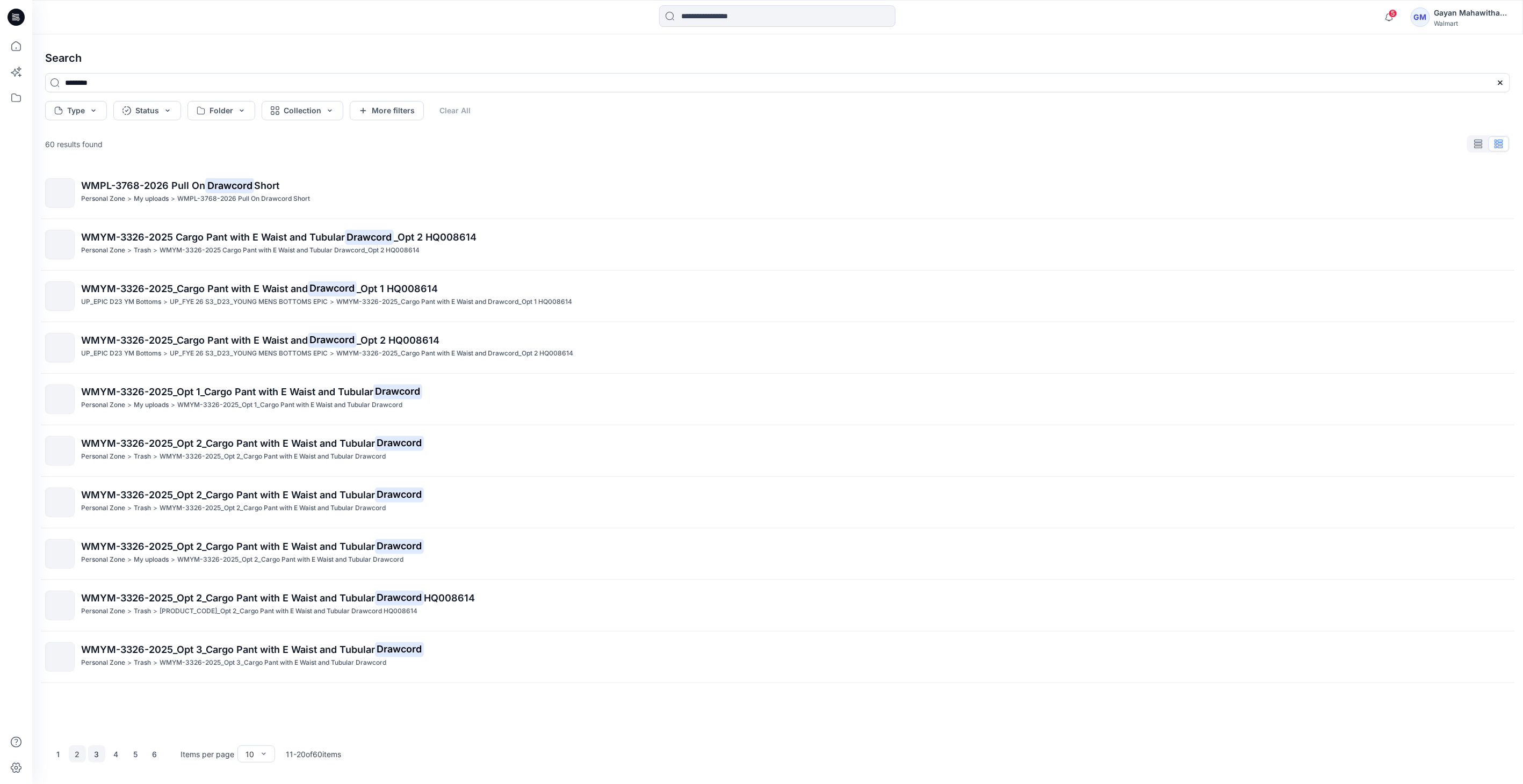click on "3" at bounding box center (97, 754) 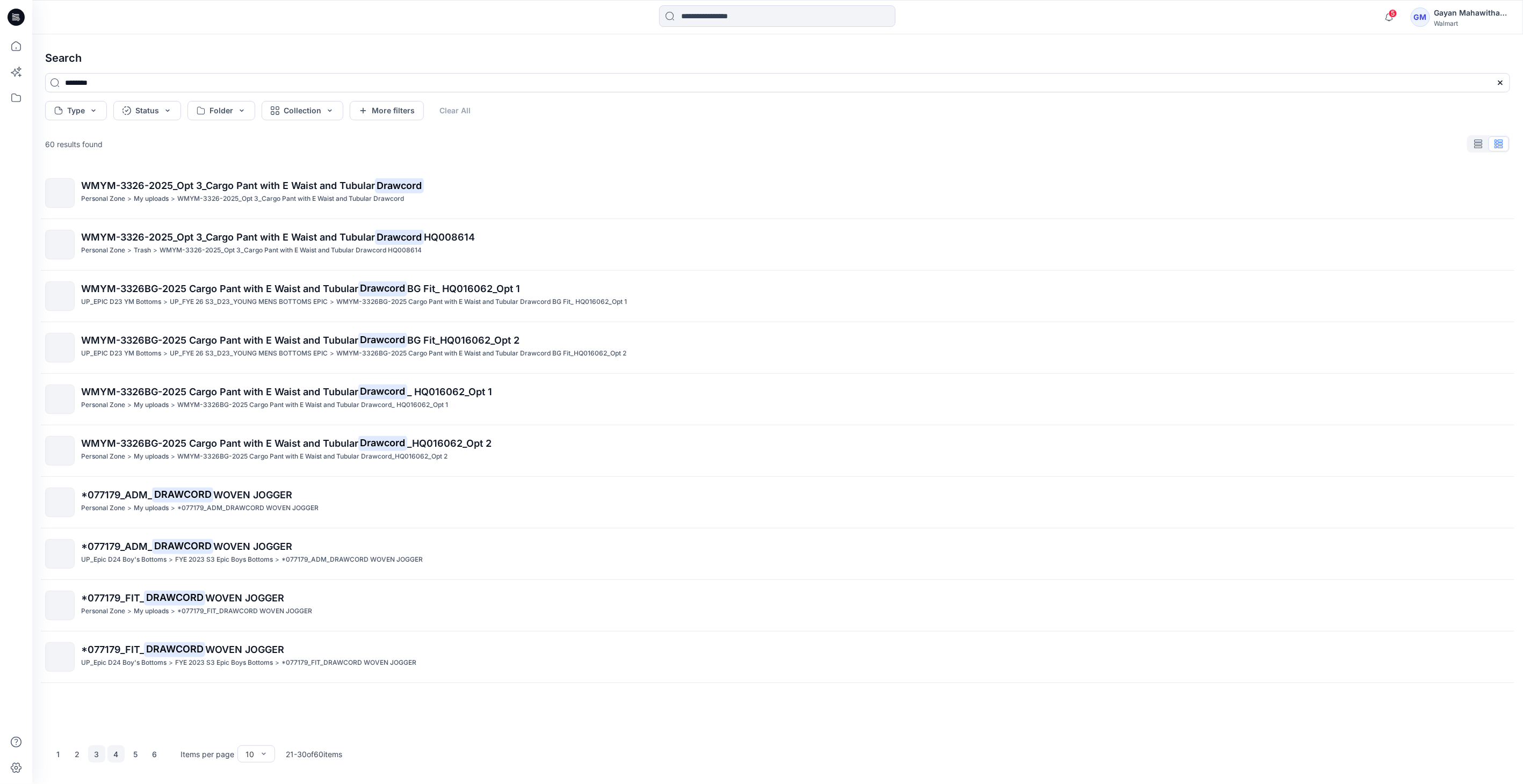 drag, startPoint x: 113, startPoint y: 749, endPoint x: 124, endPoint y: 751, distance: 11.18034 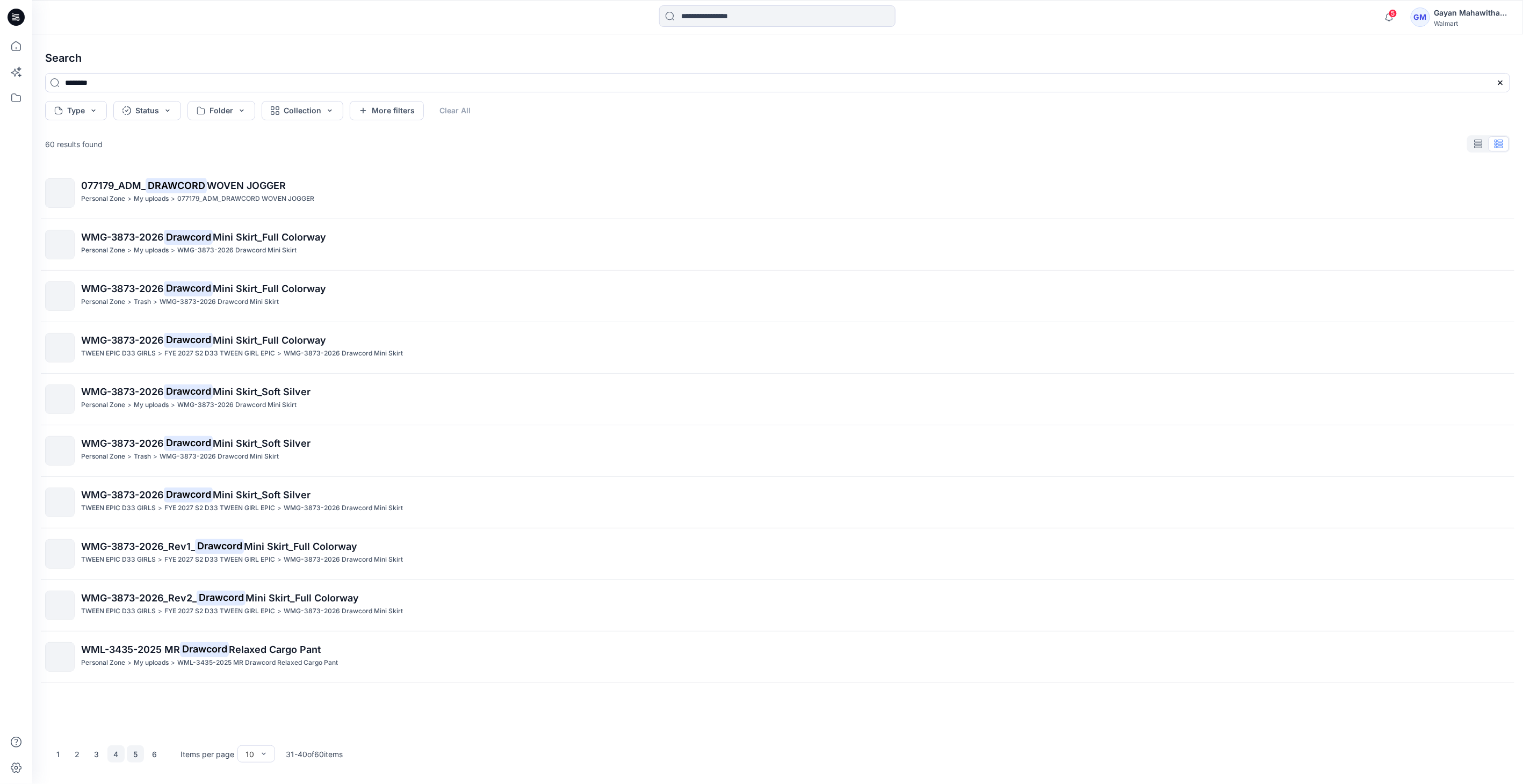 click on "5" at bounding box center (135, 754) 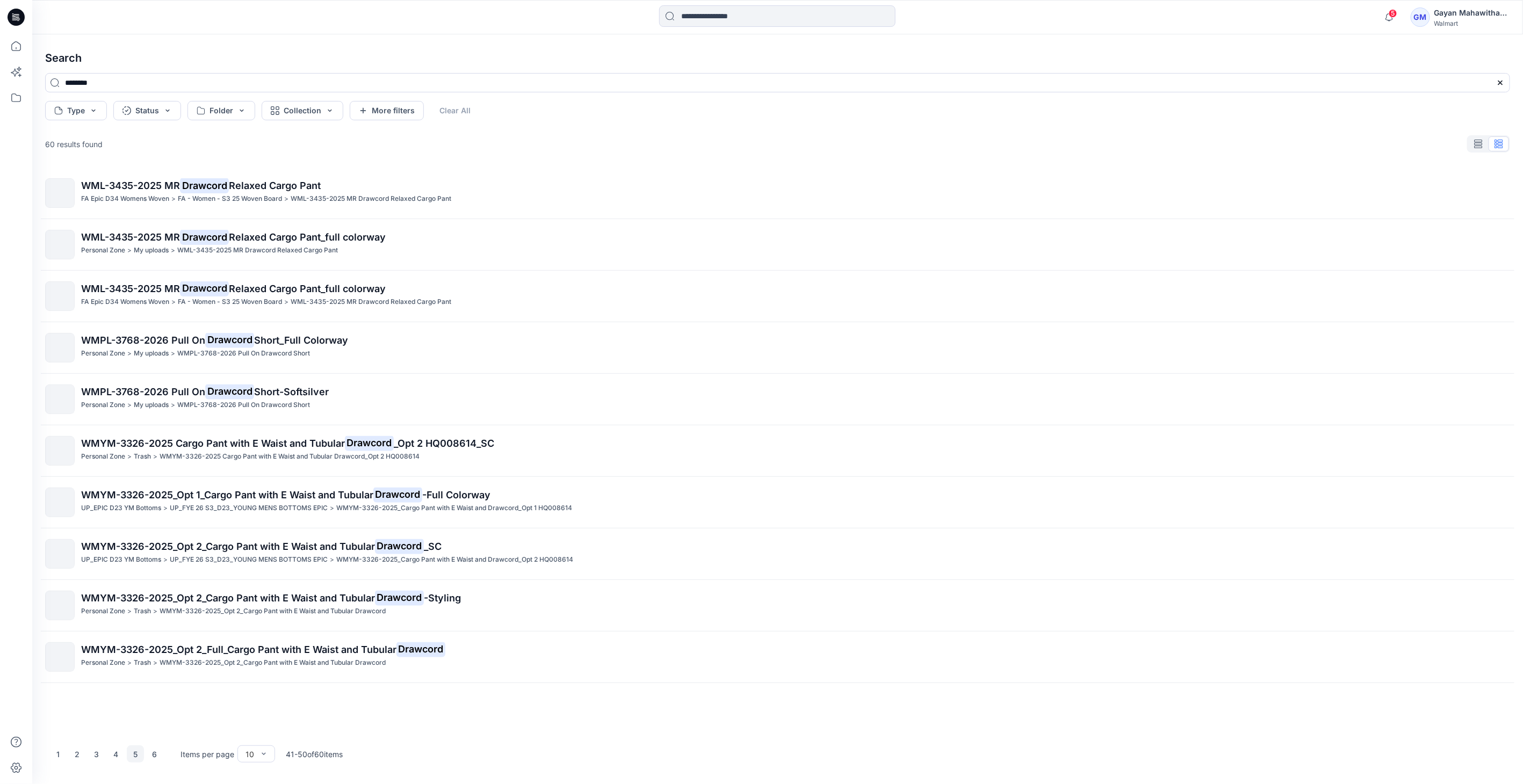 click on "1 2 3 4 5 6" at bounding box center [106, 754] 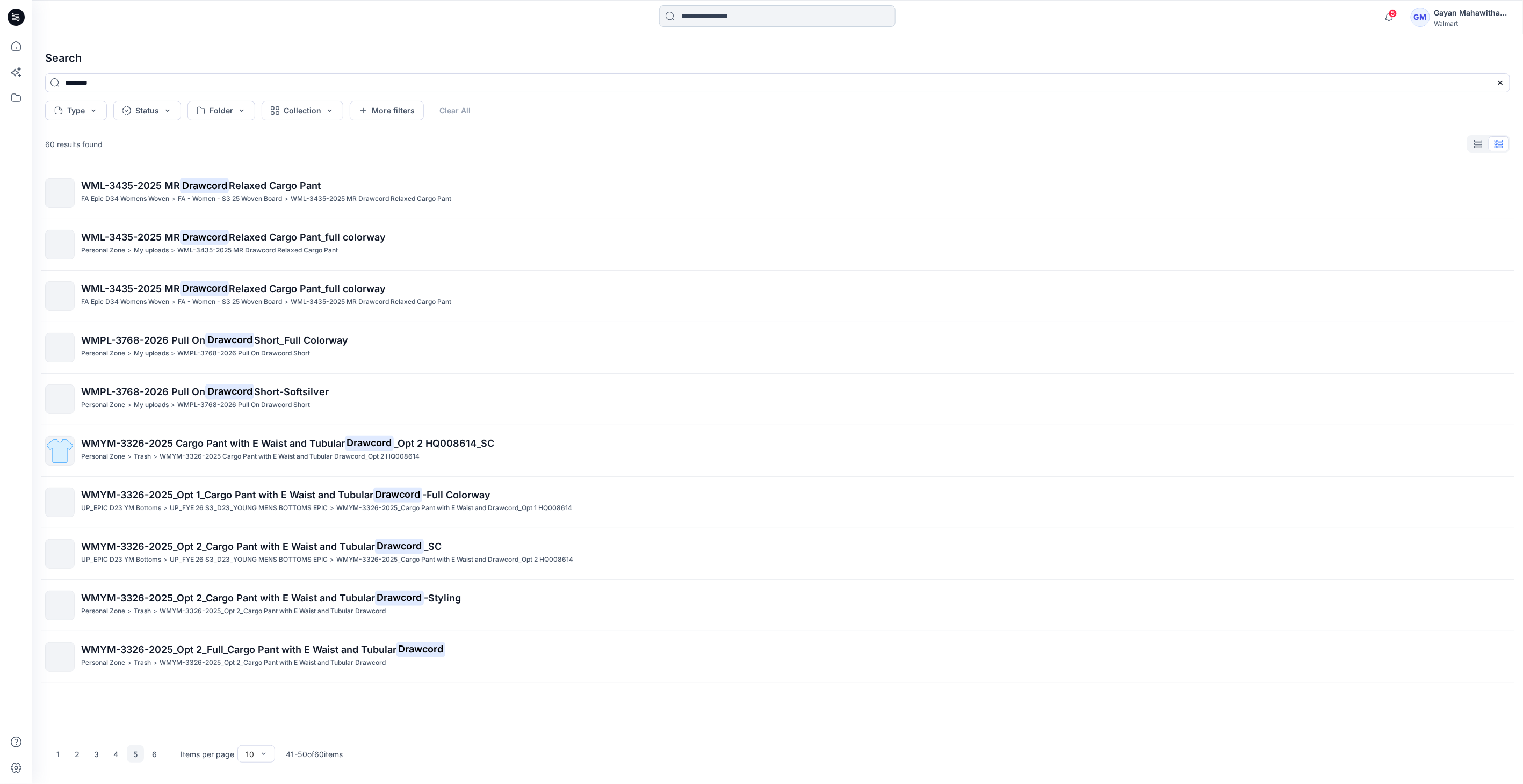 click at bounding box center (777, 16) 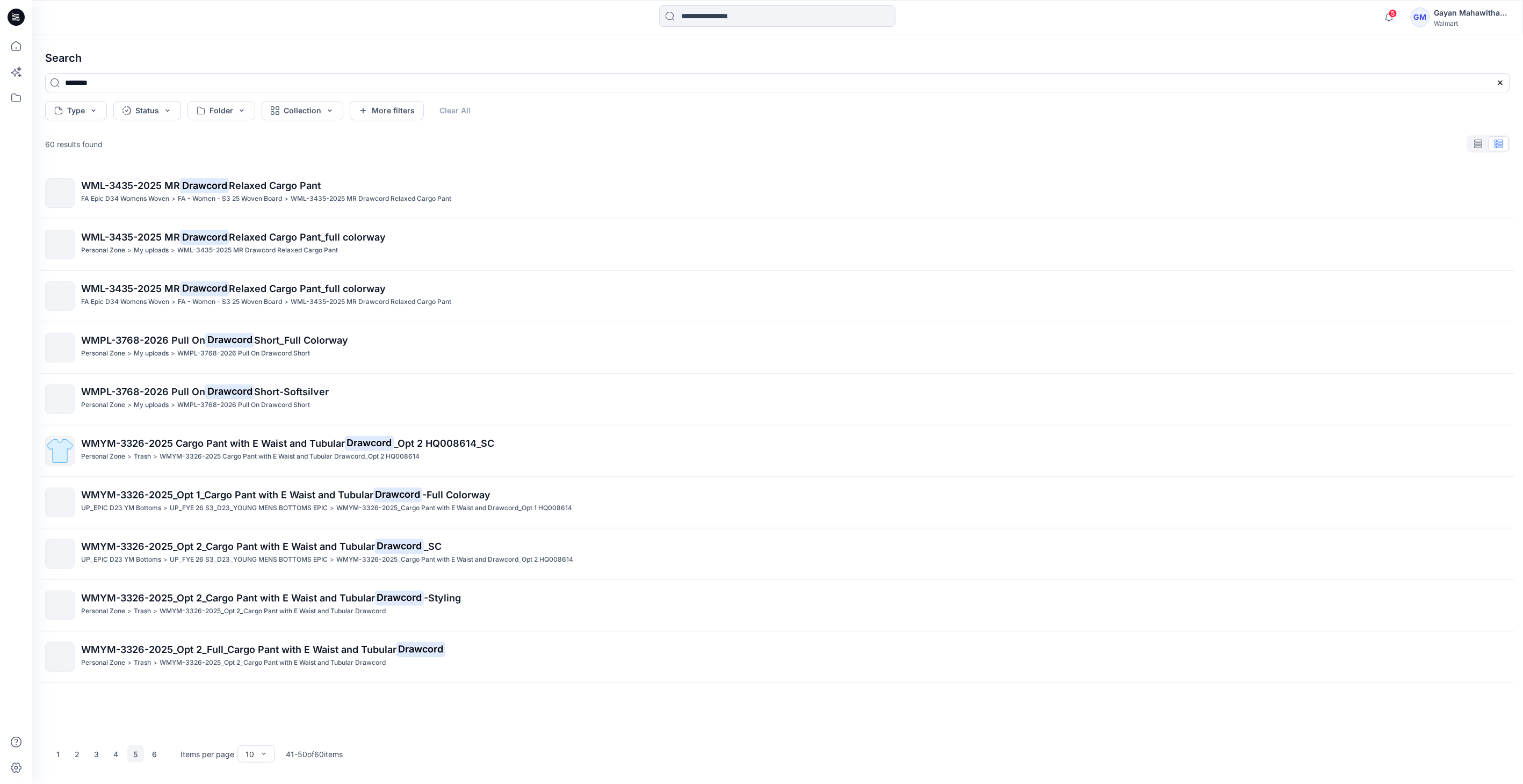 click 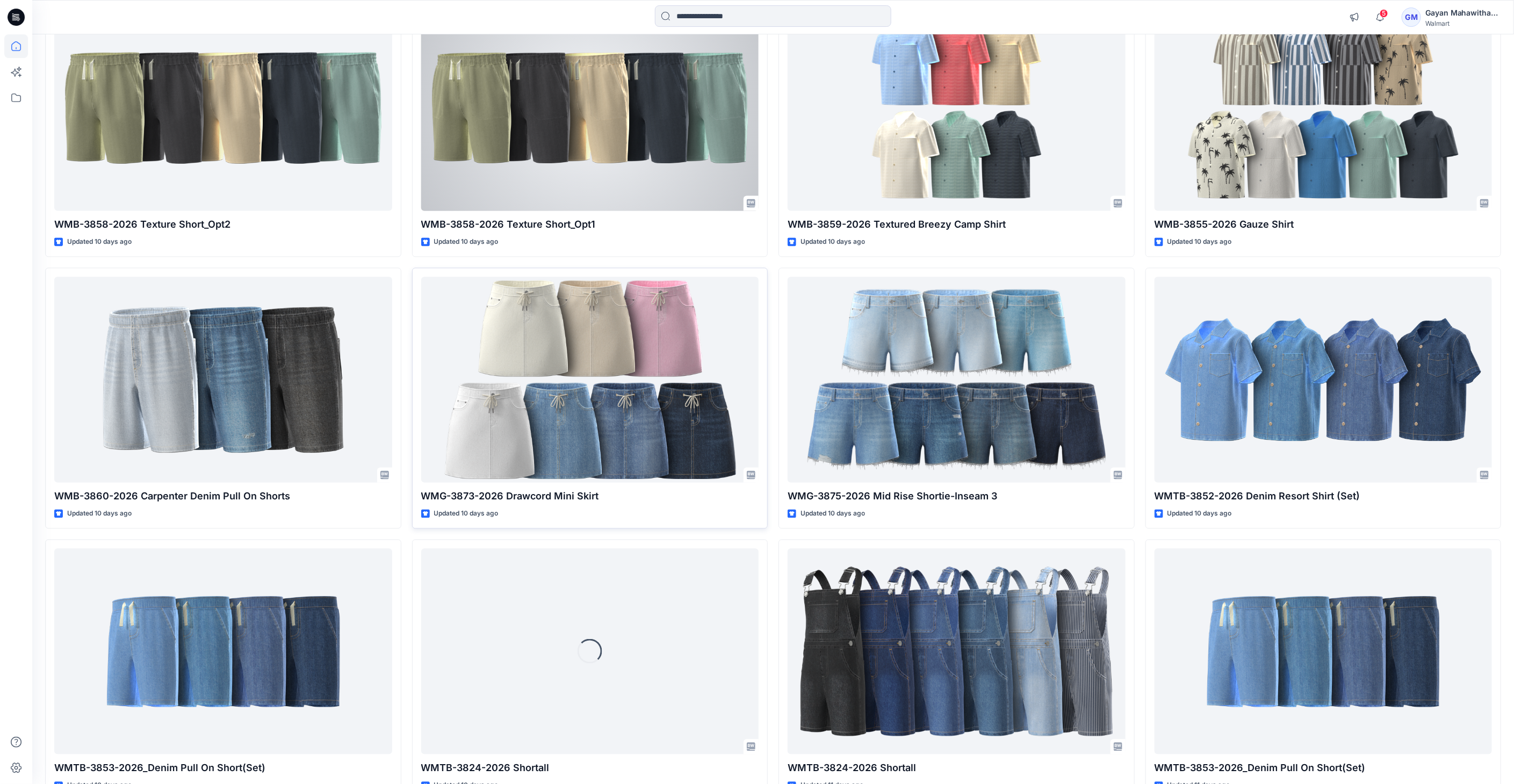 scroll, scrollTop: 4299, scrollLeft: 0, axis: vertical 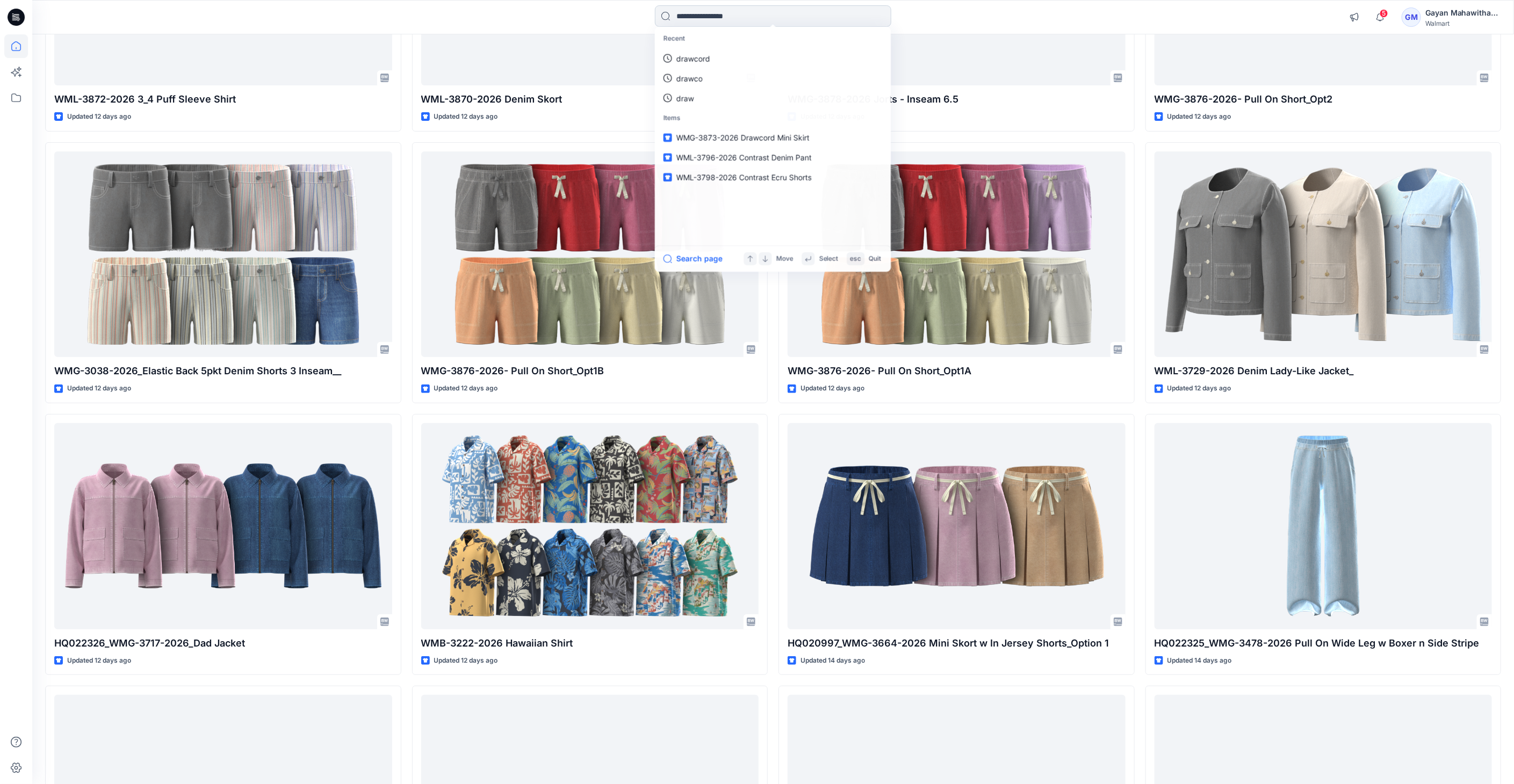 click at bounding box center [773, 16] 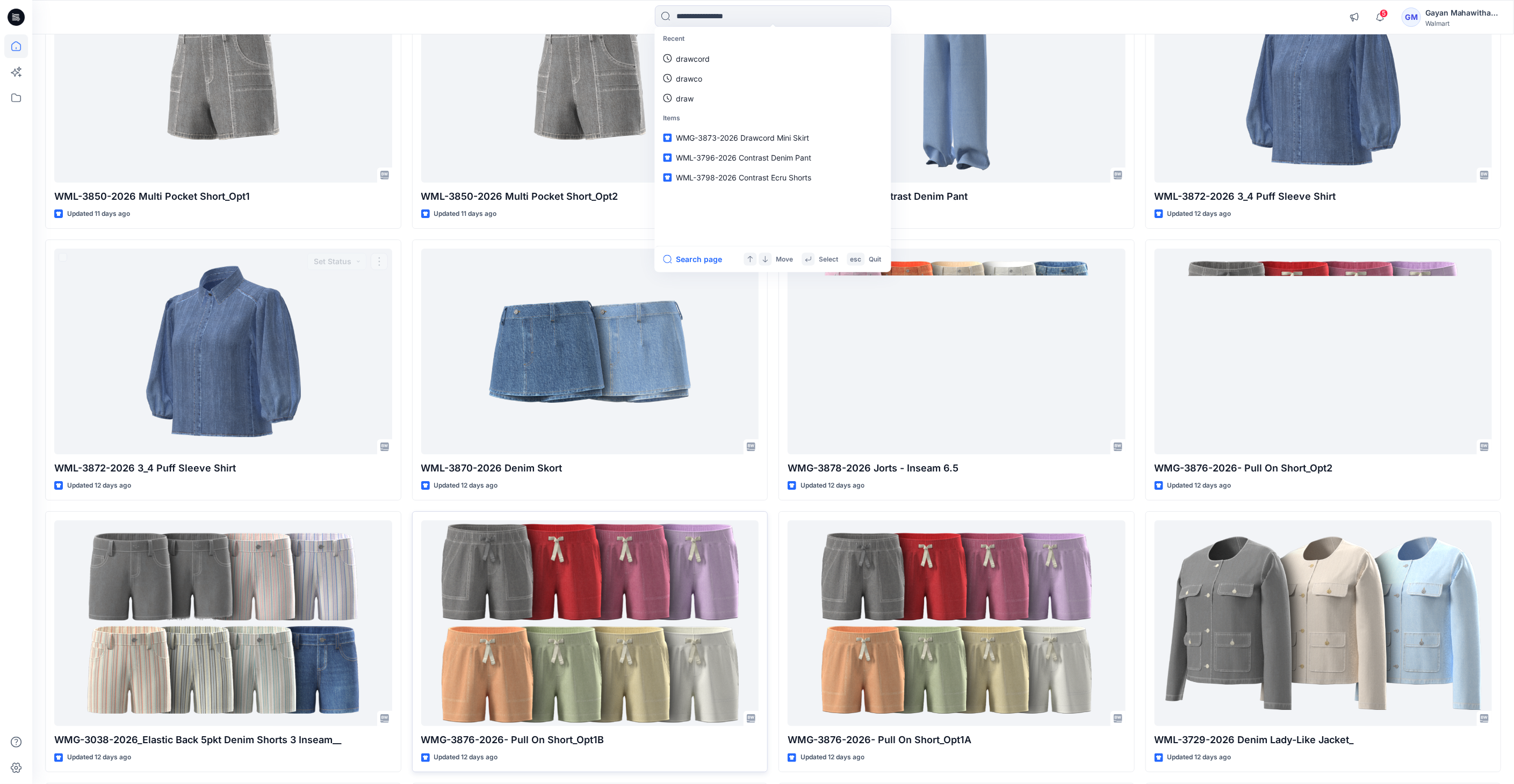 scroll, scrollTop: 5869, scrollLeft: 0, axis: vertical 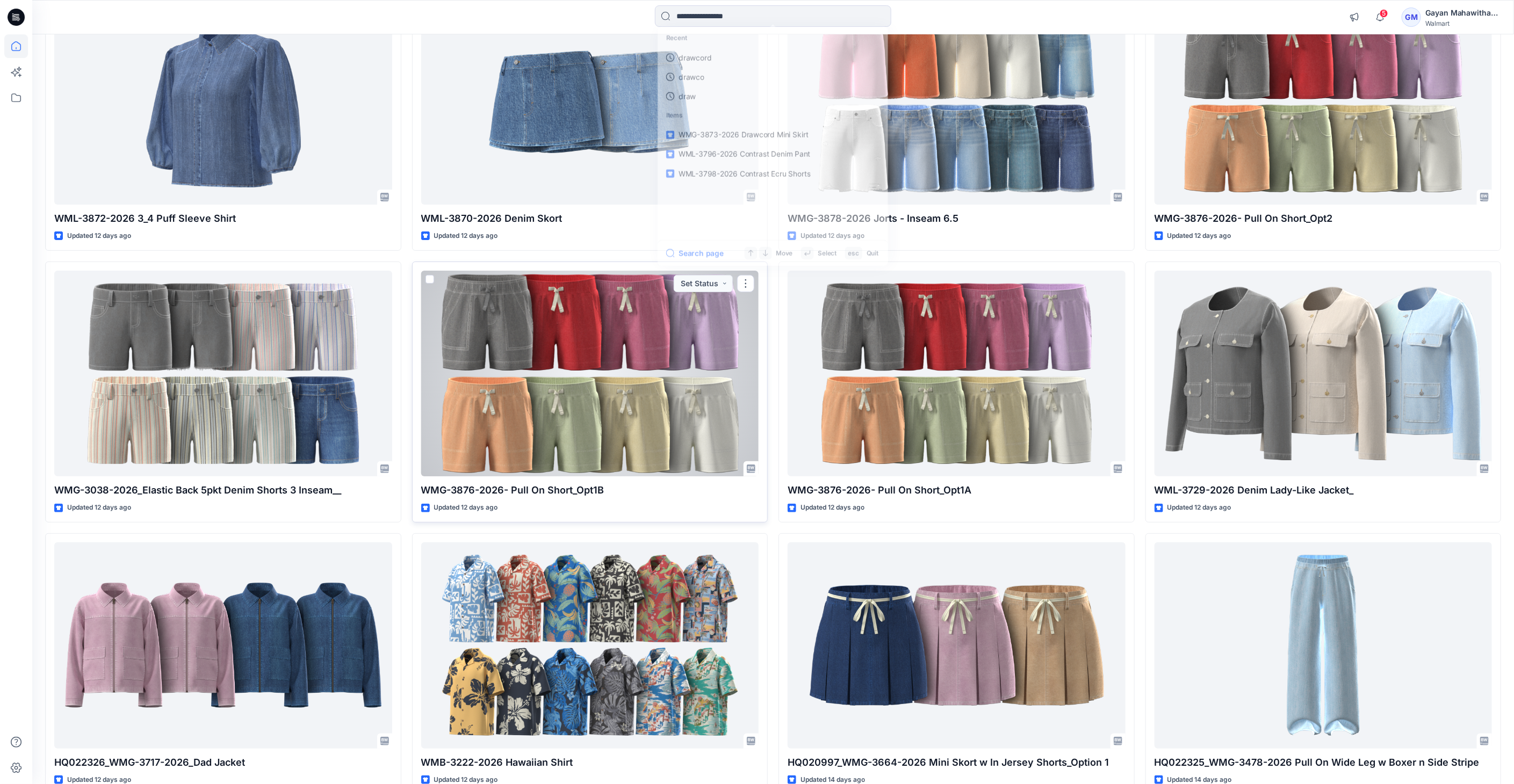 click at bounding box center (590, 374) 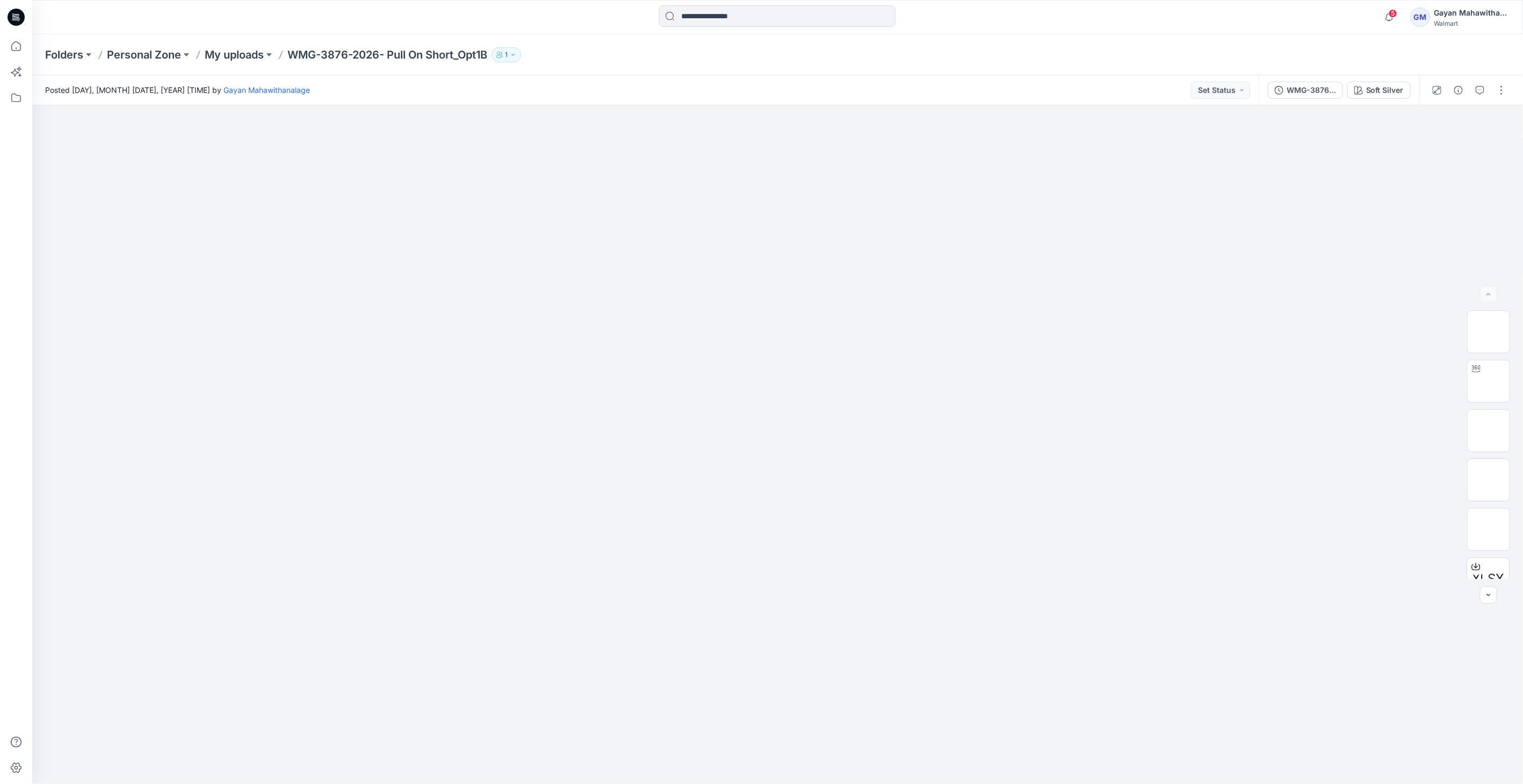 drag, startPoint x: 27, startPoint y: 16, endPoint x: 18, endPoint y: 19, distance: 9.486833 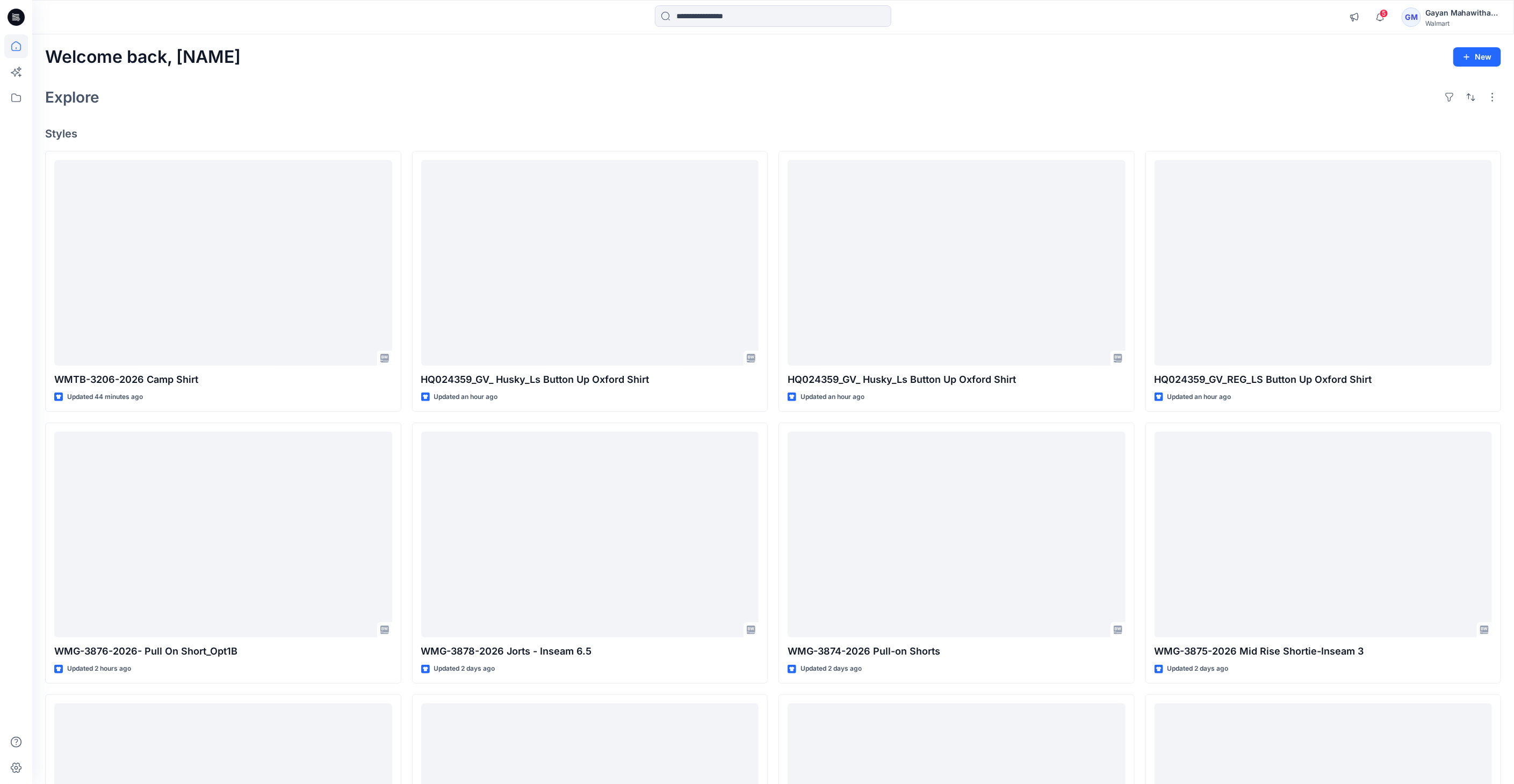 click 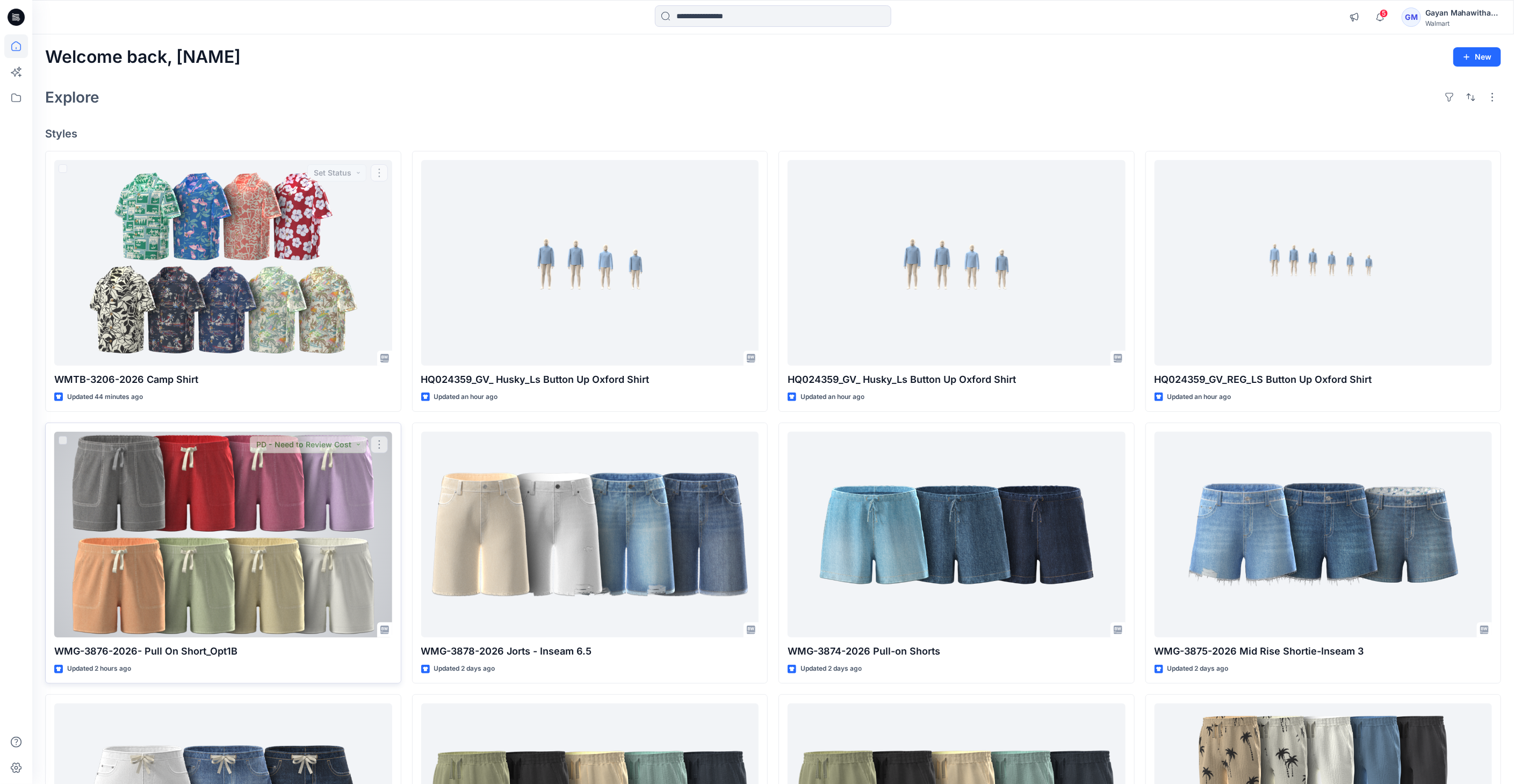 click at bounding box center [223, 535] 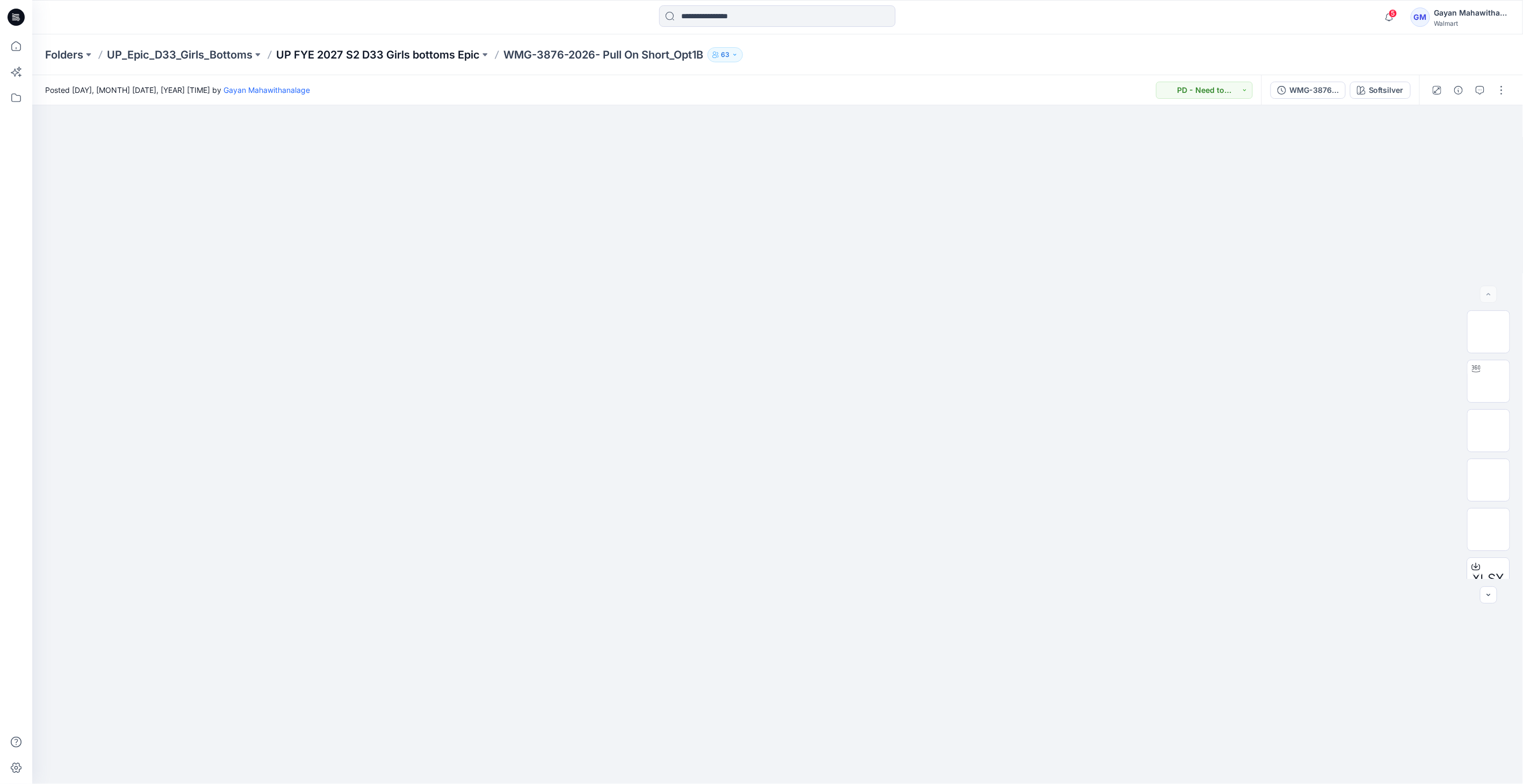 click on "UP FYE 2027 S2 D33 Girls bottoms Epic" at bounding box center (378, 55) 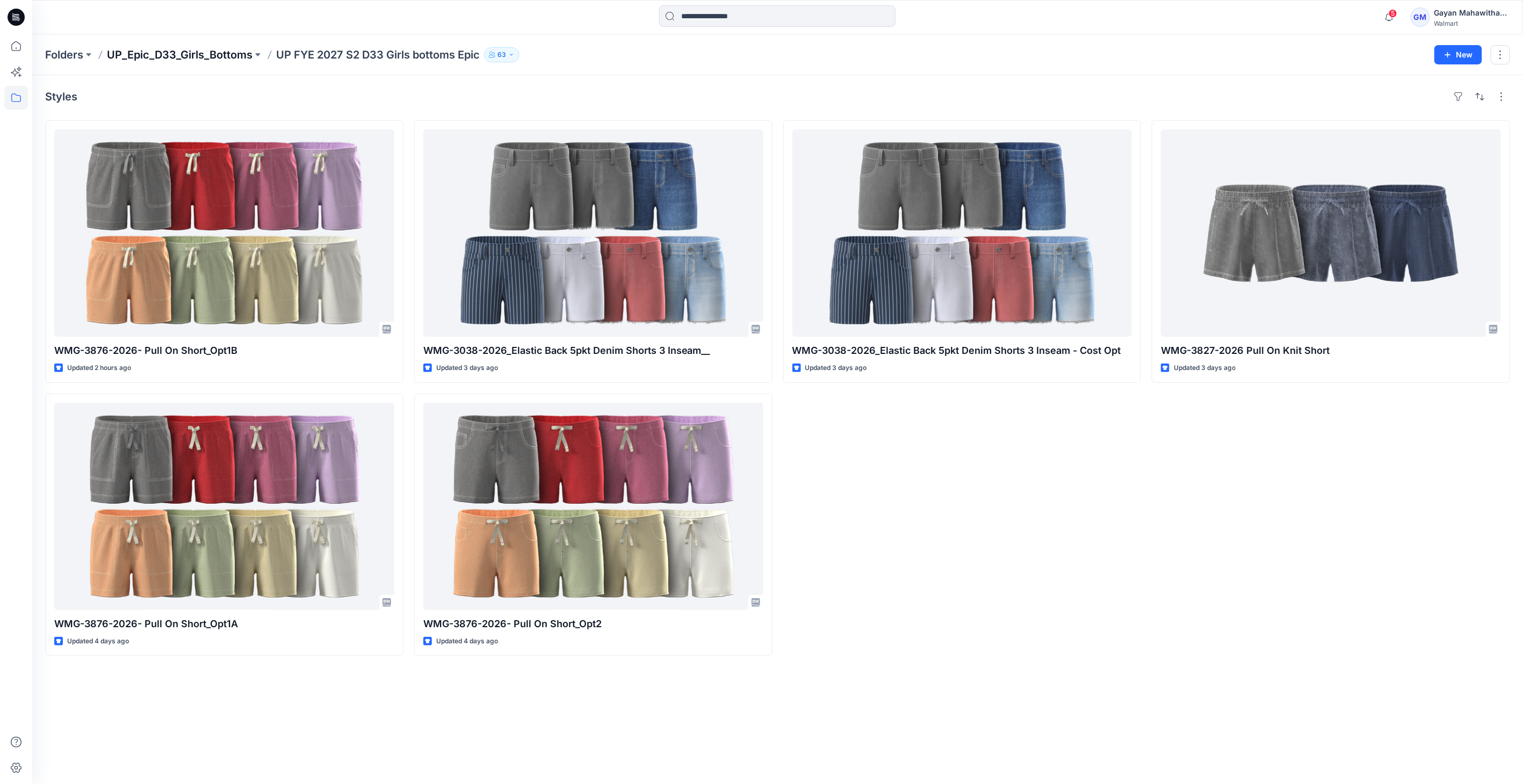 click on "UP_Epic_D33_Girls_Bottoms" at bounding box center [179, 55] 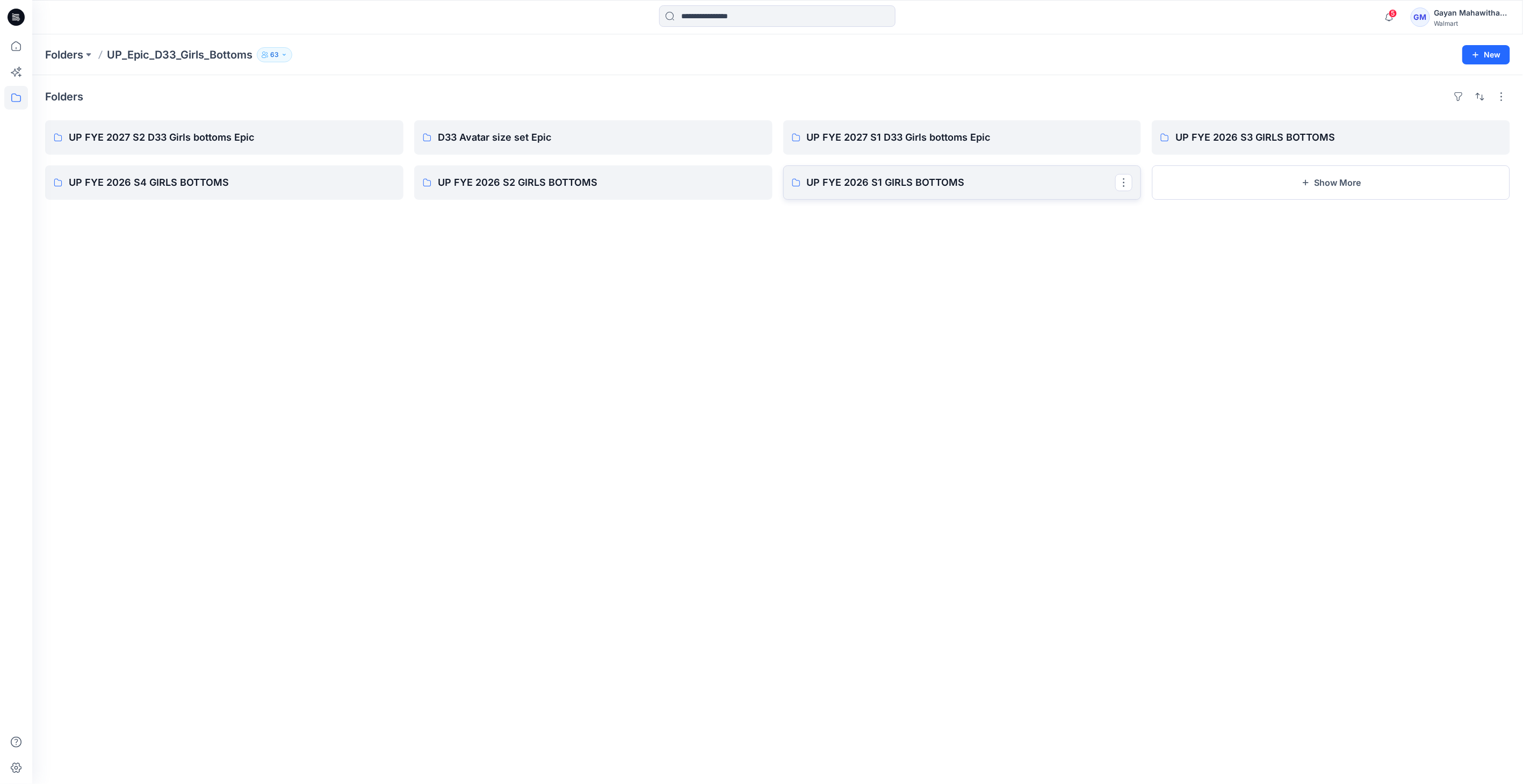 click on "UP FYE 2026 S1 GIRLS BOTTOMS" at bounding box center (961, 183) 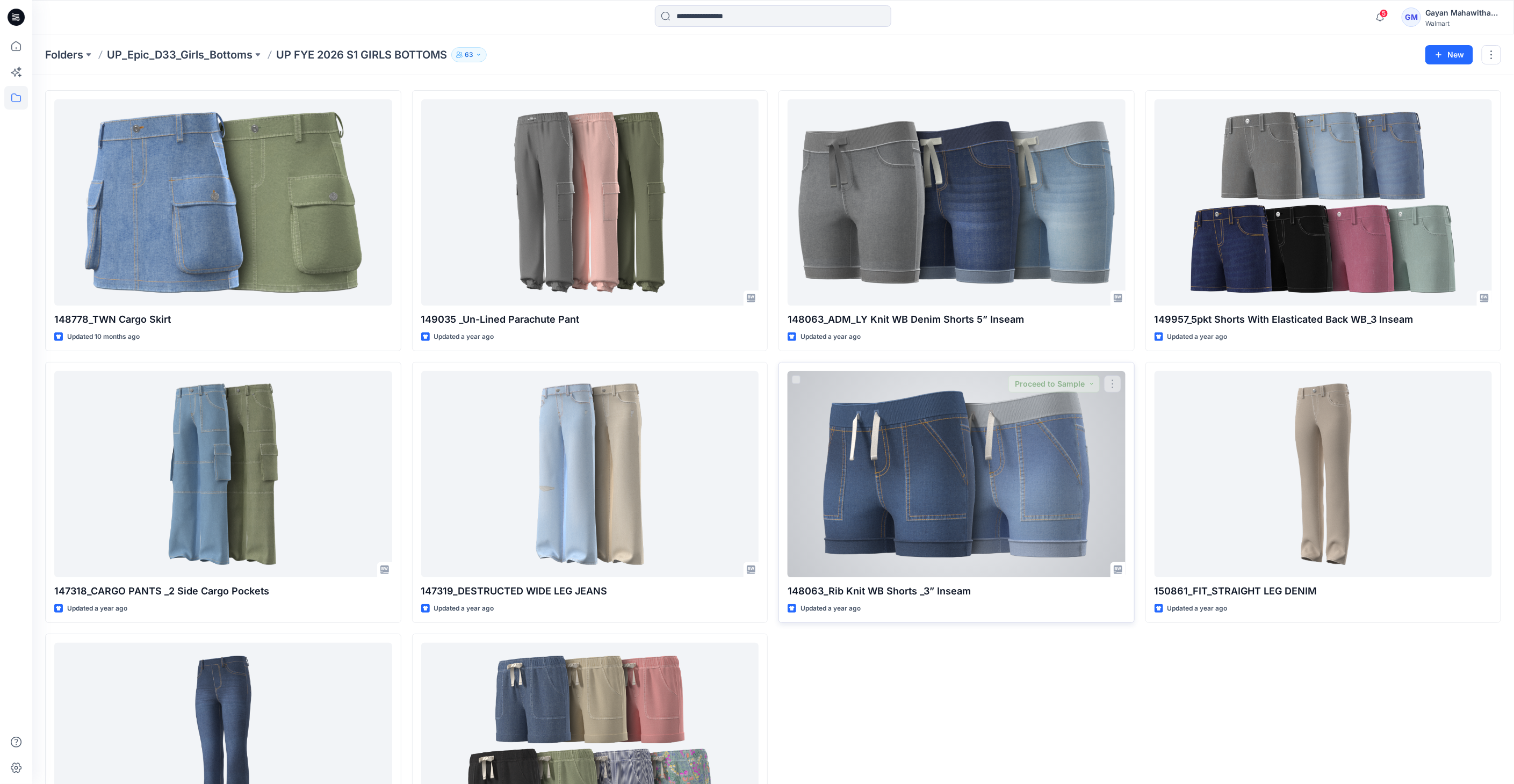 scroll, scrollTop: 0, scrollLeft: 0, axis: both 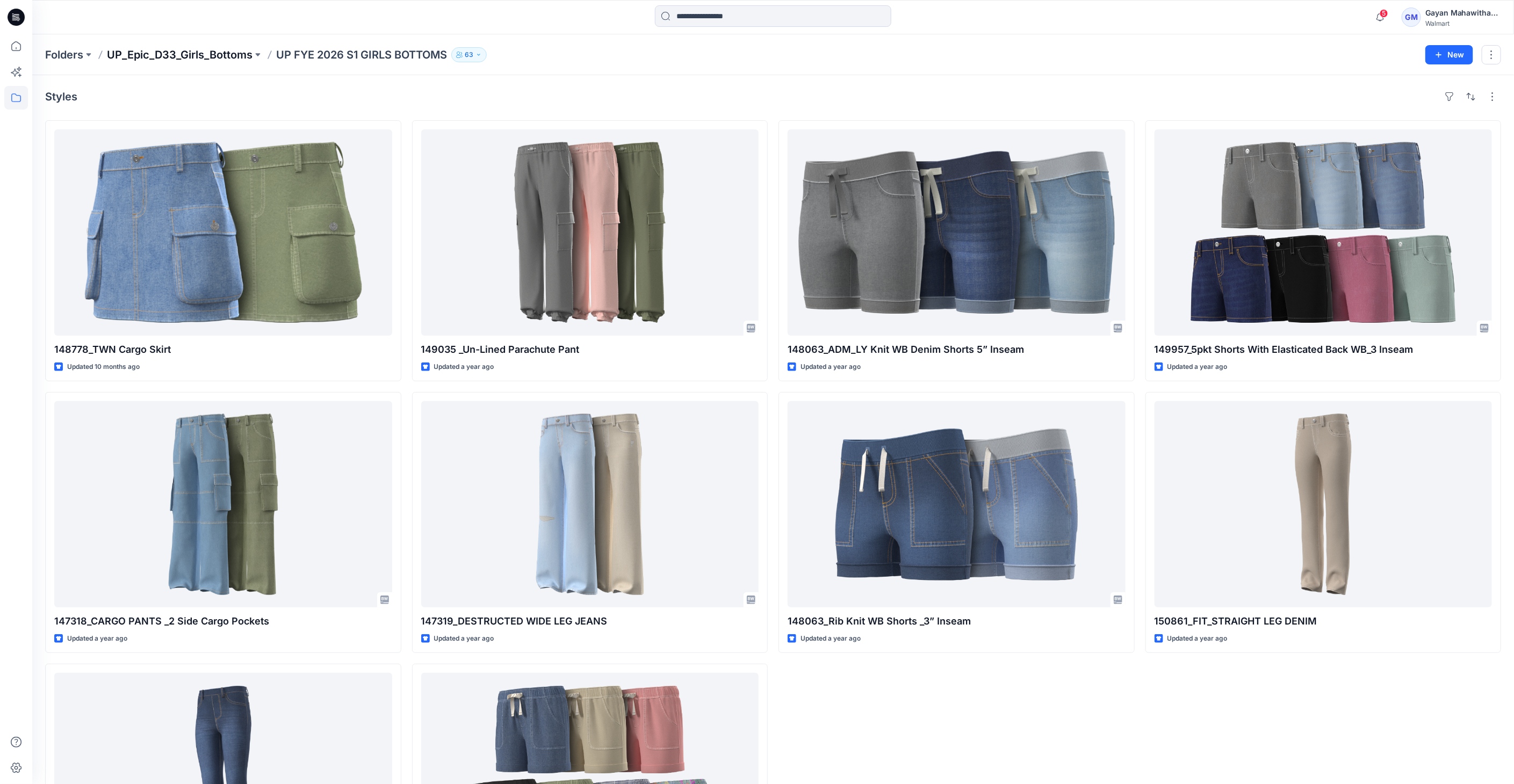 click on "UP_Epic_D33_Girls_Bottoms" at bounding box center [179, 55] 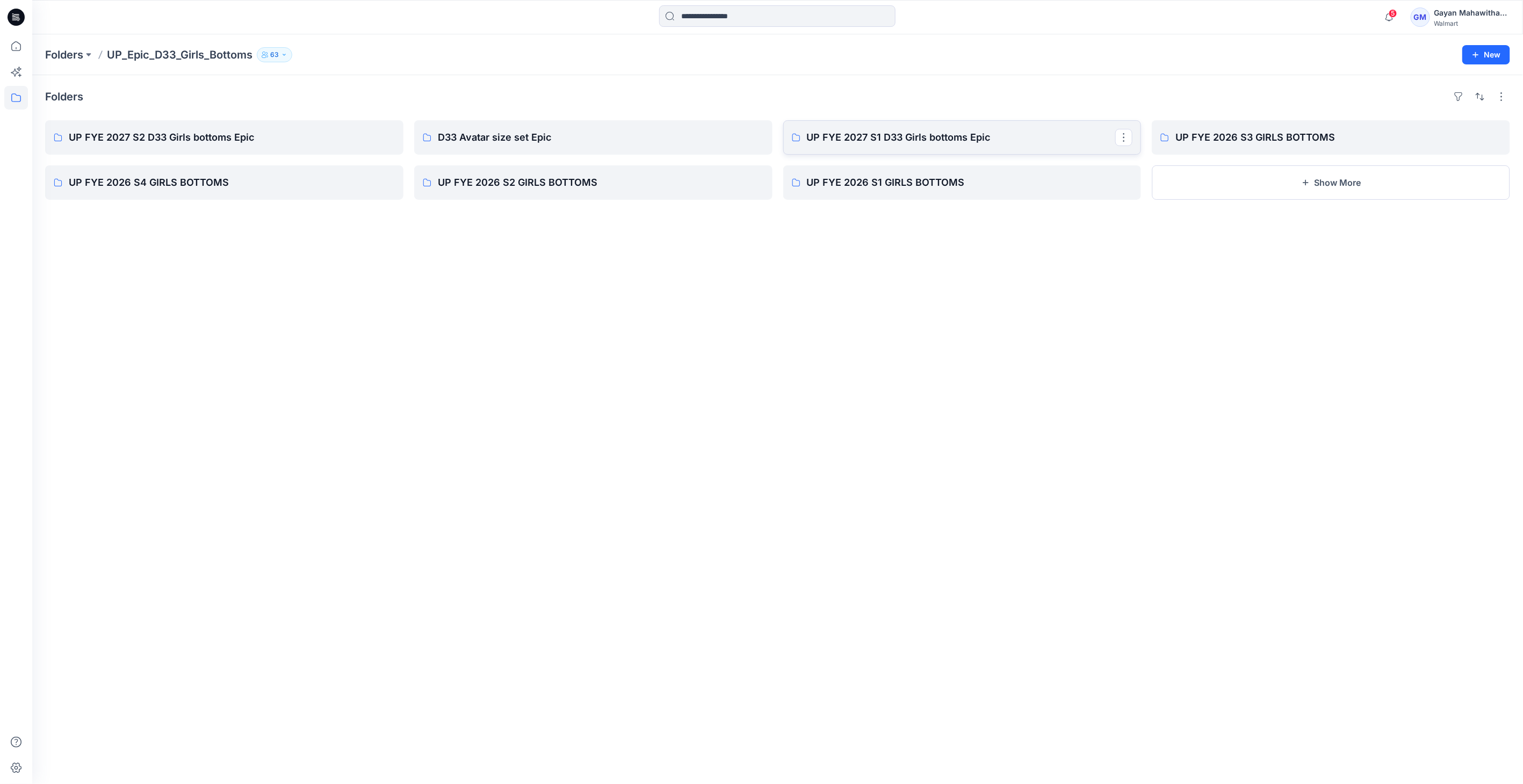 click on "UP FYE 2027 S1 D33 Girls bottoms Epic" at bounding box center (962, 137) 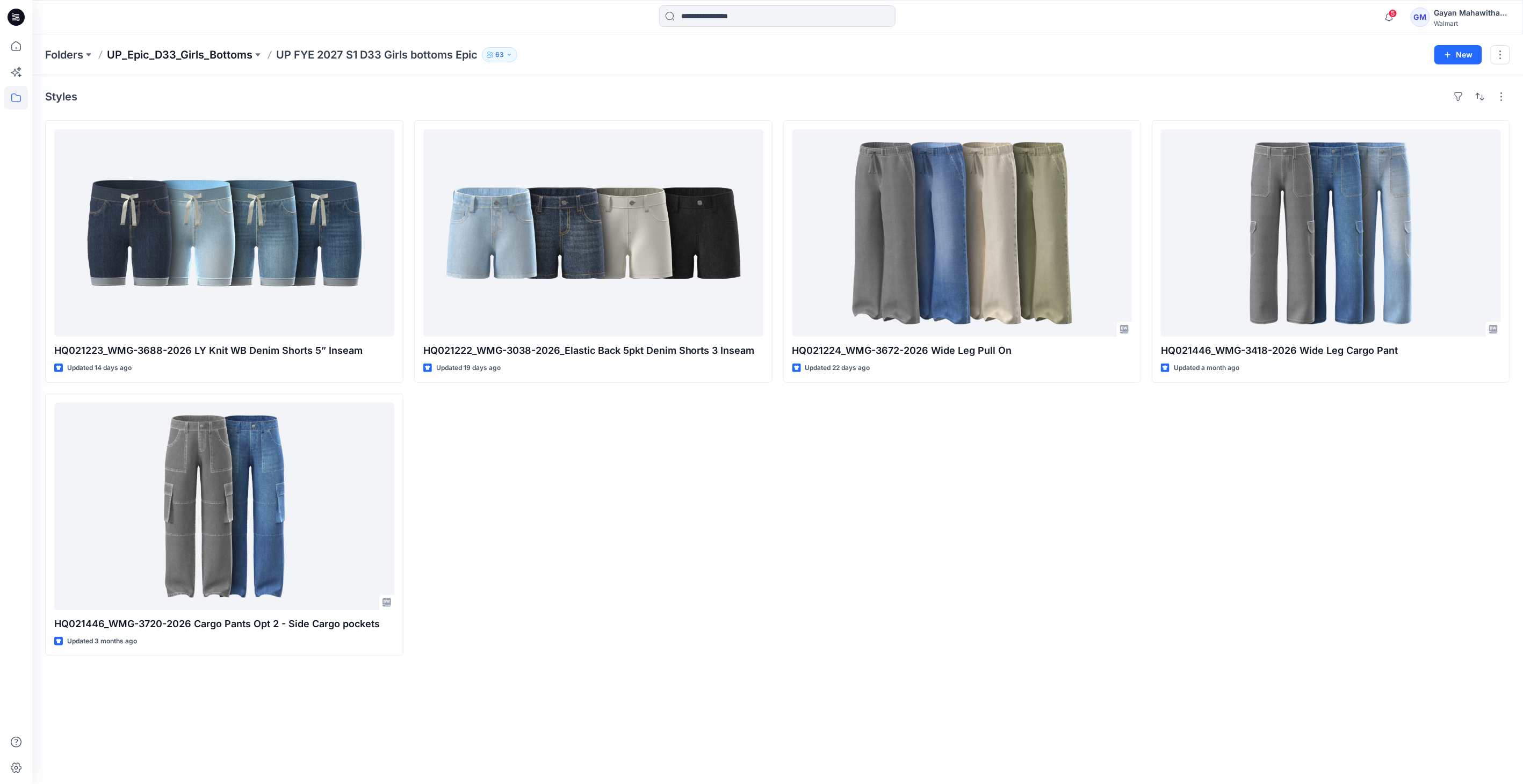 click on "UP_Epic_D33_Girls_Bottoms" at bounding box center [179, 55] 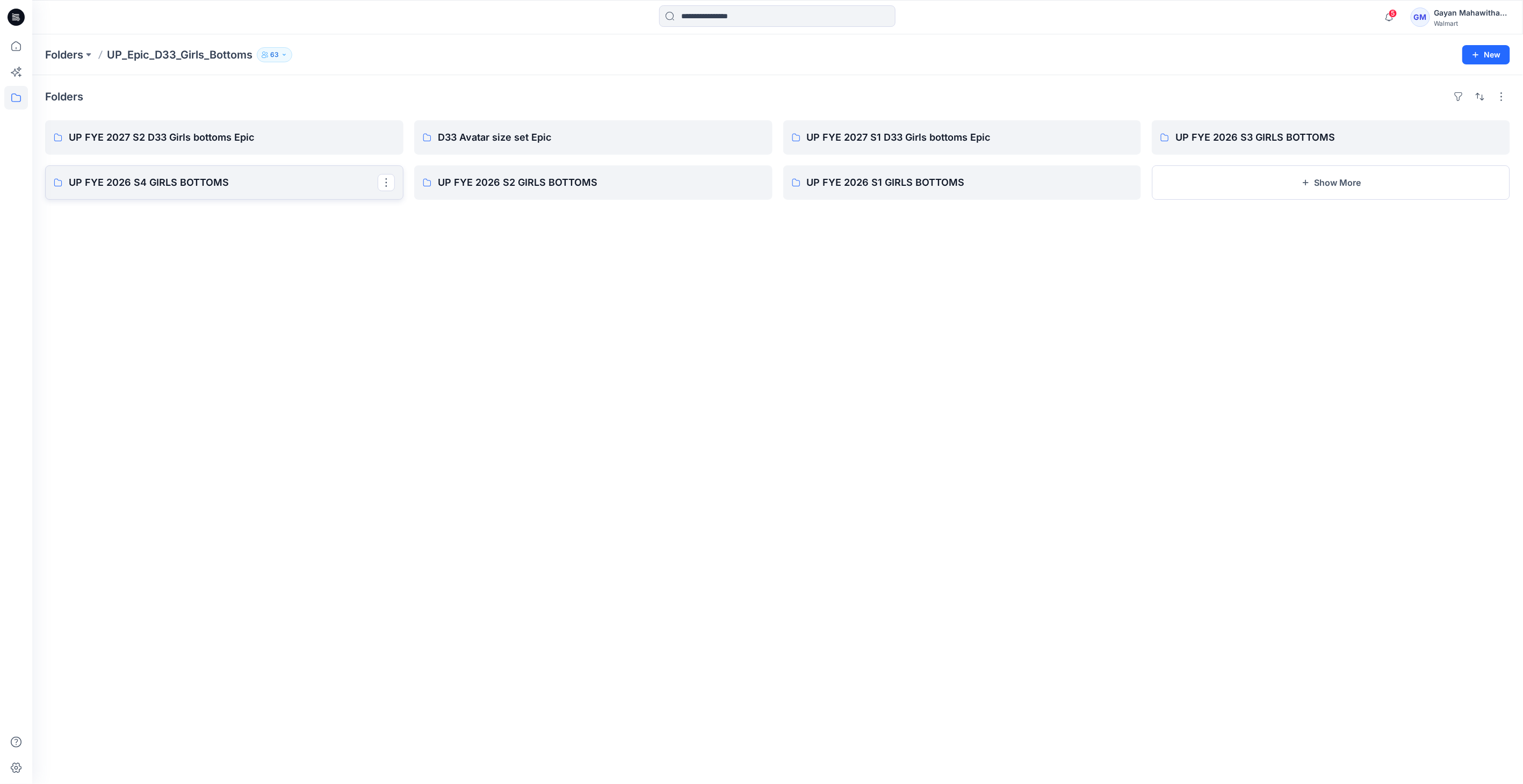 click on "UP FYE 2026 S4 GIRLS BOTTOMS" at bounding box center (224, 183) 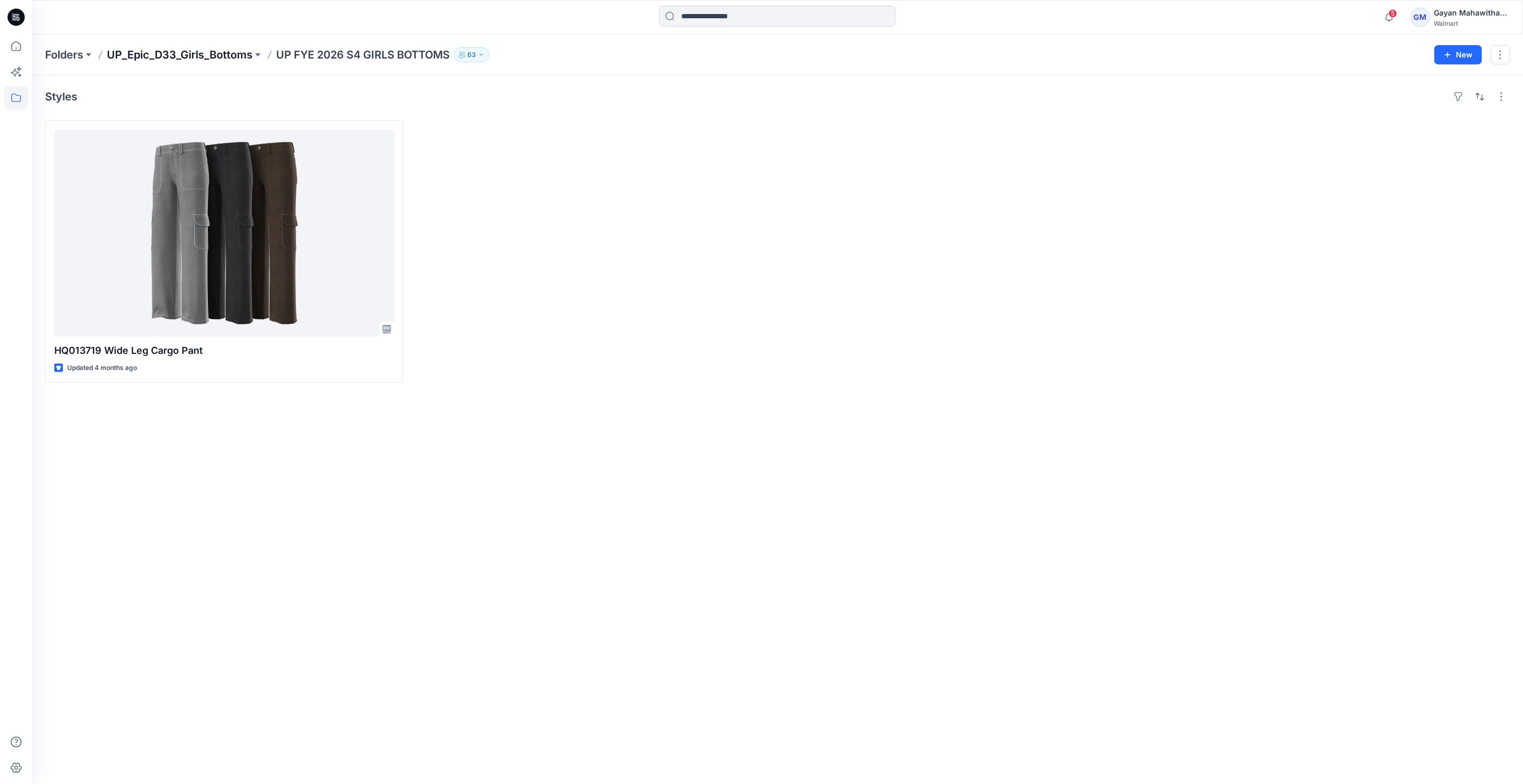 click on "UP_Epic_D33_Girls_Bottoms" at bounding box center (179, 55) 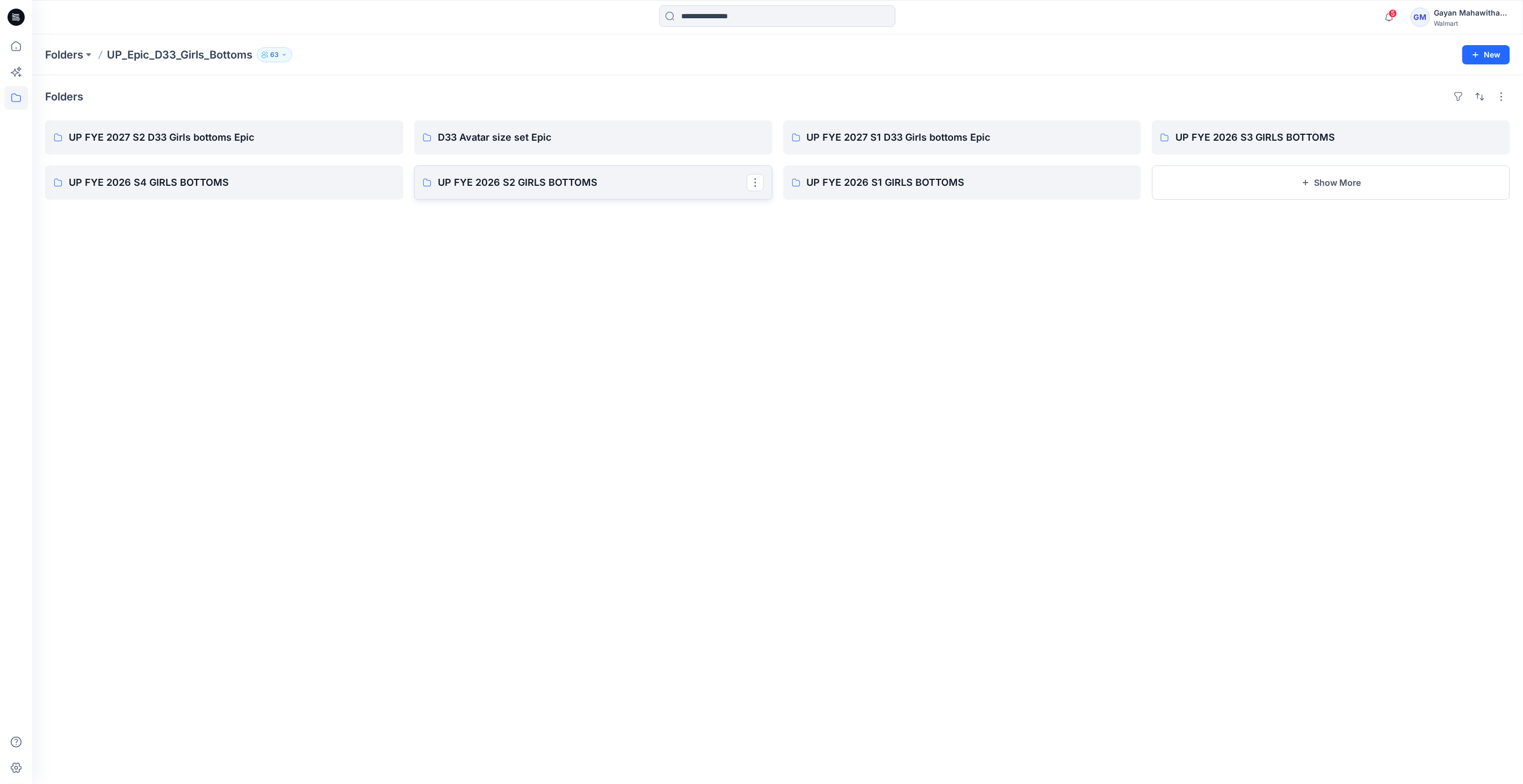 click on "UP FYE 2026 S2 GIRLS BOTTOMS" at bounding box center (592, 183) 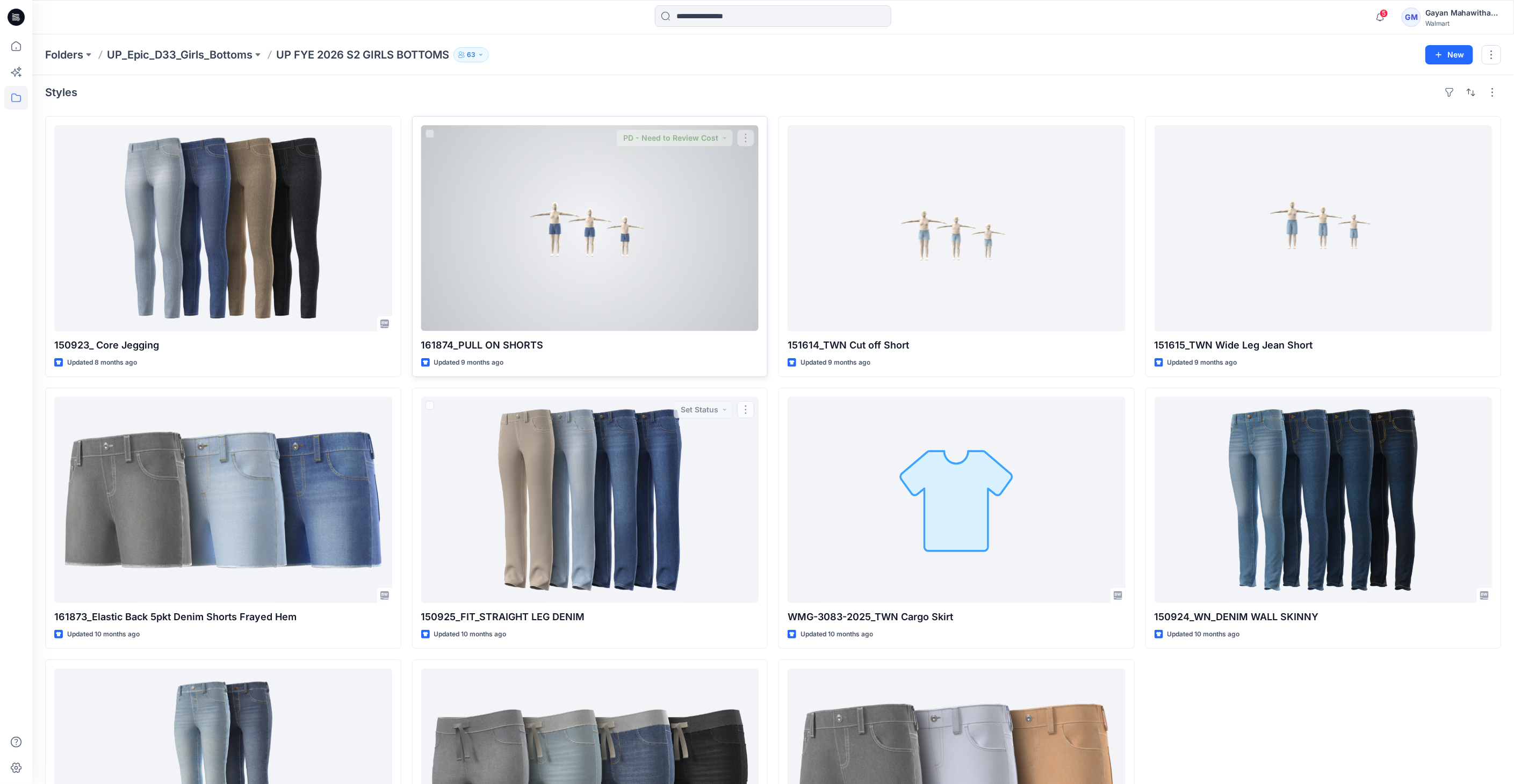 scroll, scrollTop: 0, scrollLeft: 0, axis: both 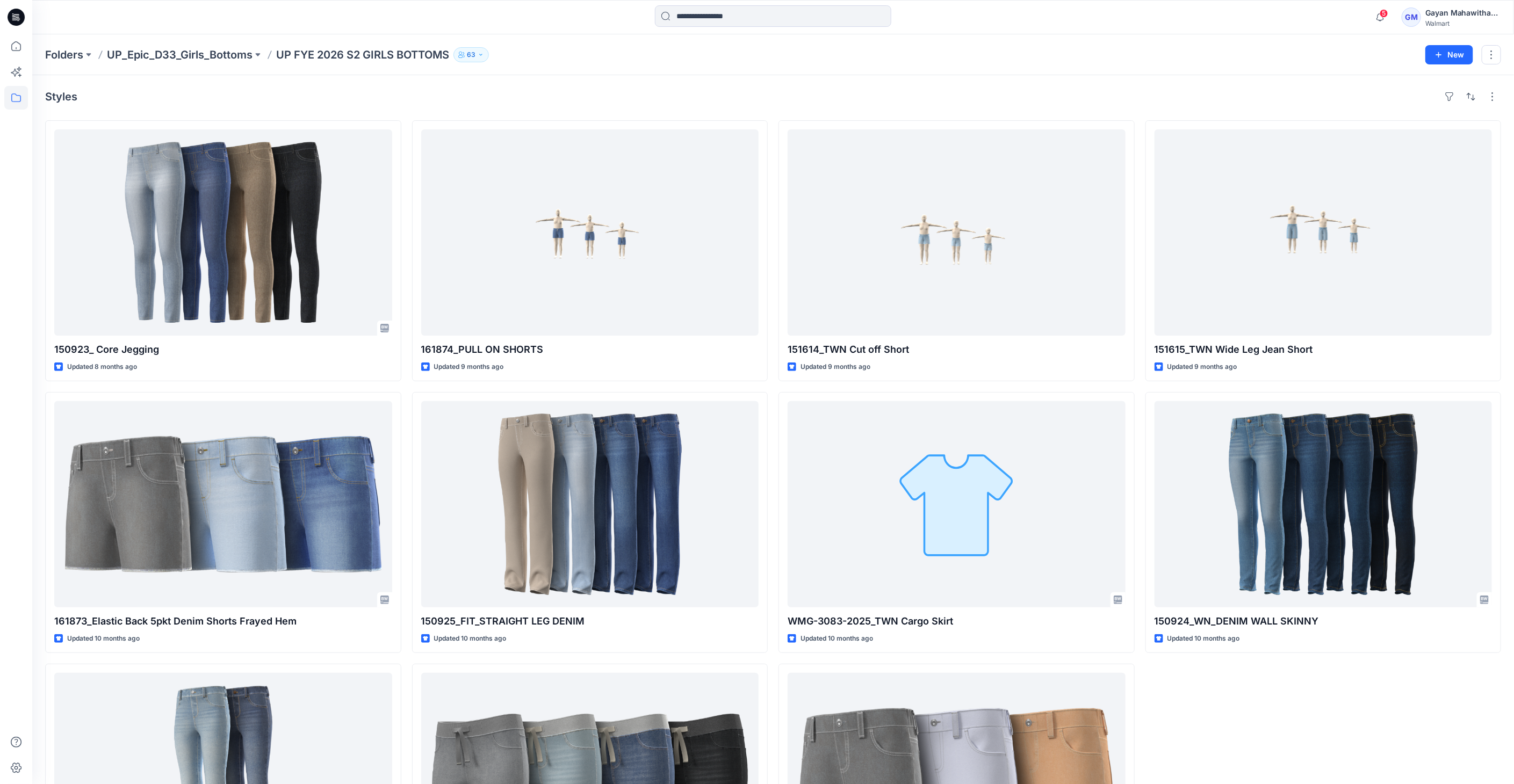click on "Folders UP_Epic_D33_Girls_Bottoms UP FYE 2026 S2 GIRLS BOTTOMS 63 New" at bounding box center [773, 55] 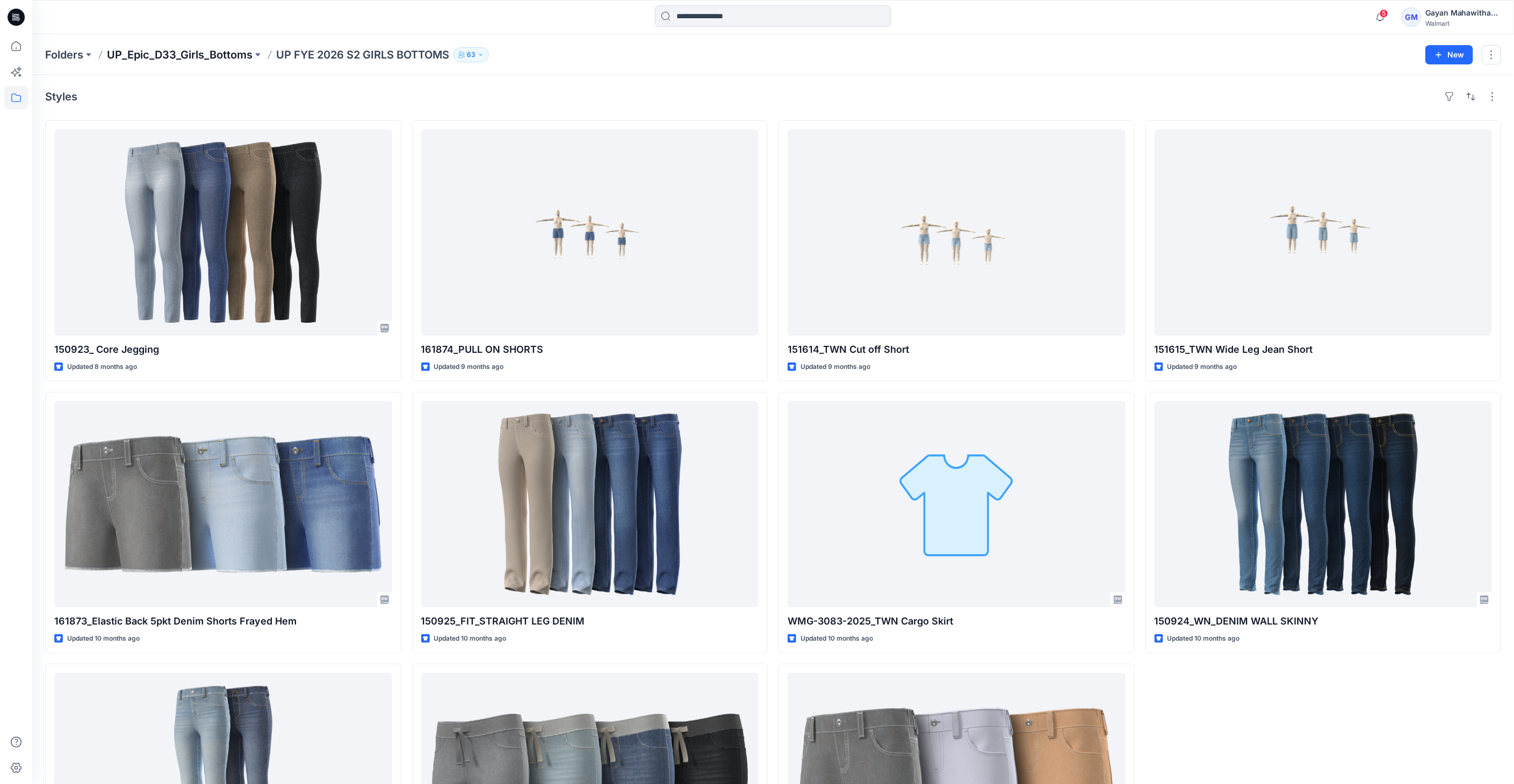 click on "UP_Epic_D33_Girls_Bottoms" at bounding box center [179, 55] 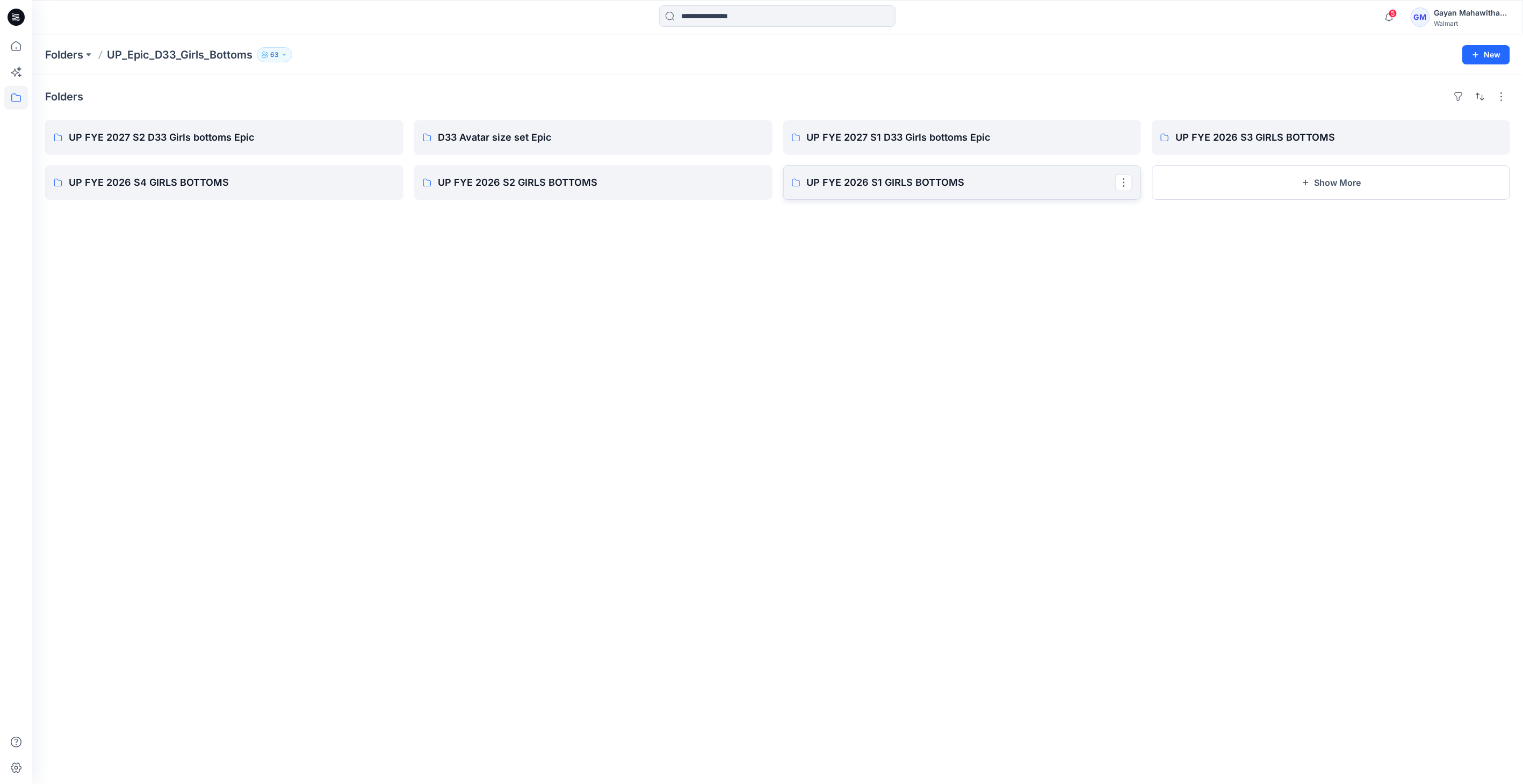 click on "UP FYE 2026 S1 GIRLS BOTTOMS" at bounding box center [962, 183] 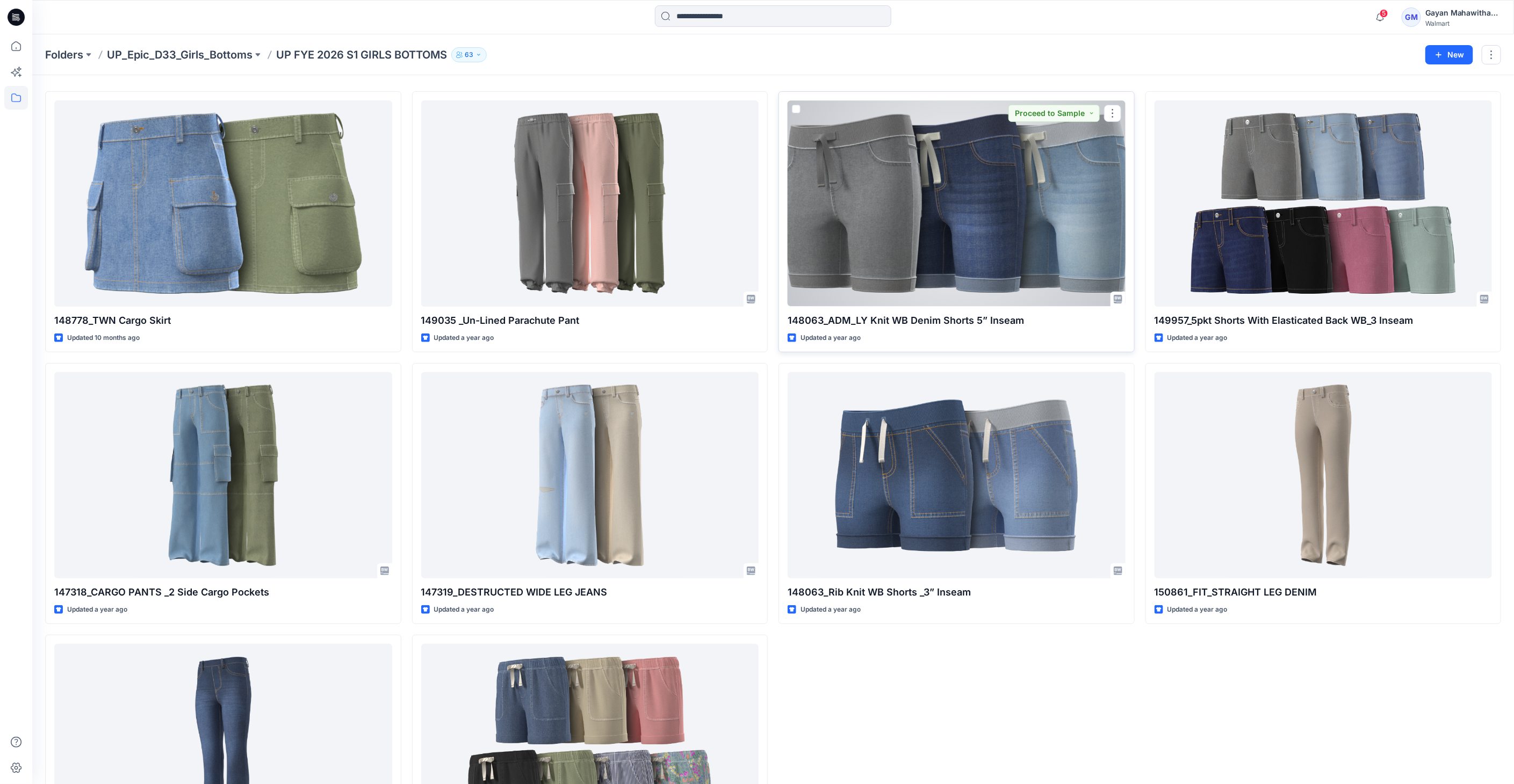 scroll, scrollTop: 0, scrollLeft: 0, axis: both 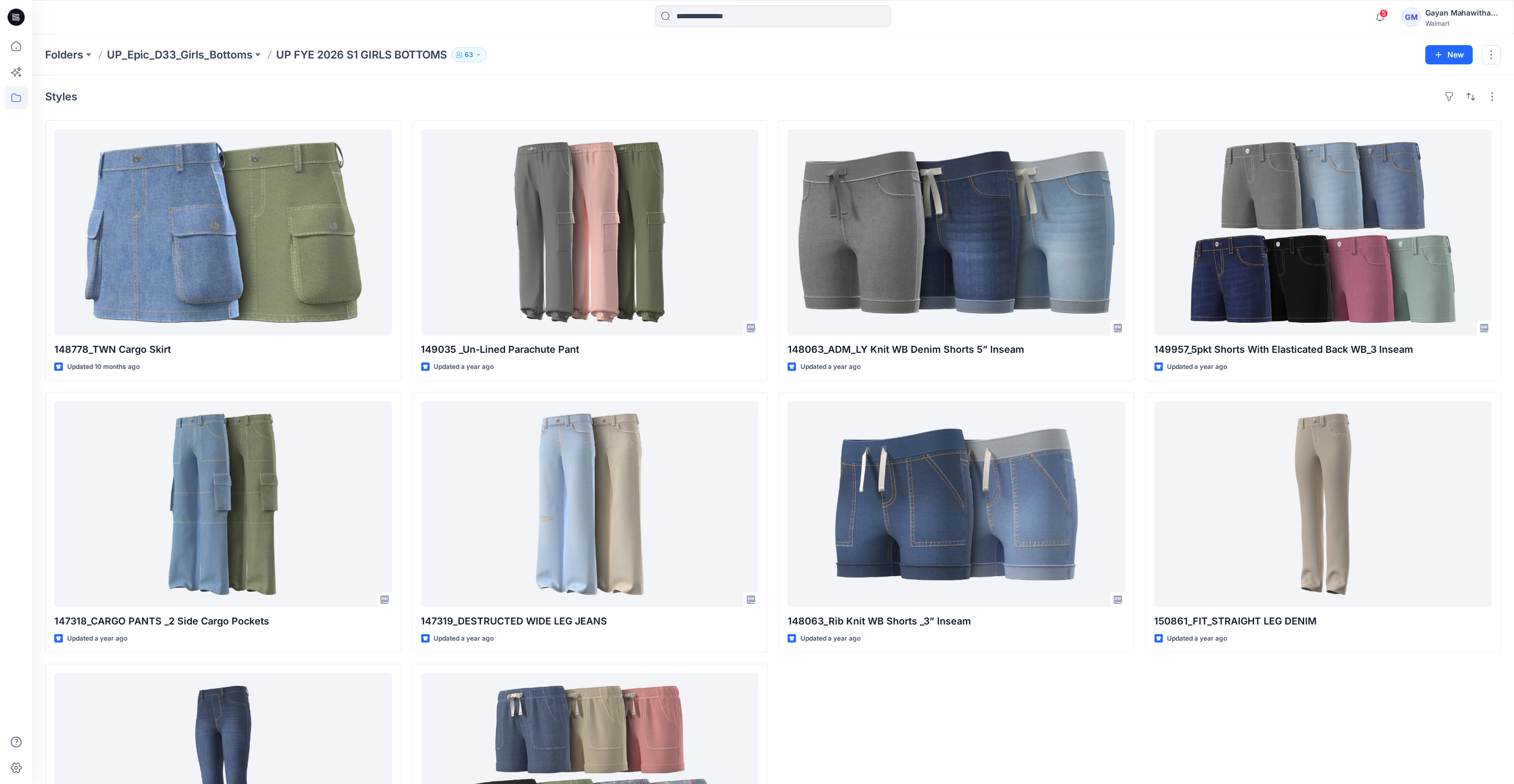 drag, startPoint x: 232, startPoint y: 49, endPoint x: 250, endPoint y: 52, distance: 18.248288 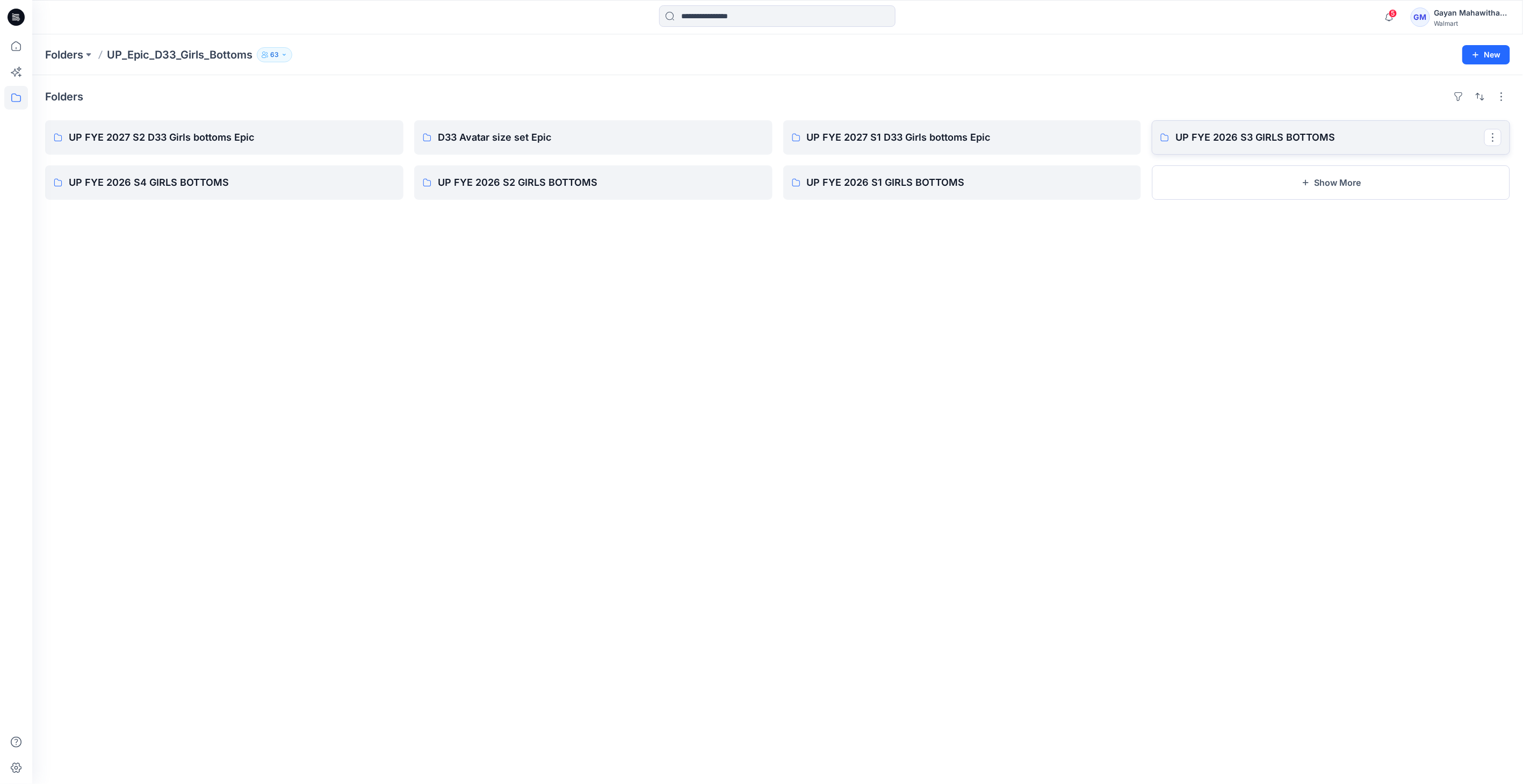 click on "UP FYE 2026 S3 GIRLS BOTTOMS" at bounding box center [1330, 137] 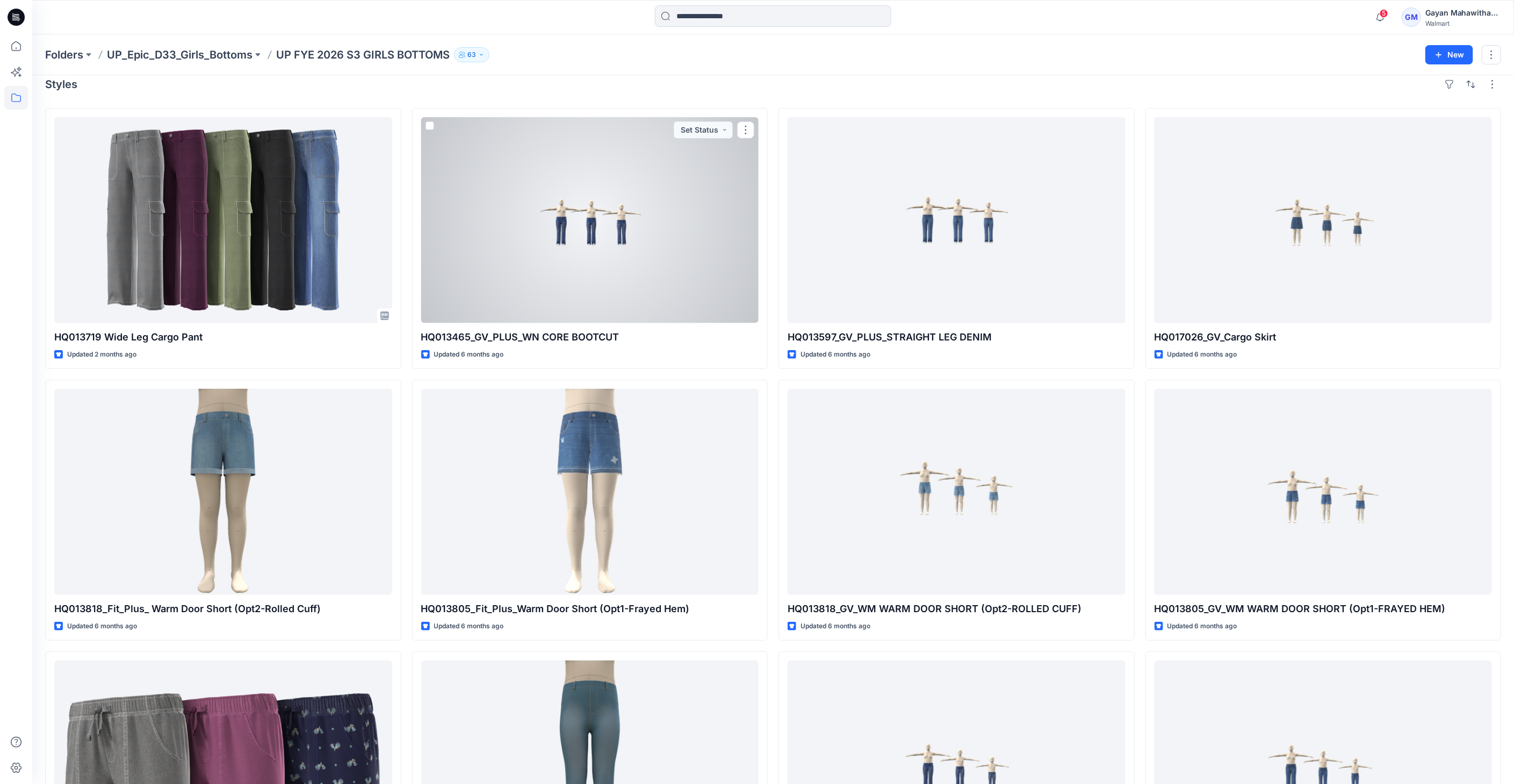 scroll, scrollTop: 0, scrollLeft: 0, axis: both 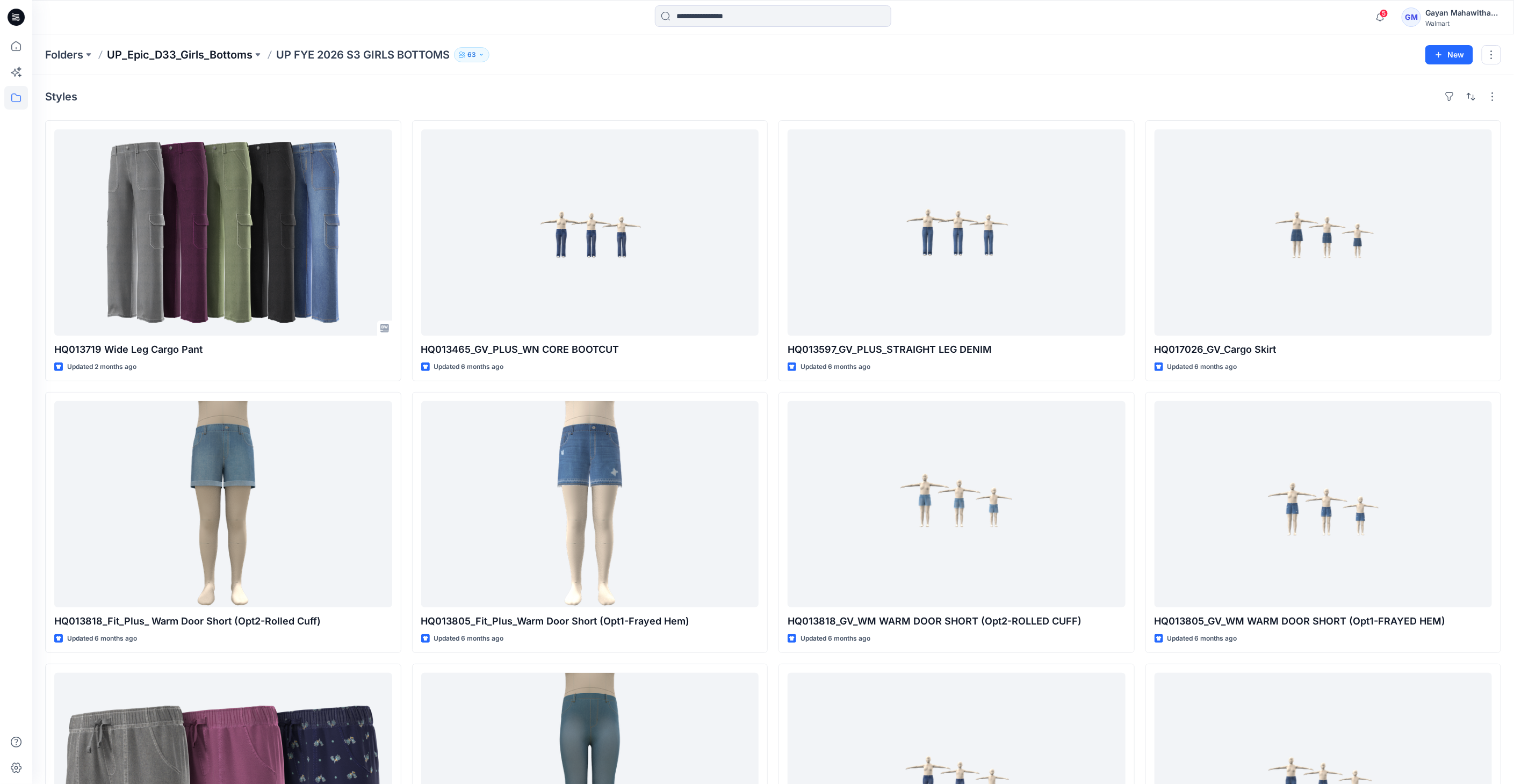 click on "UP_Epic_D33_Girls_Bottoms" at bounding box center (179, 55) 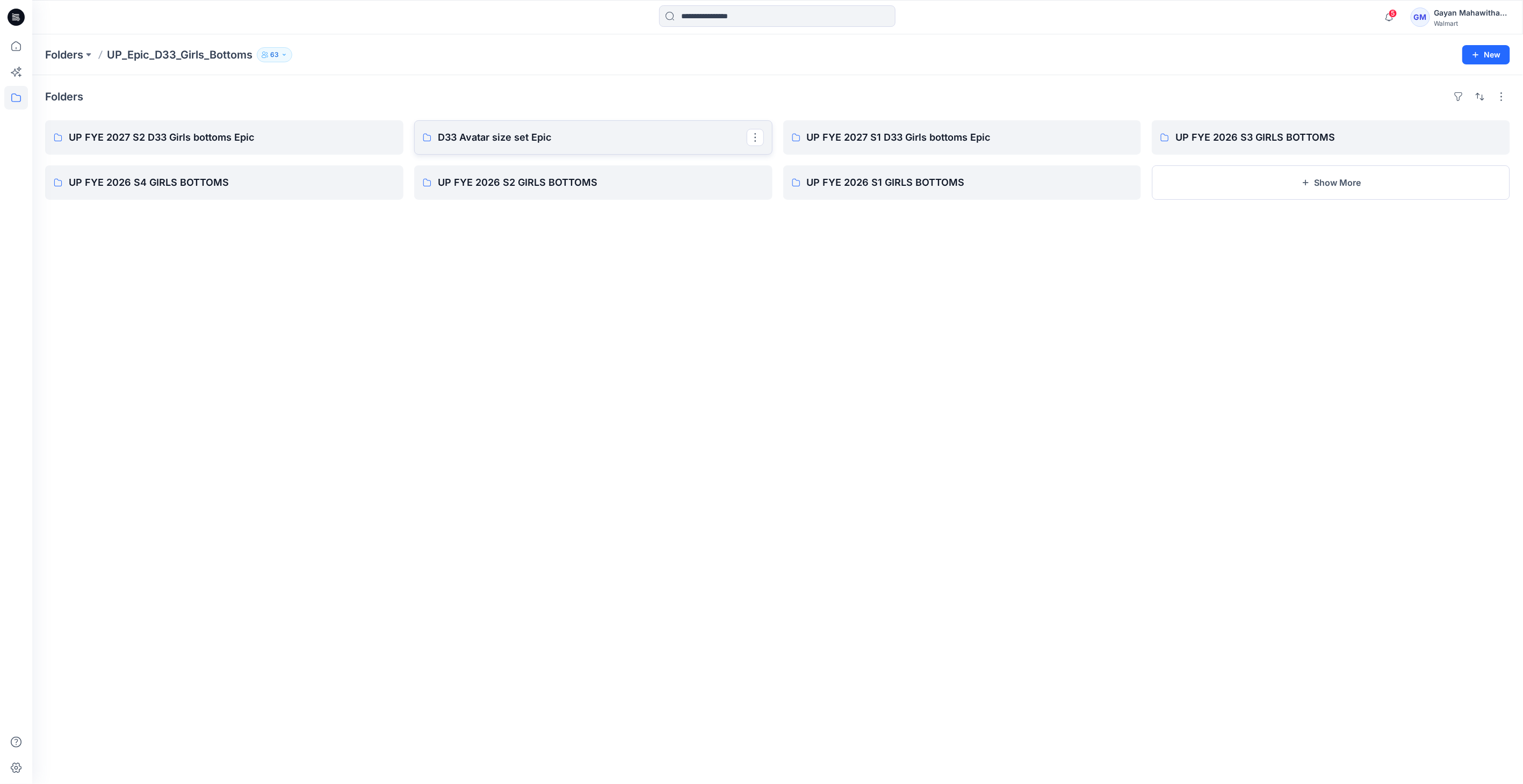 click on "D33 Avatar size set Epic" at bounding box center (593, 137) 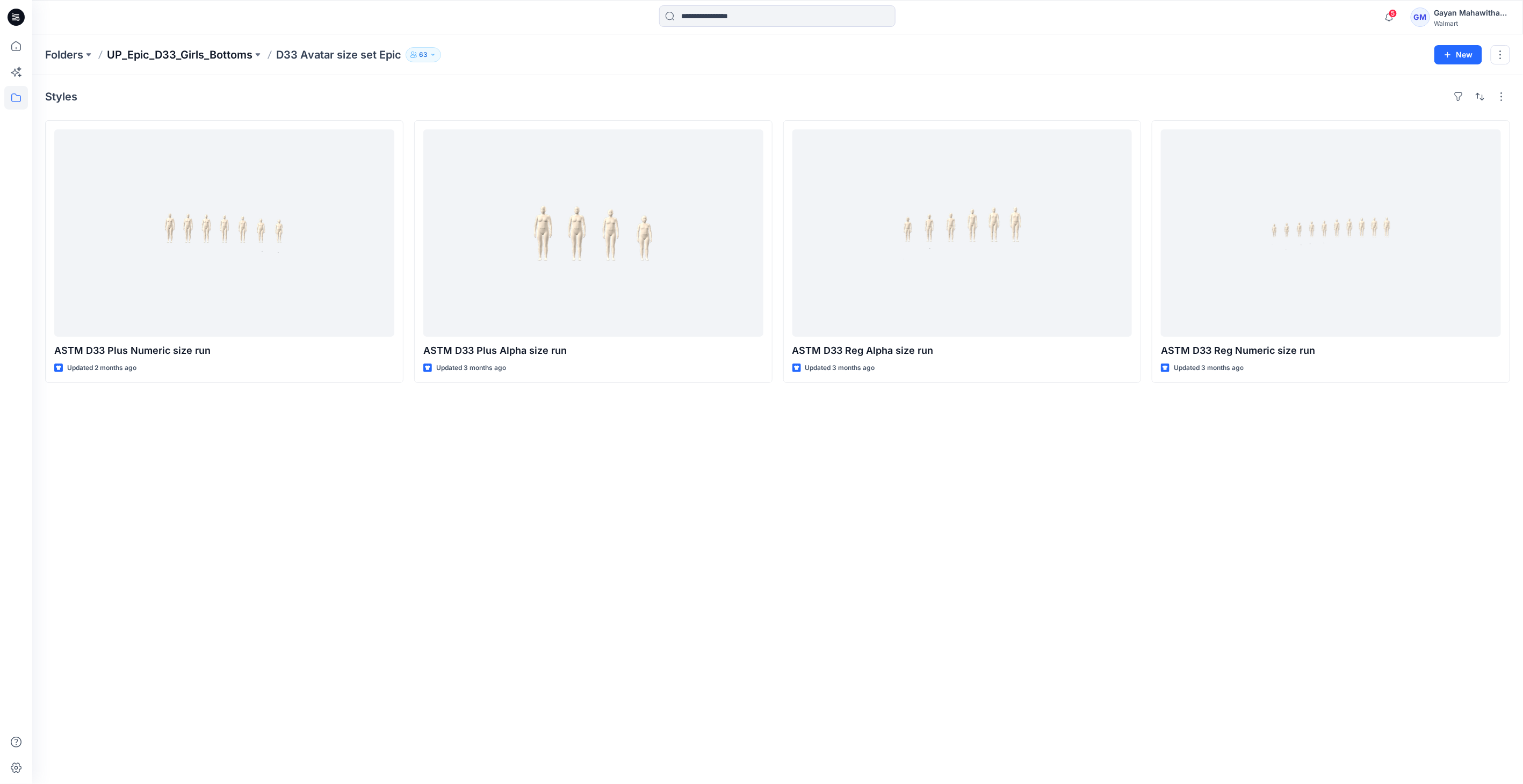 click on "UP_Epic_D33_Girls_Bottoms" at bounding box center [179, 55] 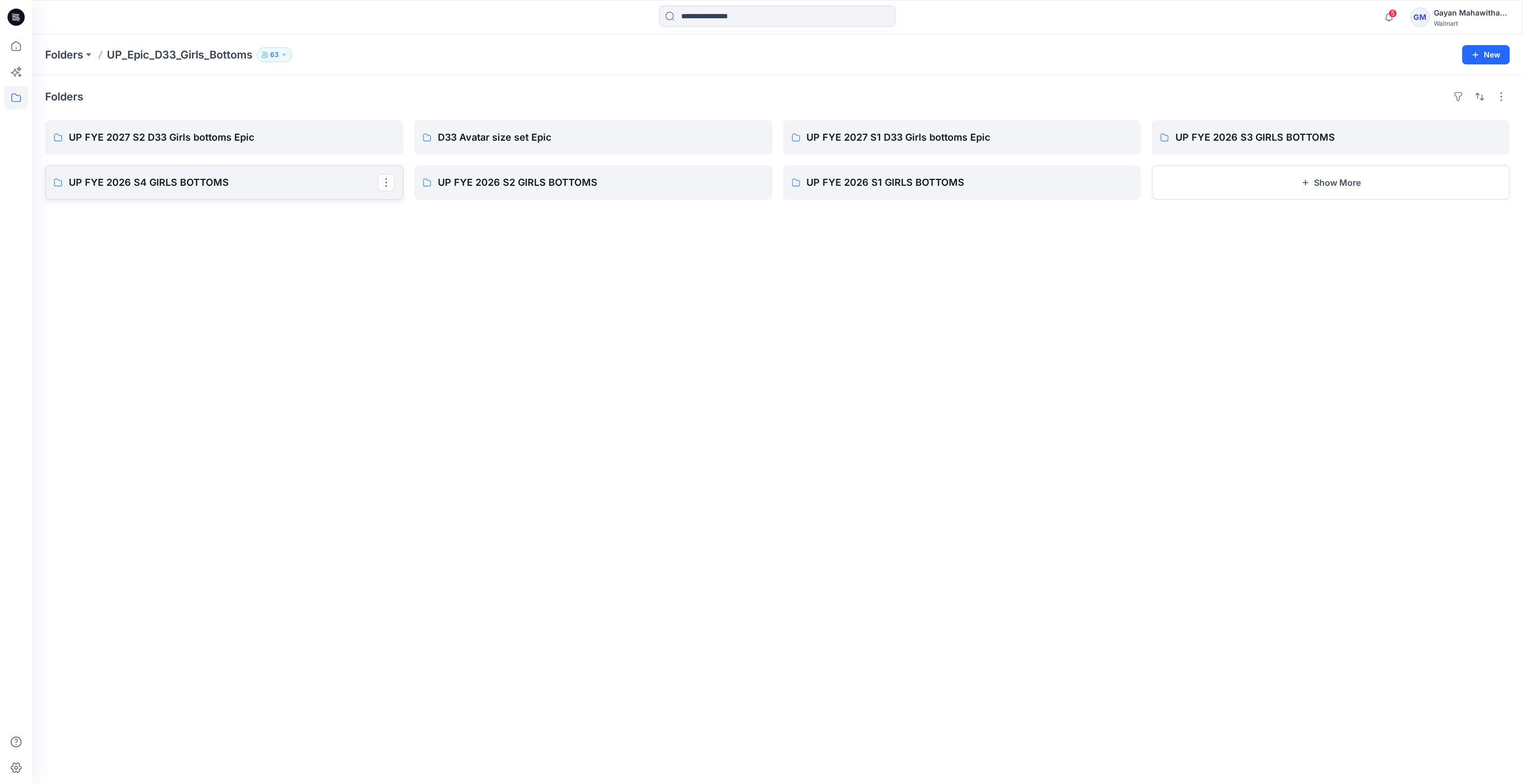 click on "UP FYE 2026 S4 GIRLS BOTTOMS" at bounding box center [223, 183] 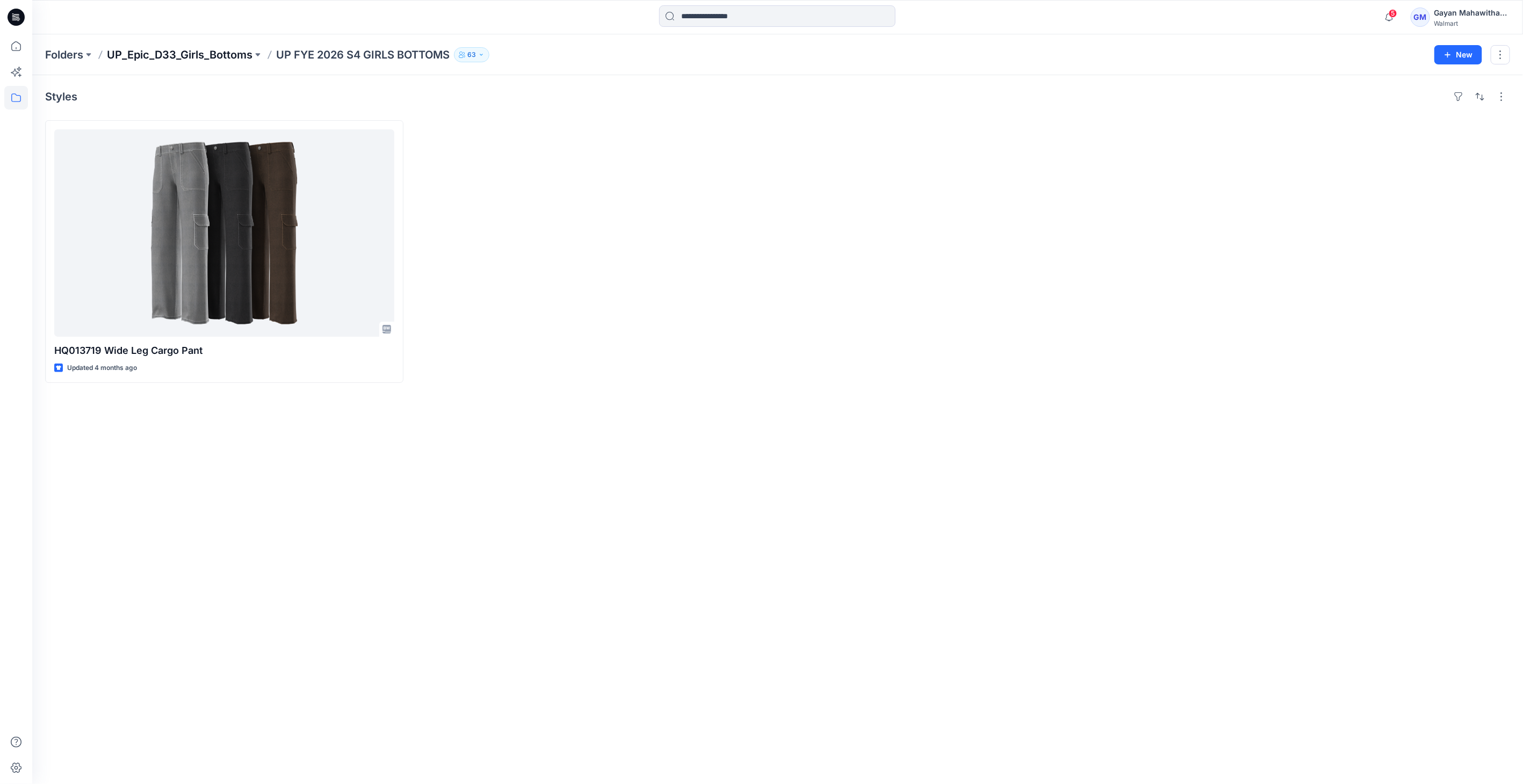 drag, startPoint x: 210, startPoint y: 36, endPoint x: 216, endPoint y: 52, distance: 17.088007 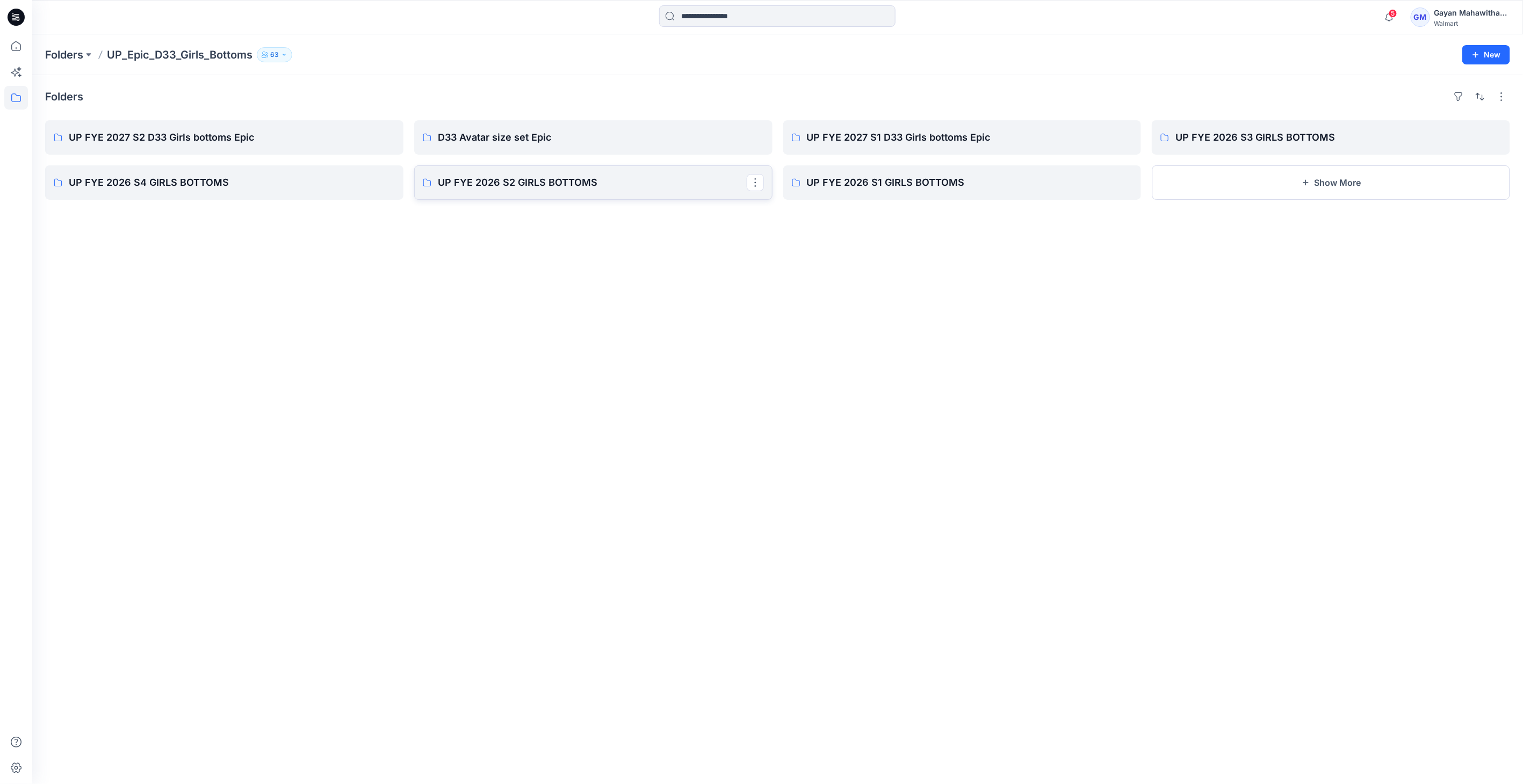 click on "UP FYE 2026 S2 GIRLS BOTTOMS" at bounding box center [593, 183] 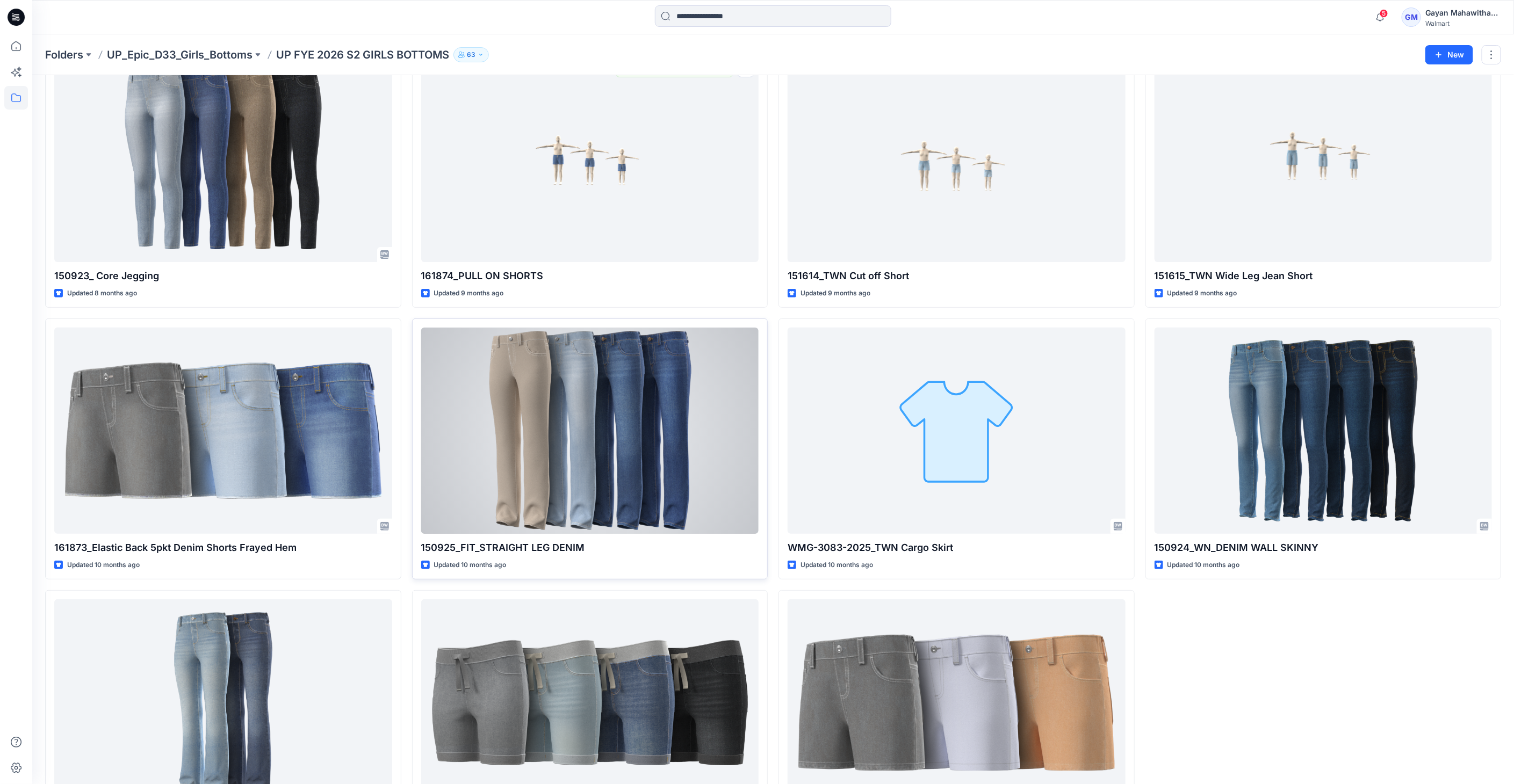 scroll, scrollTop: 153, scrollLeft: 0, axis: vertical 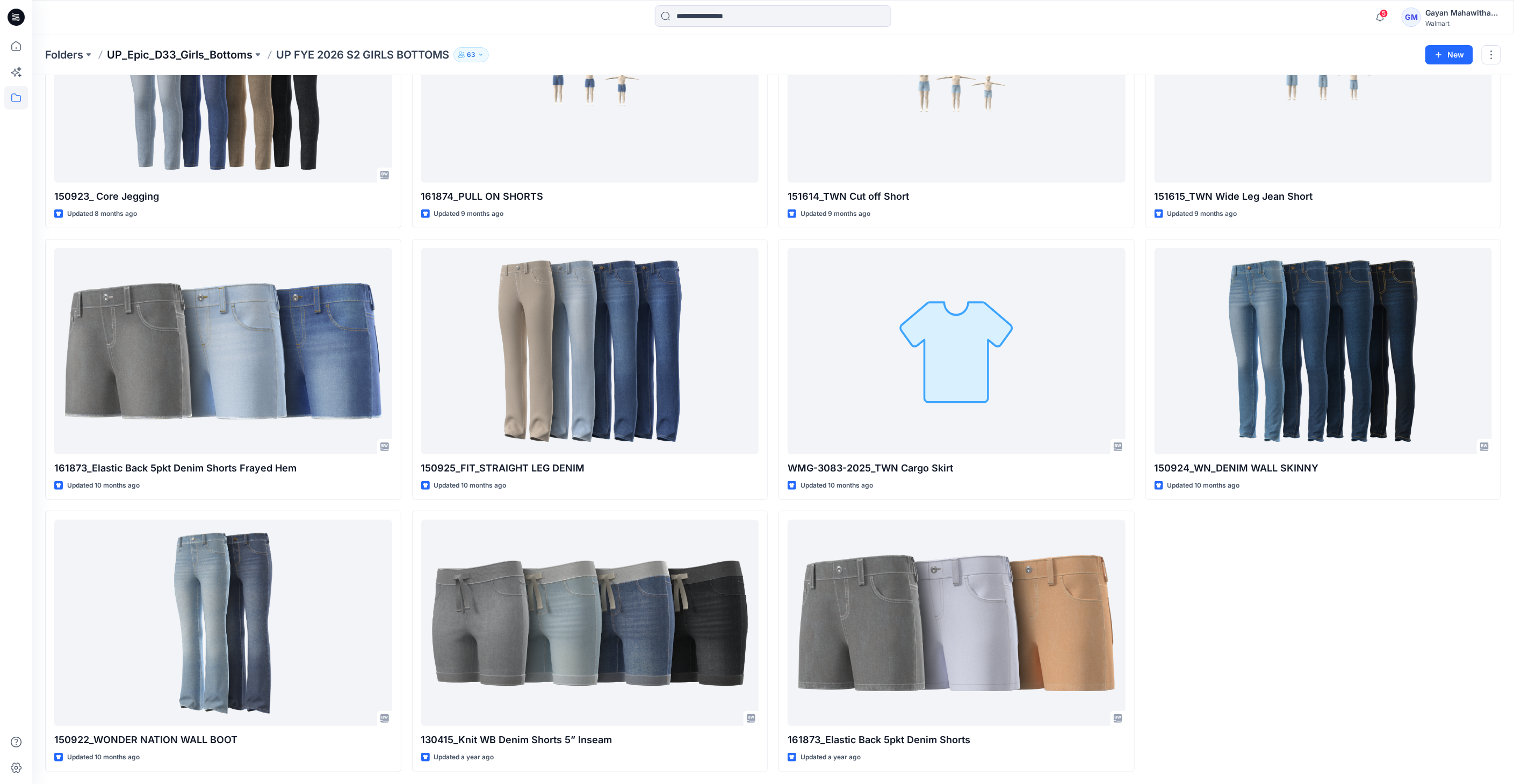 click on "UP_Epic_D33_Girls_Bottoms" at bounding box center [179, 55] 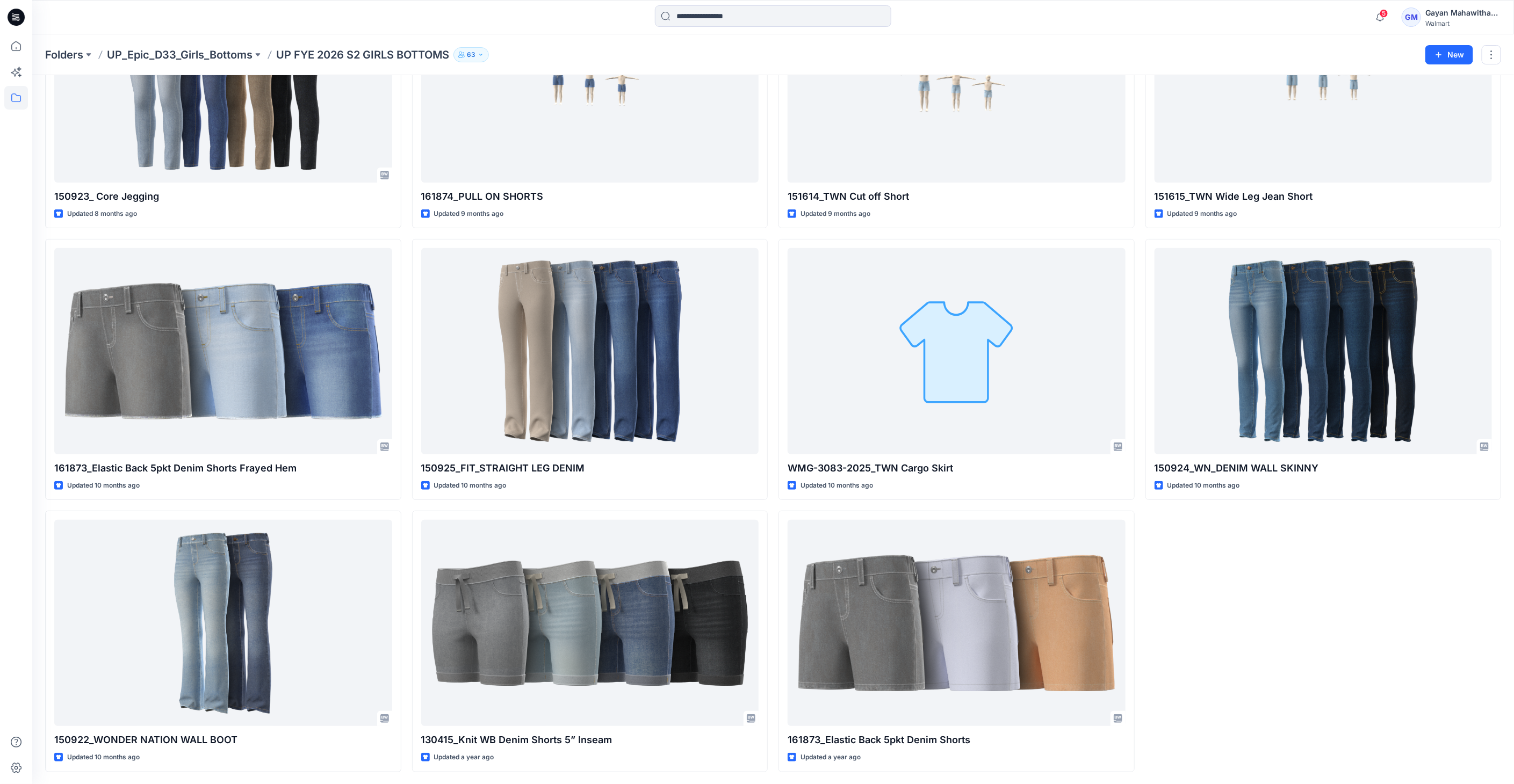 scroll, scrollTop: 0, scrollLeft: 0, axis: both 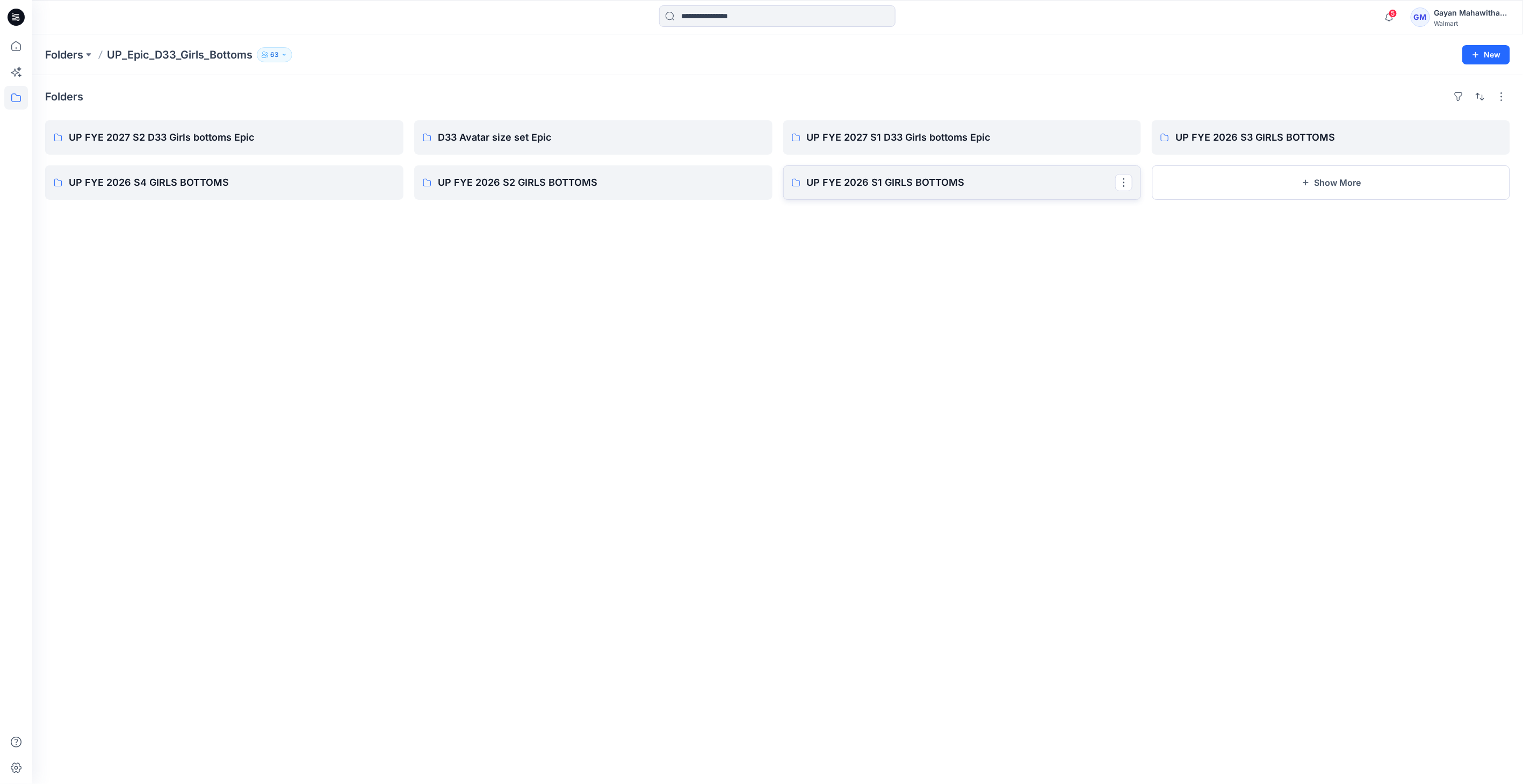 click on "UP FYE 2026 S1 GIRLS BOTTOMS" at bounding box center [961, 183] 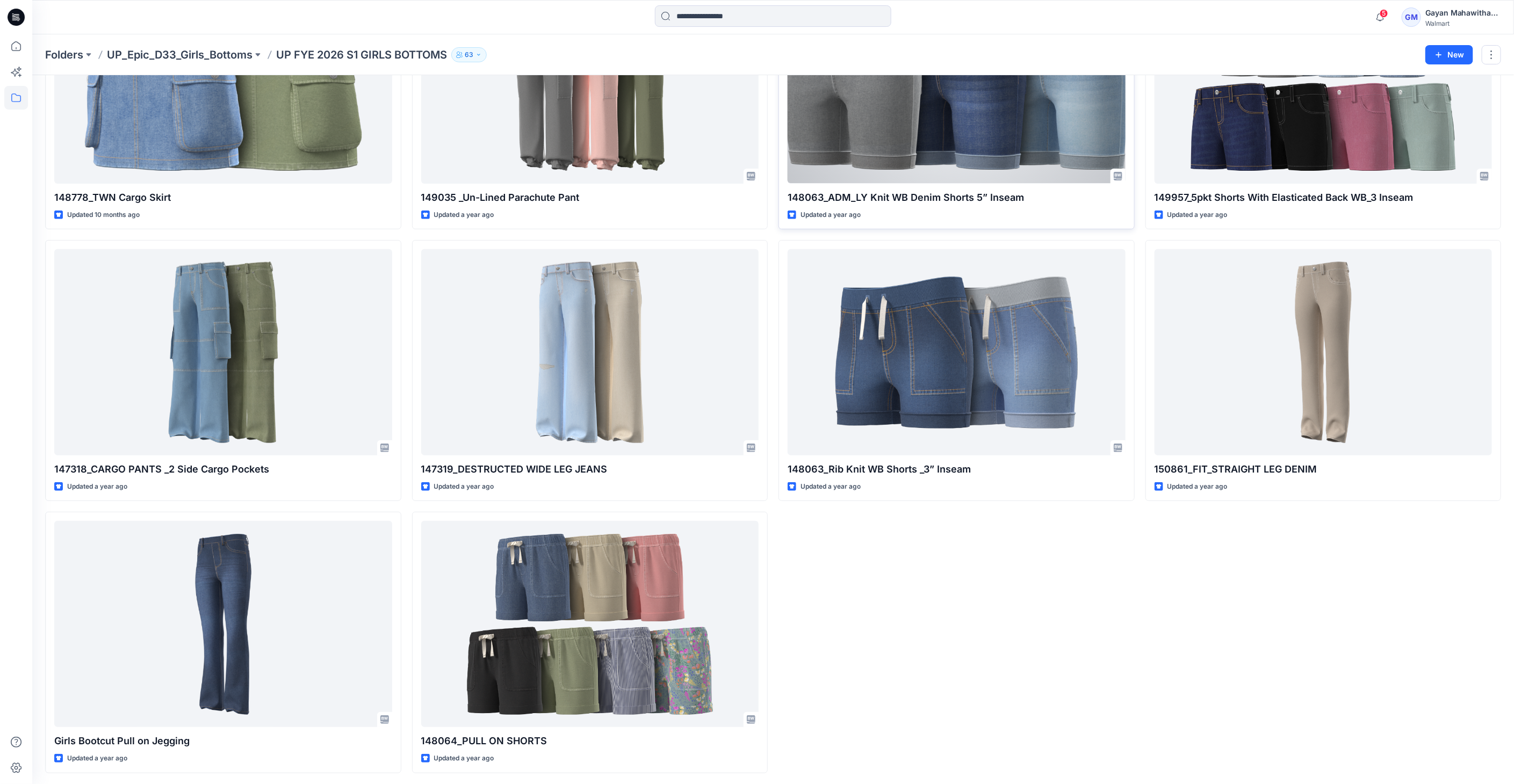 scroll, scrollTop: 153, scrollLeft: 0, axis: vertical 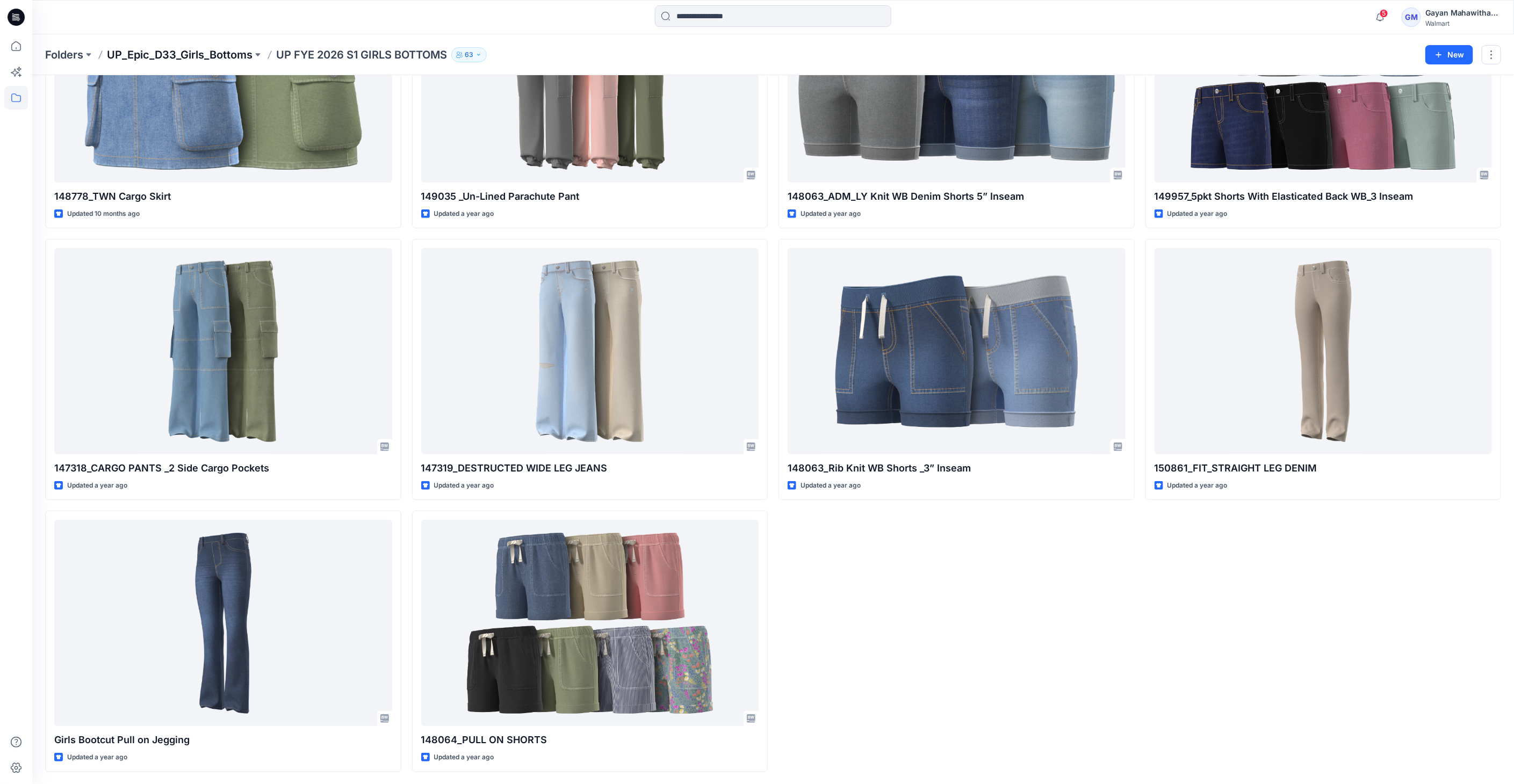 click on "UP_Epic_D33_Girls_Bottoms" at bounding box center (179, 55) 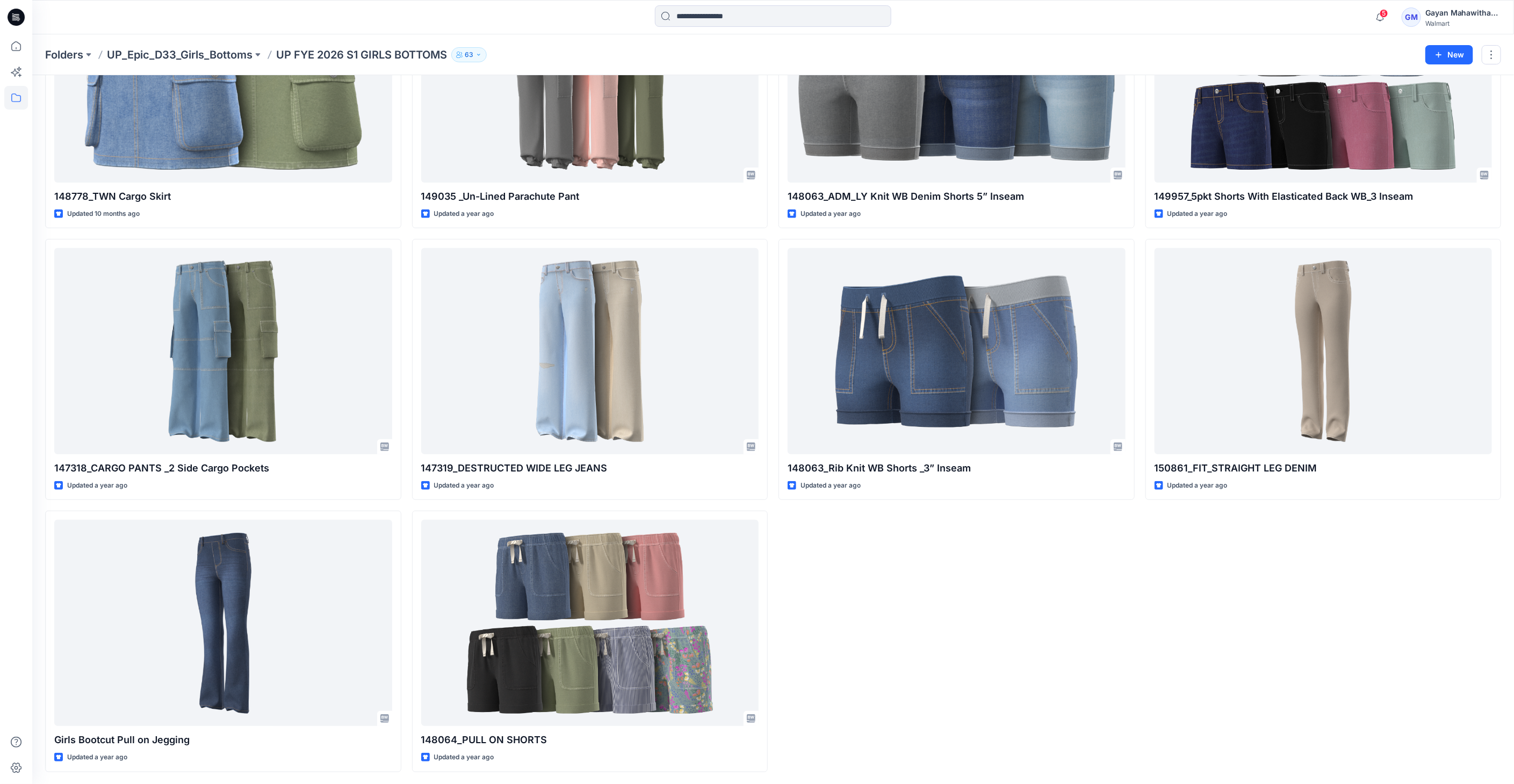 scroll, scrollTop: 0, scrollLeft: 0, axis: both 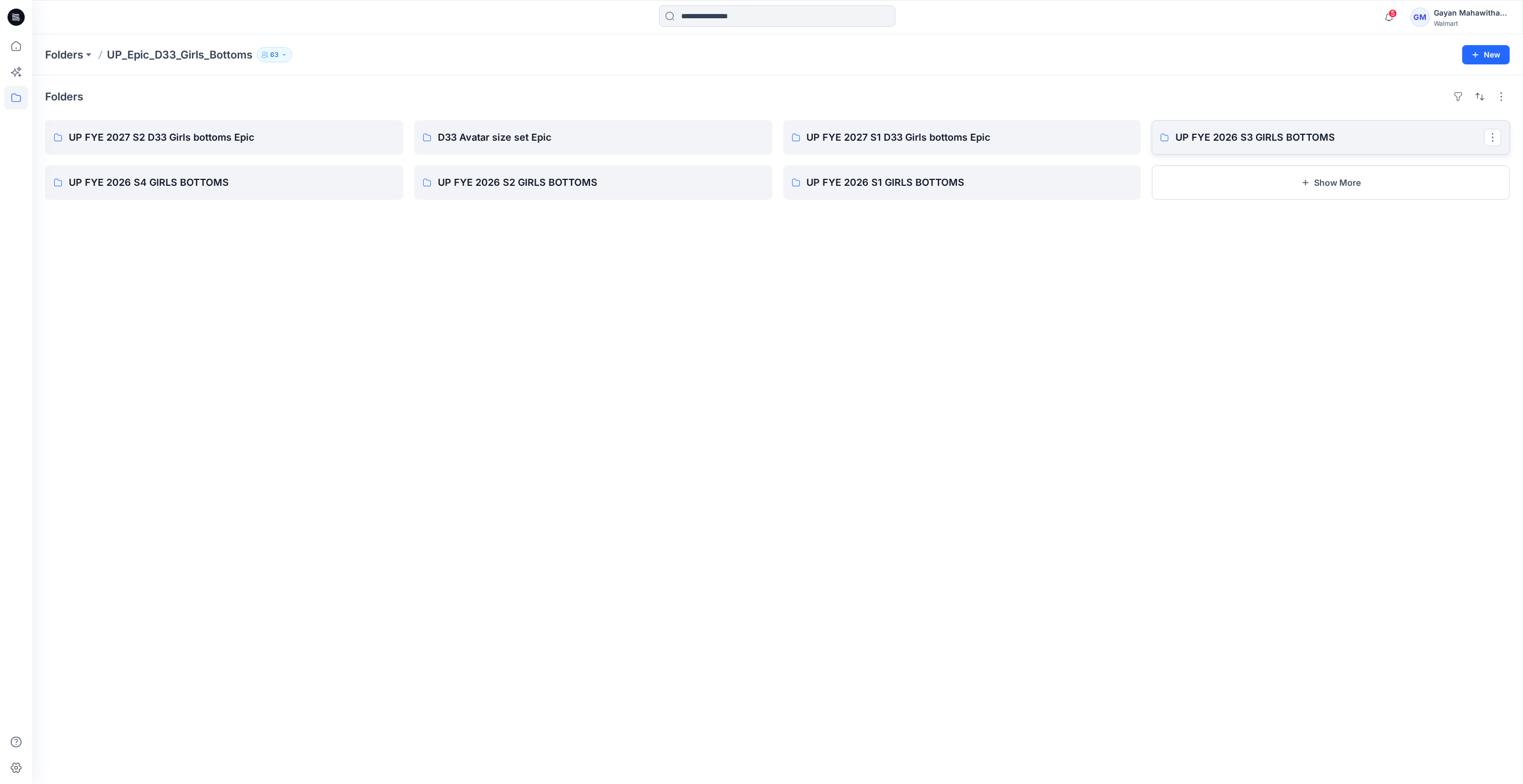 click on "UP FYE 2026 S3 GIRLS BOTTOMS" at bounding box center [1330, 137] 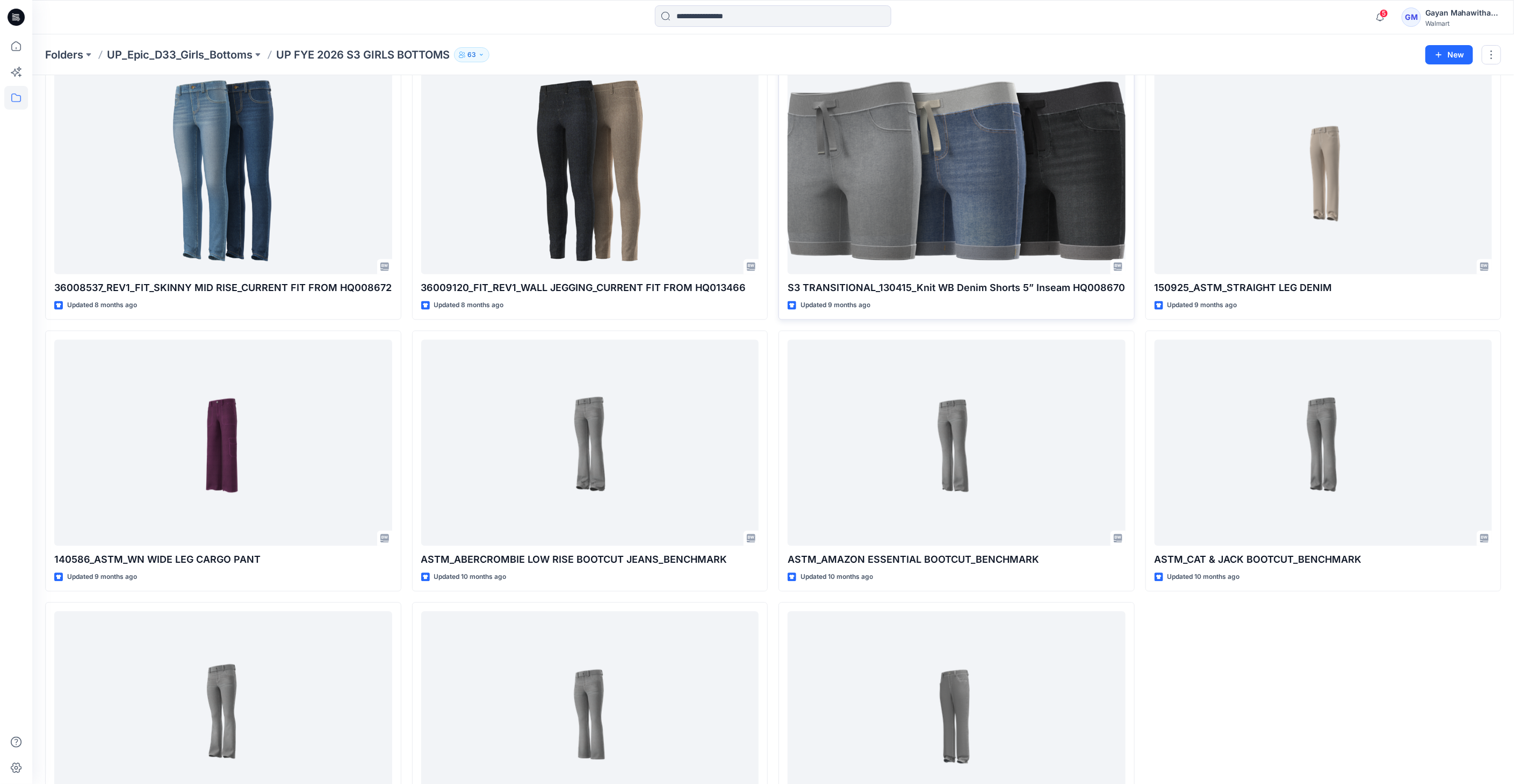 scroll, scrollTop: 1512, scrollLeft: 0, axis: vertical 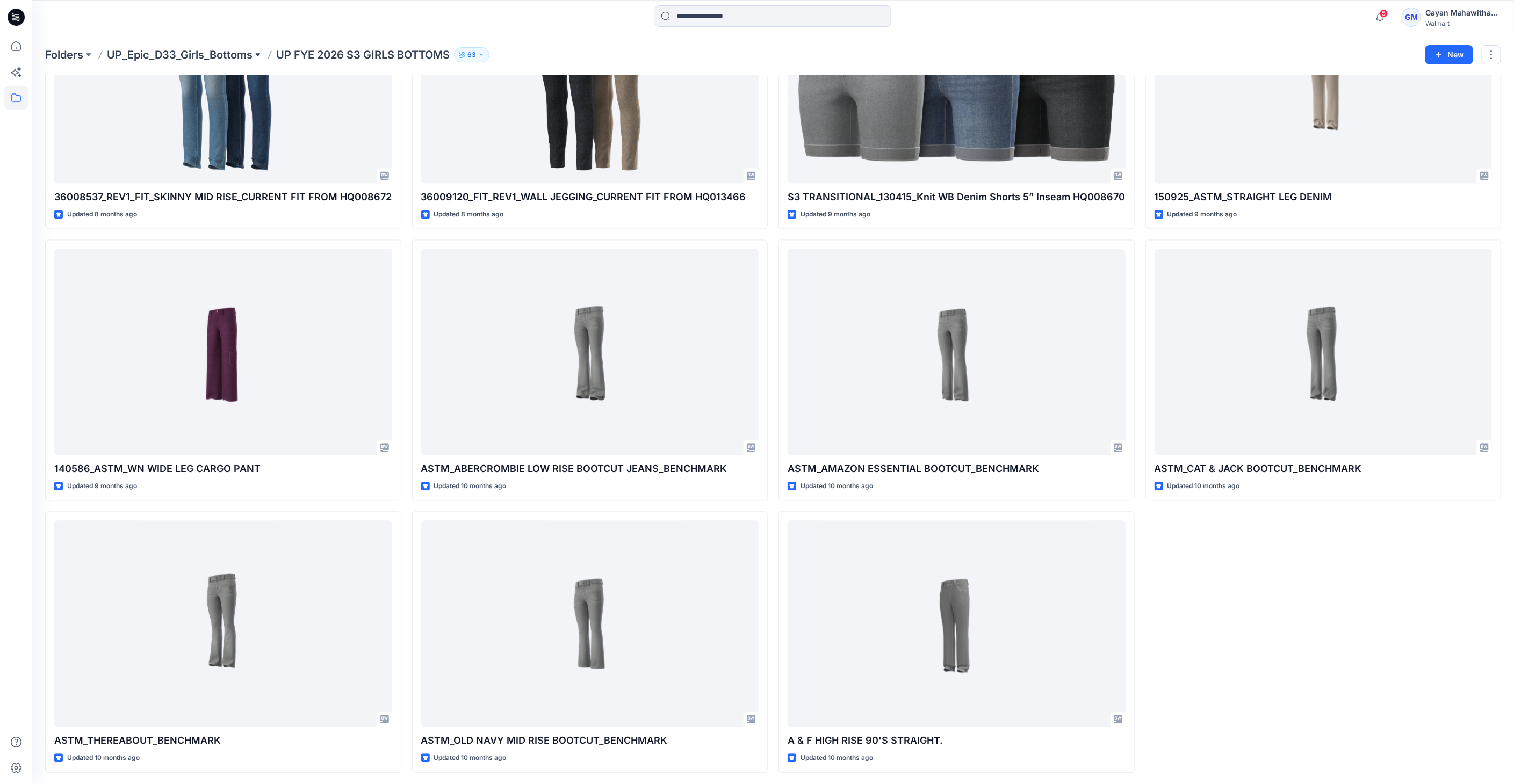 click at bounding box center [258, 55] 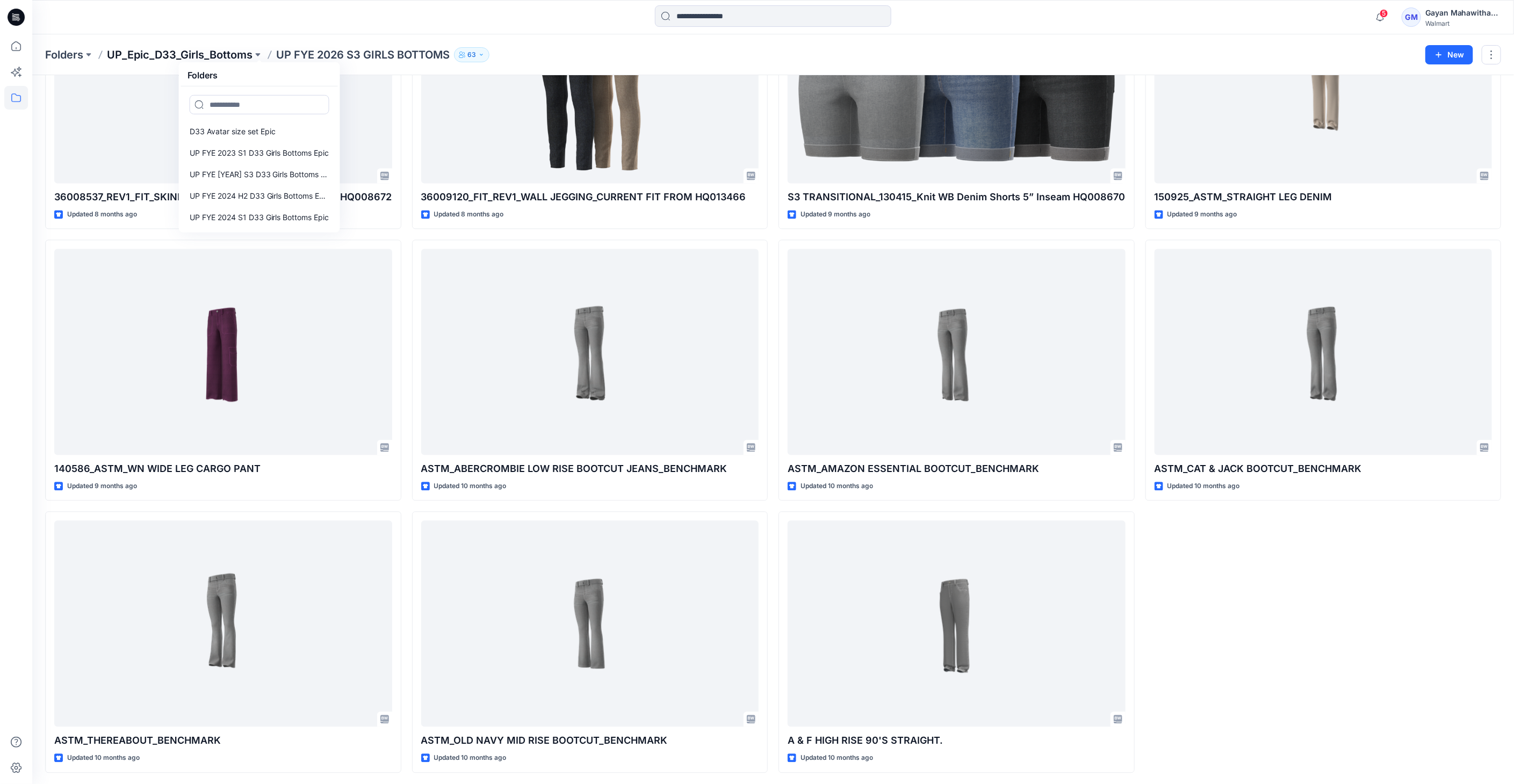 click on "UP_Epic_D33_Girls_Bottoms" at bounding box center [179, 55] 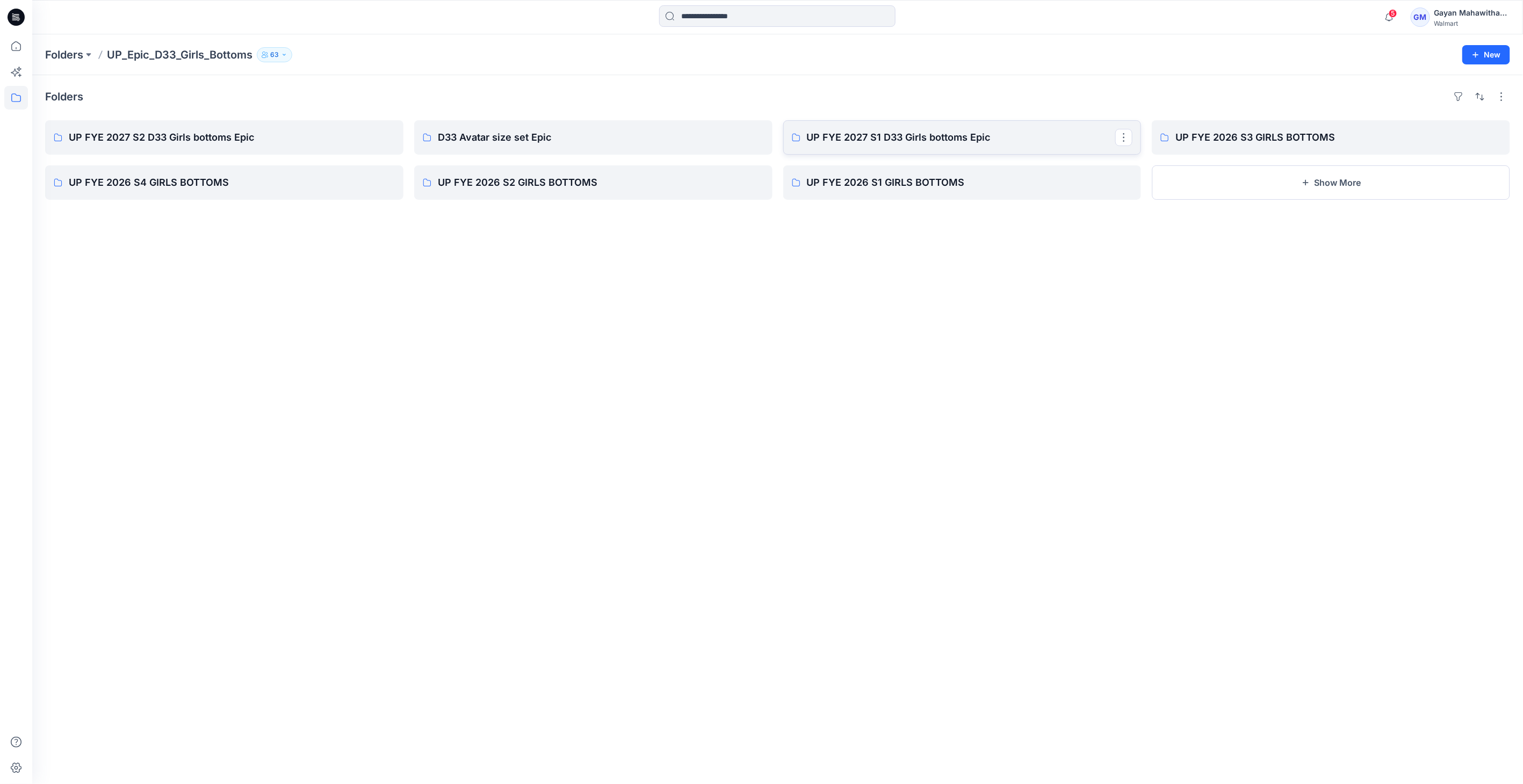 click on "UP FYE 2027 S1 D33 Girls bottoms Epic" at bounding box center [962, 137] 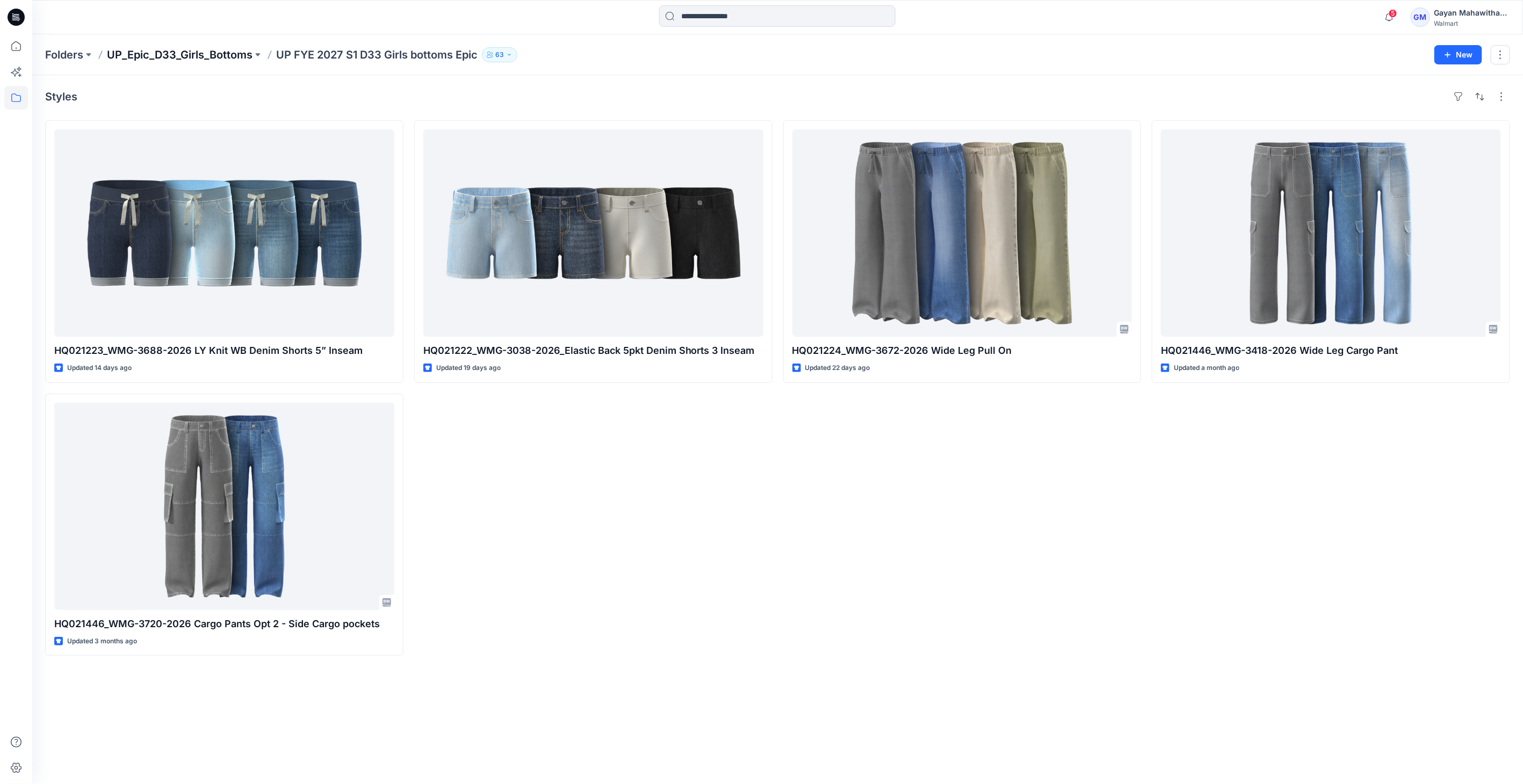 click on "UP_Epic_D33_Girls_Bottoms" at bounding box center (179, 55) 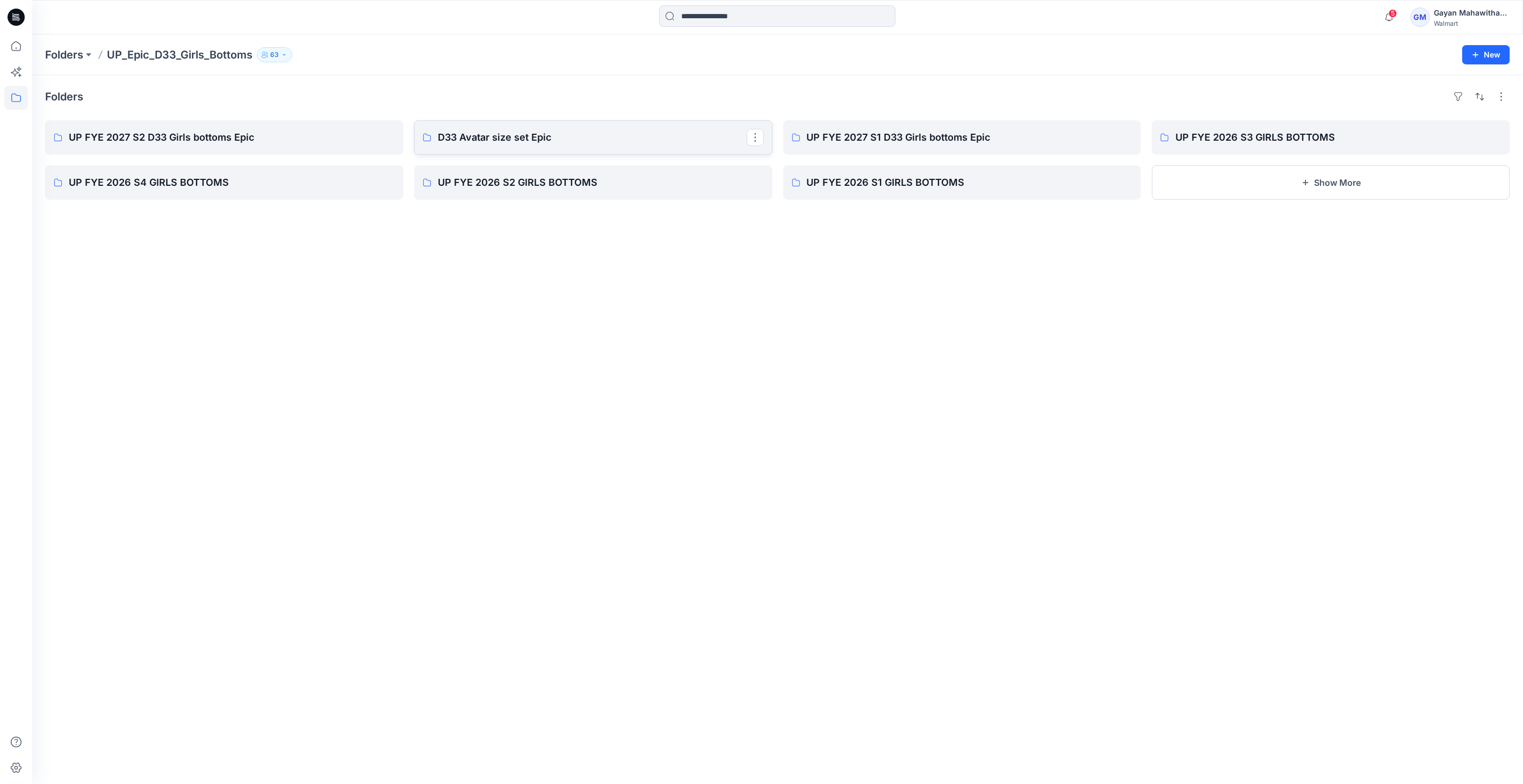 click on "D33 Avatar size set Epic" at bounding box center (592, 137) 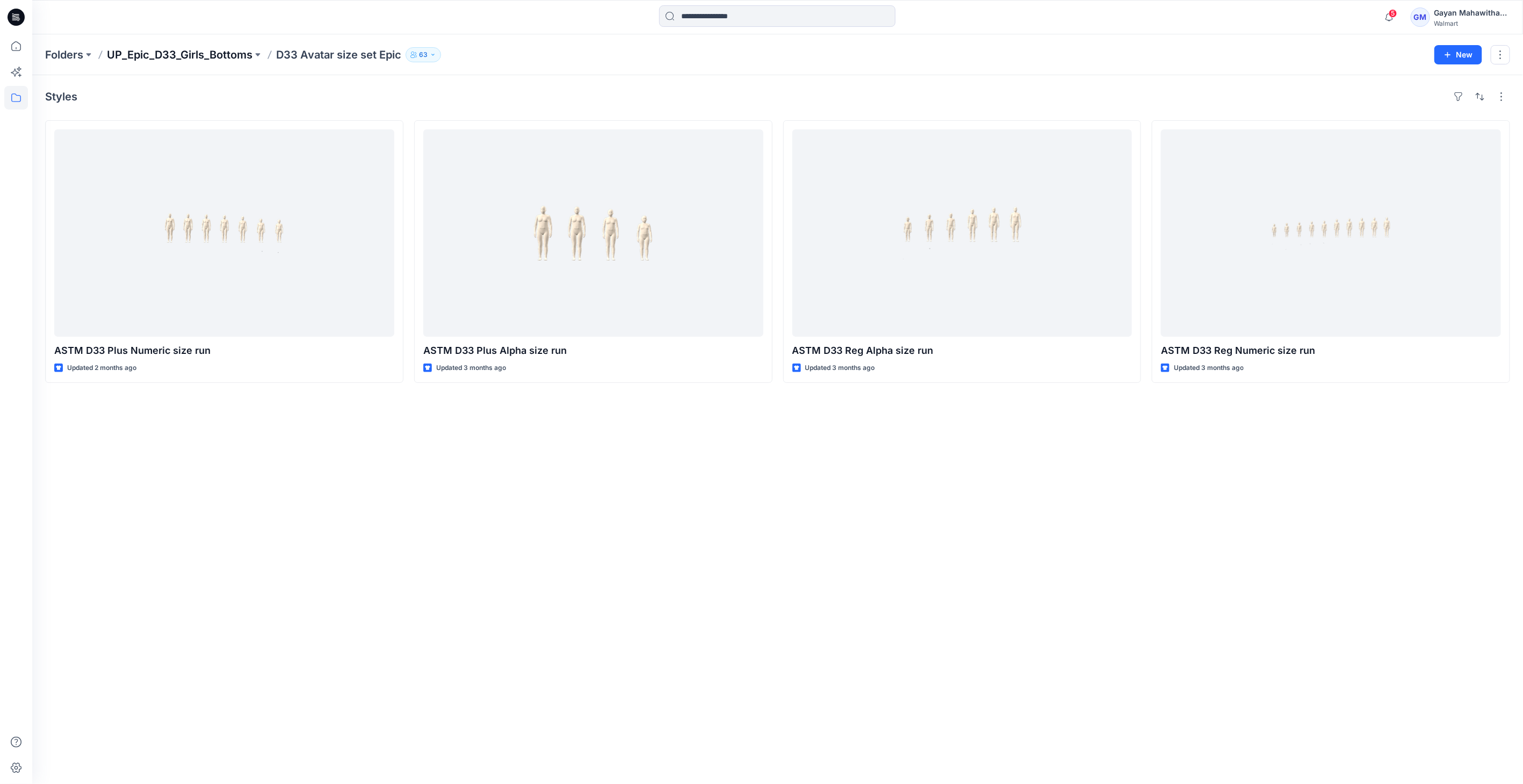 click on "UP_Epic_D33_Girls_Bottoms" at bounding box center [179, 55] 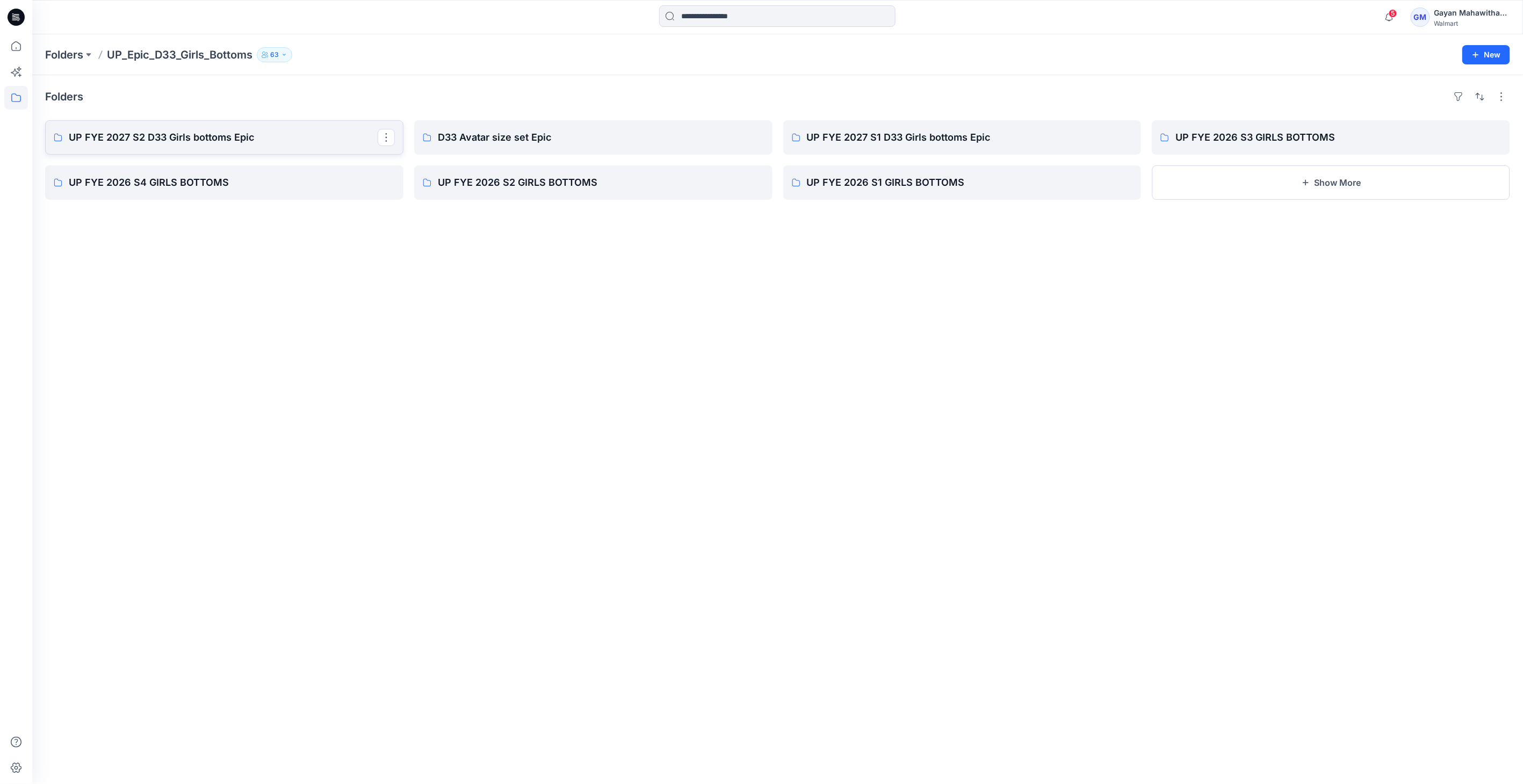 click on "UP FYE 2027 S2 D33 Girls bottoms Epic" at bounding box center (223, 137) 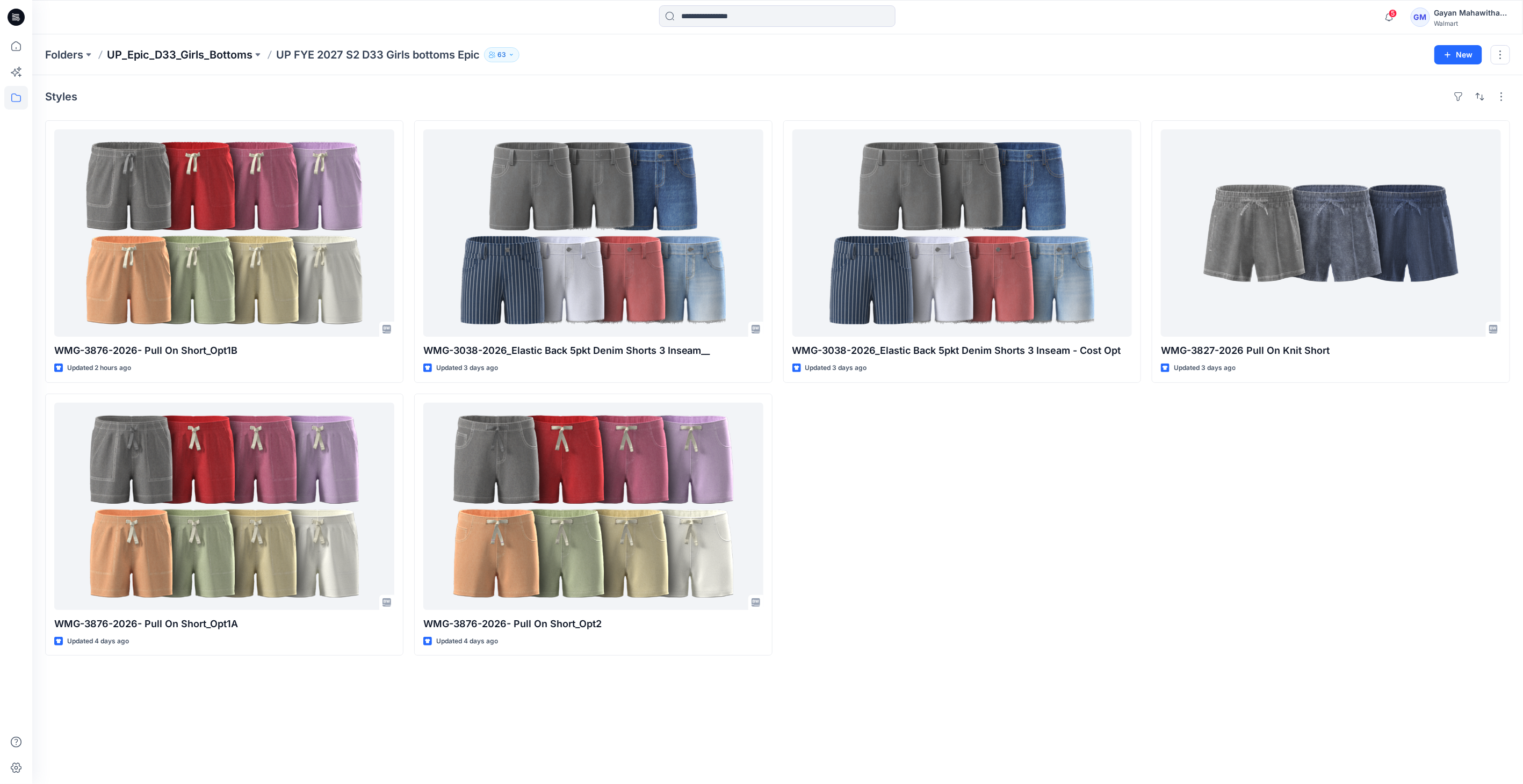 click on "UP_Epic_D33_Girls_Bottoms" at bounding box center (179, 55) 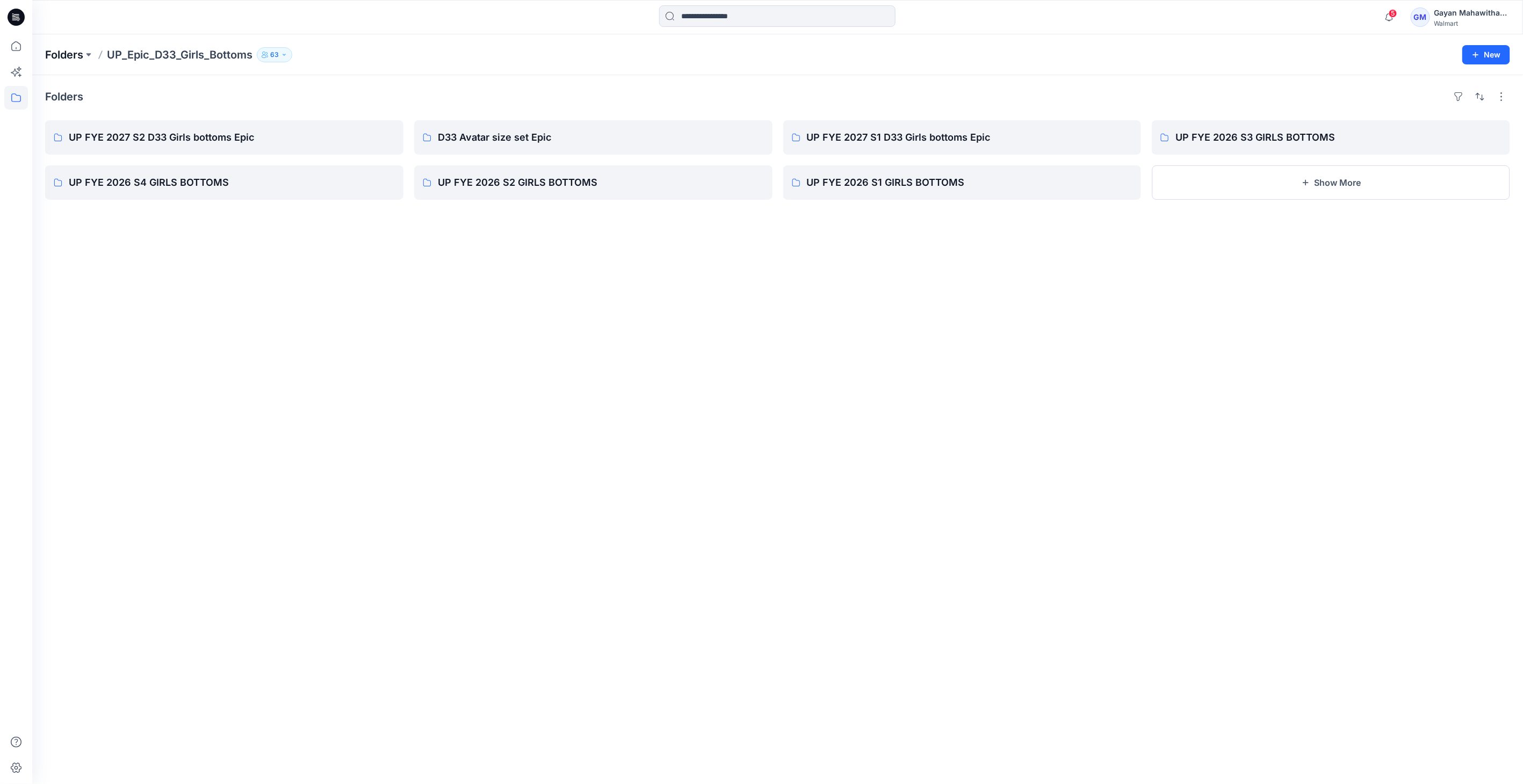 click on "Folders" at bounding box center [64, 55] 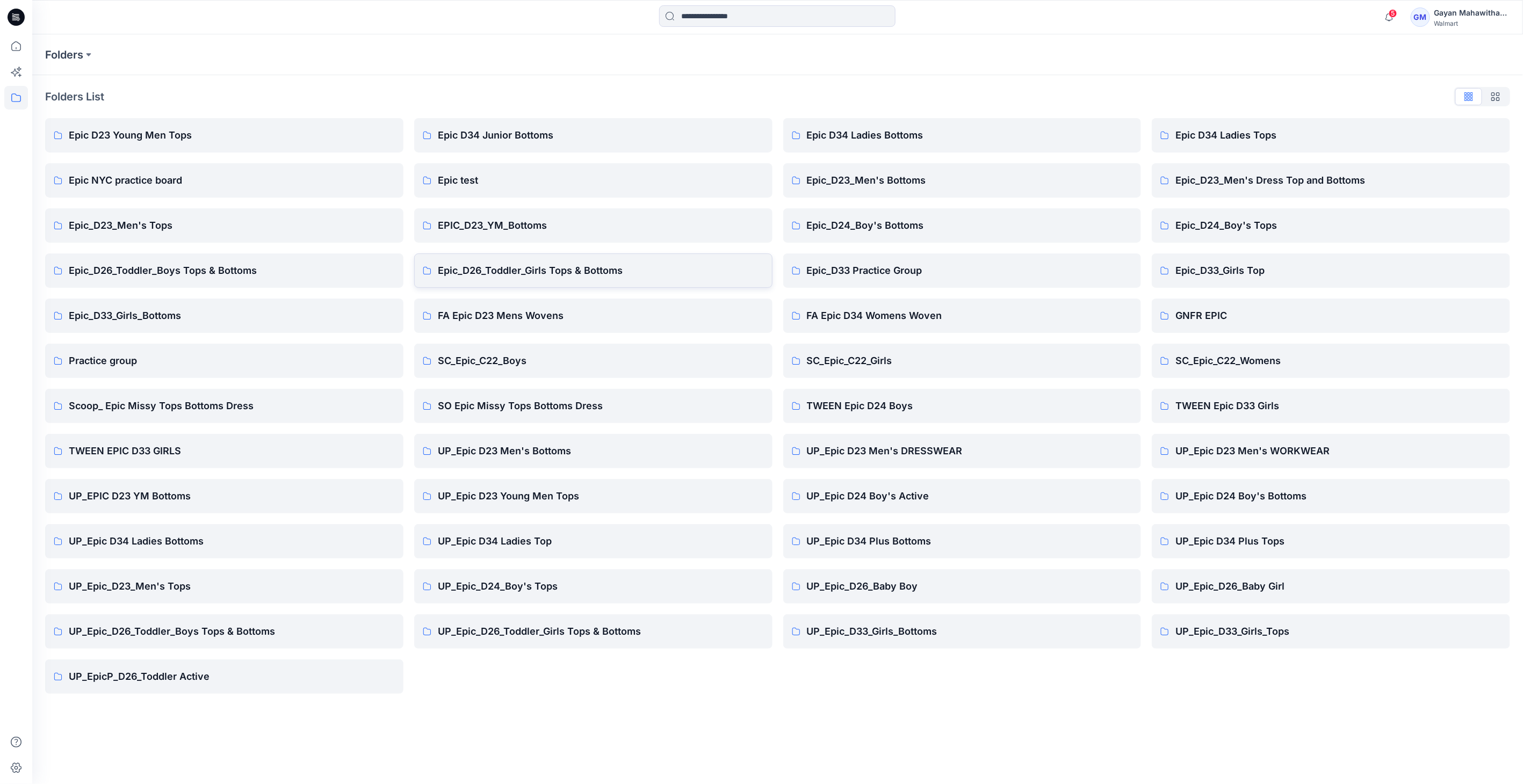 click on "Epic_D26_Toddler_Girls Tops & Bottoms" at bounding box center (601, 271) 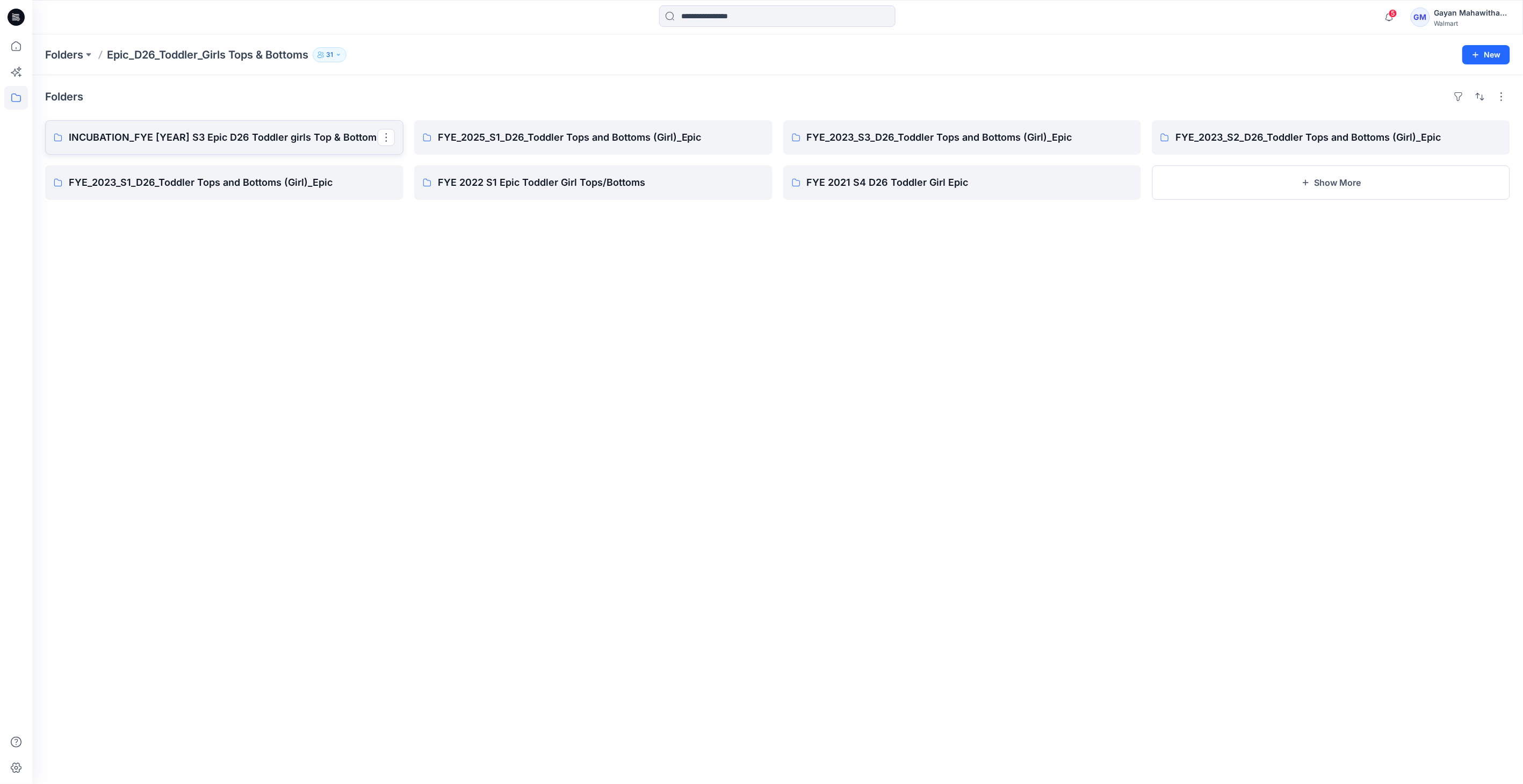 click on "INCUBATION_FYE 2025 S3 Epic D26 Toddler girls Top & Bottom" at bounding box center [224, 137] 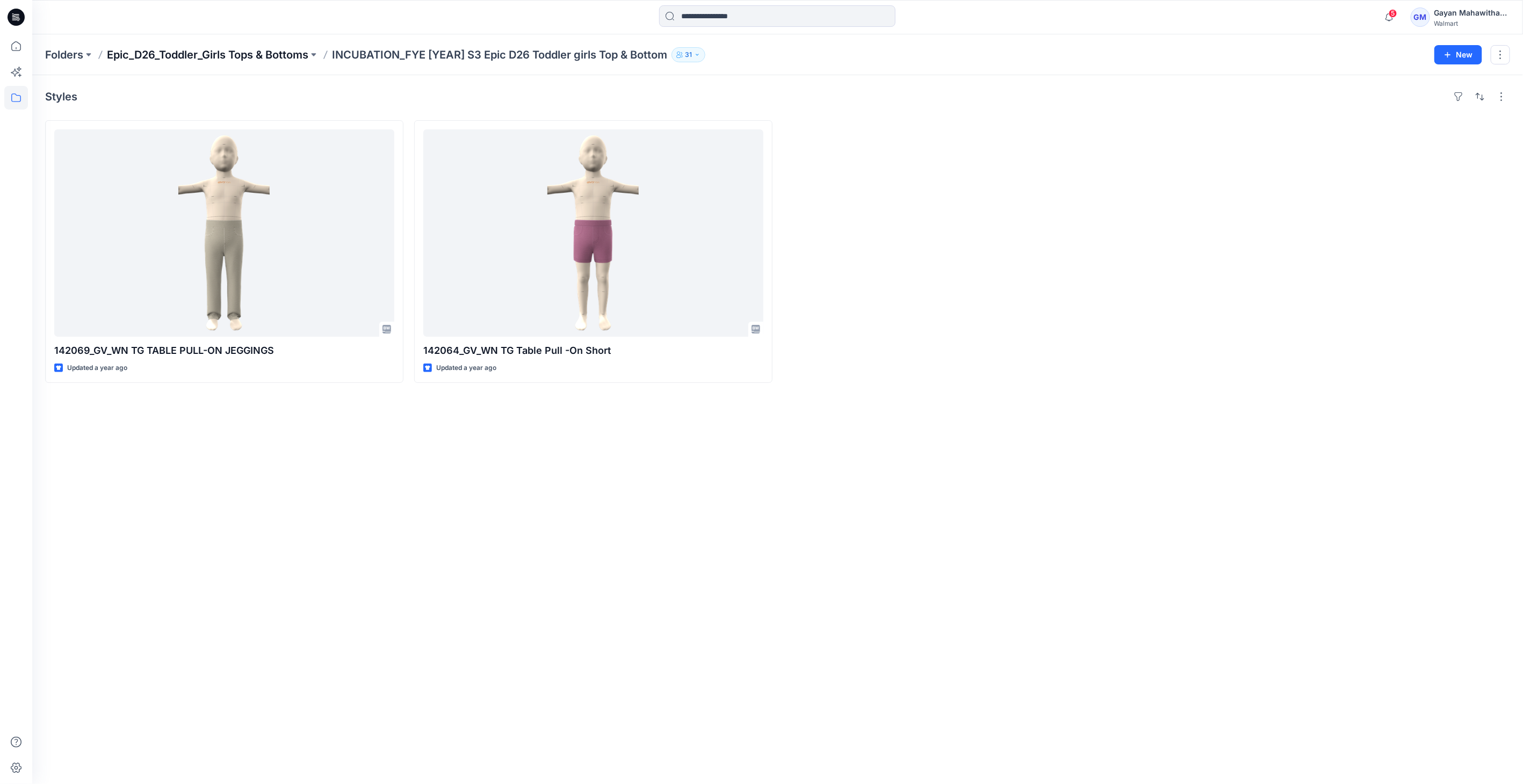 click on "Epic_D26_Toddler_Girls Tops & Bottoms" at bounding box center [207, 55] 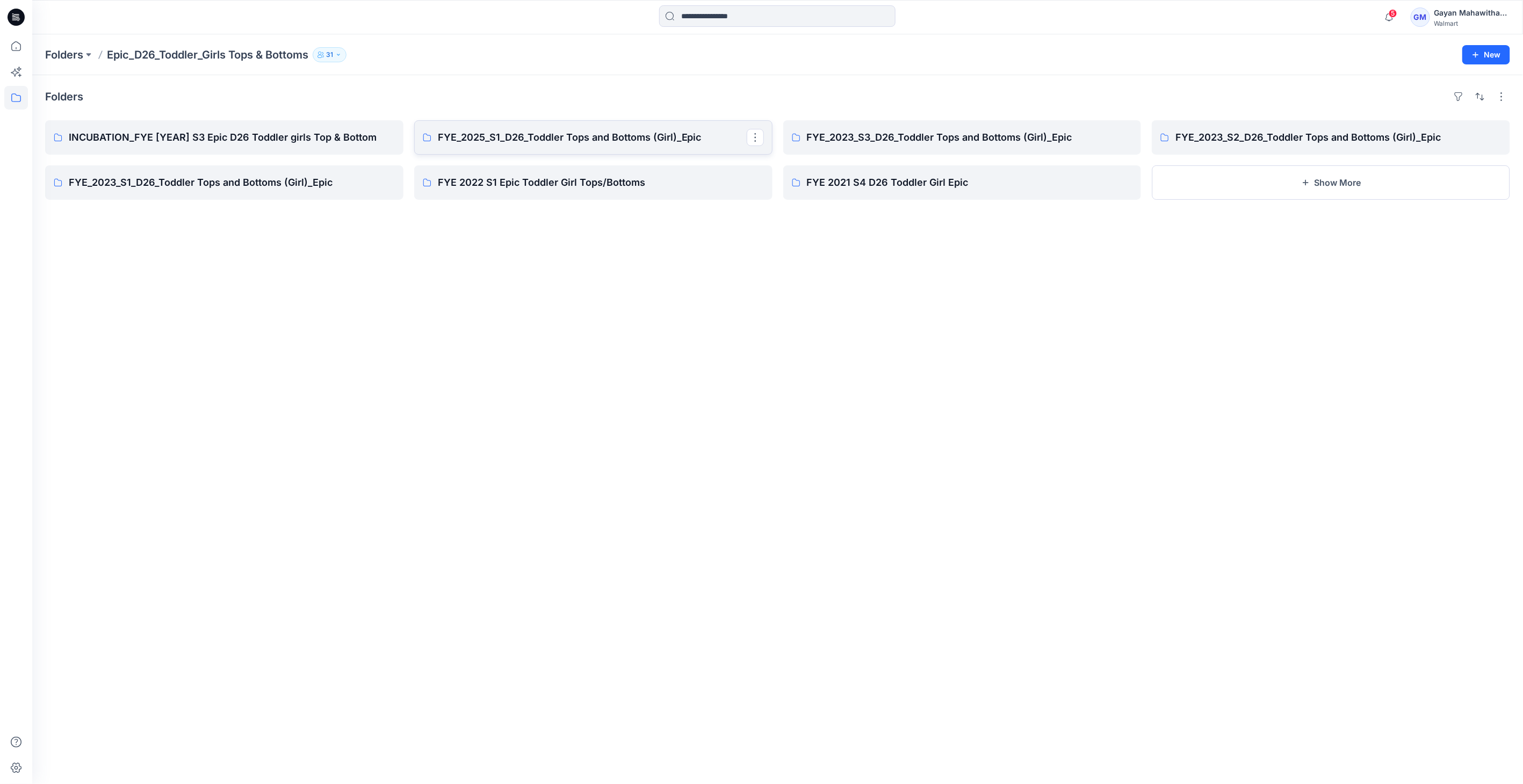 click on "FYE_2025_S1_D26_Toddler Tops and Bottoms (Girl)_Epic" at bounding box center (593, 137) 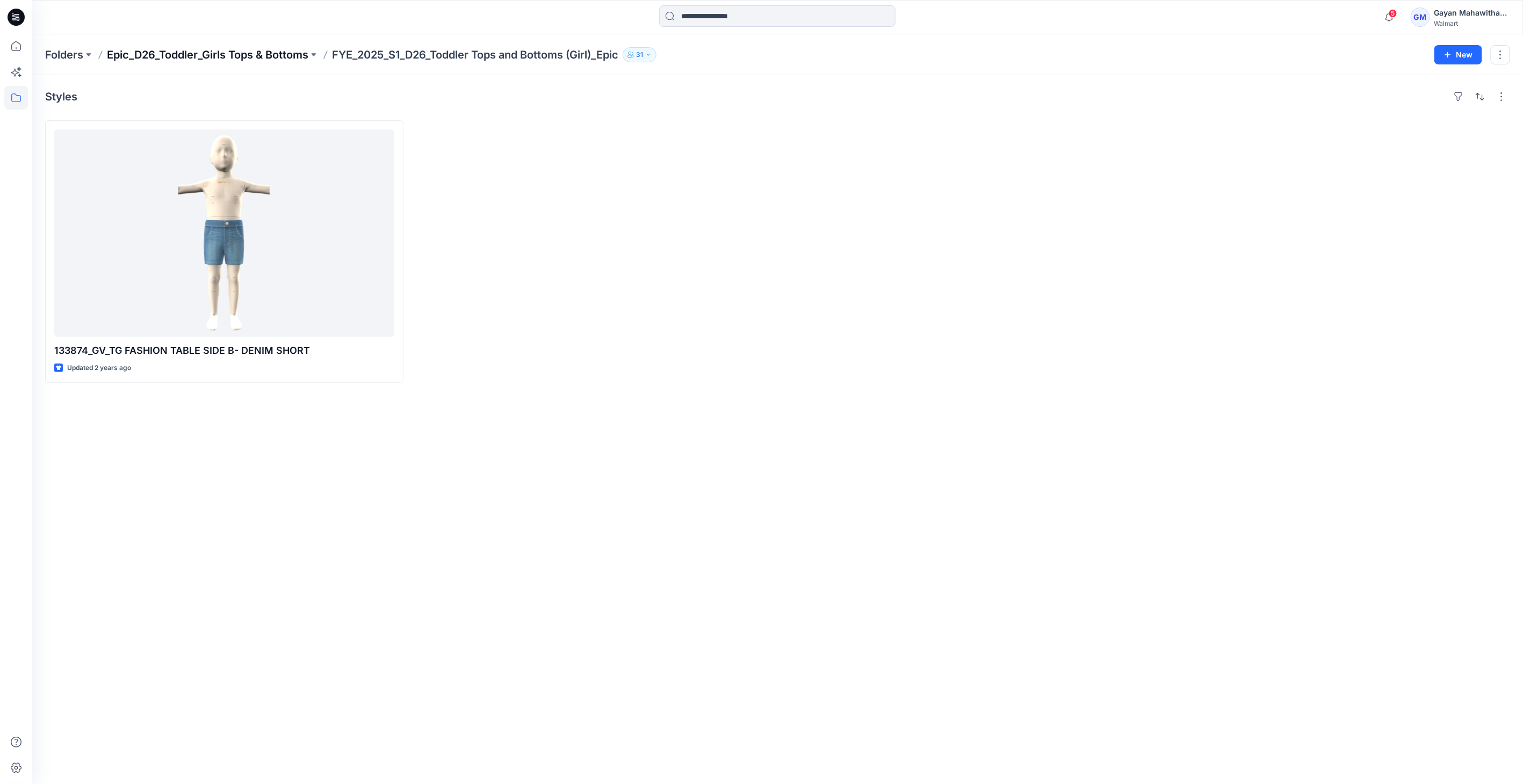click on "Epic_D26_Toddler_Girls Tops & Bottoms" at bounding box center [207, 55] 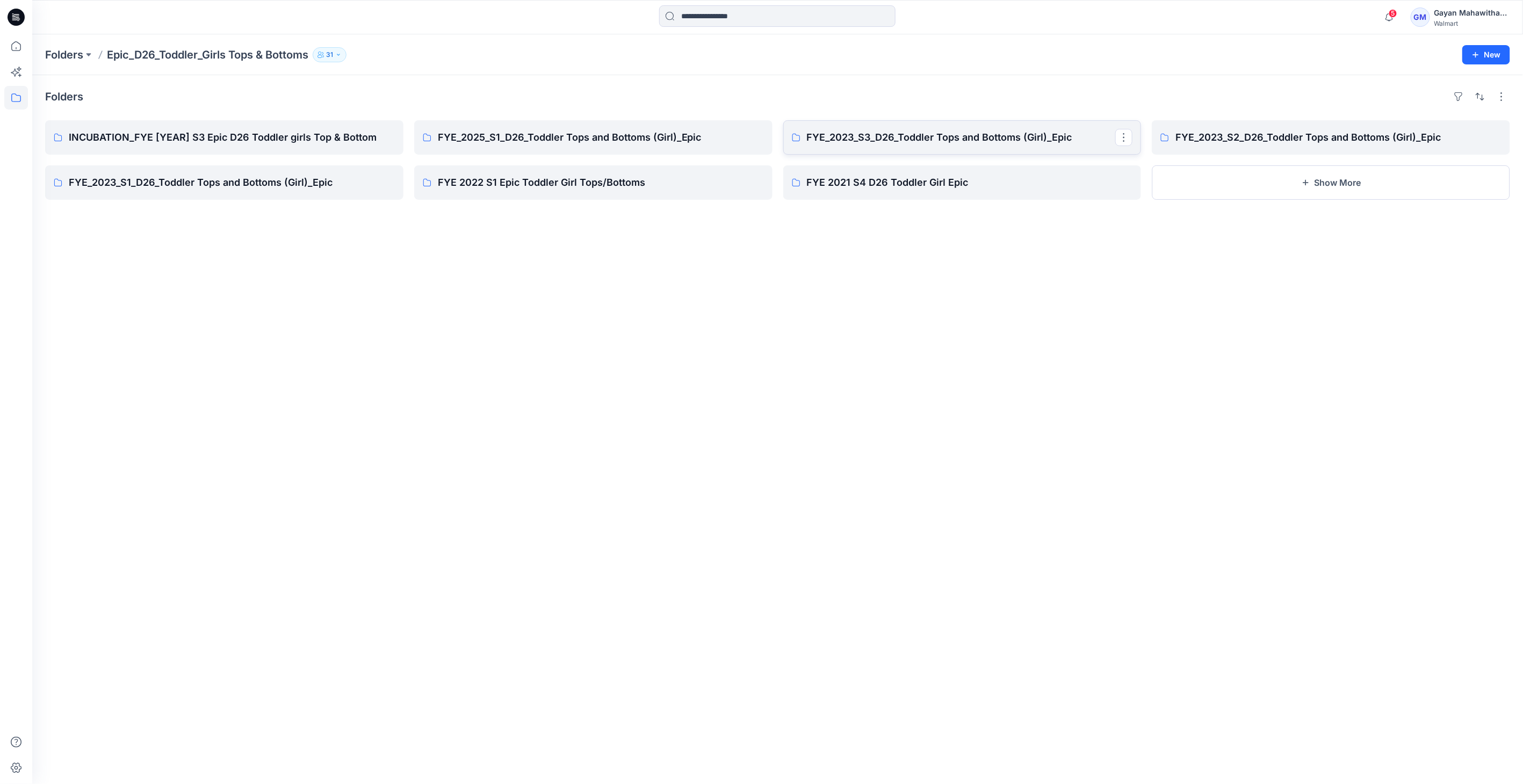 click on "FYE_2023_S3_D26_Toddler Tops and Bottoms (Girl)_Epic" at bounding box center [961, 137] 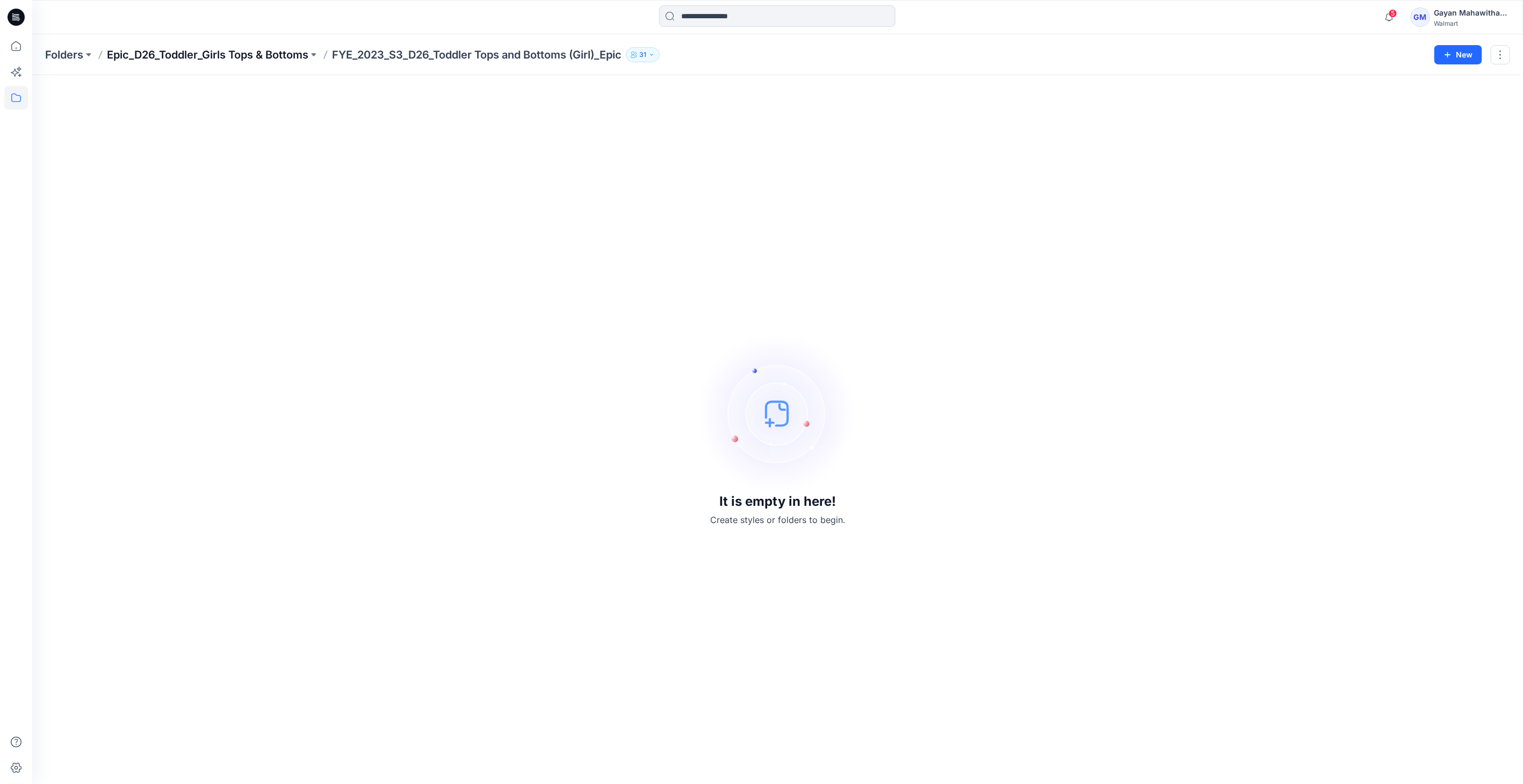 click on "Epic_D26_Toddler_Girls Tops & Bottoms" at bounding box center [207, 55] 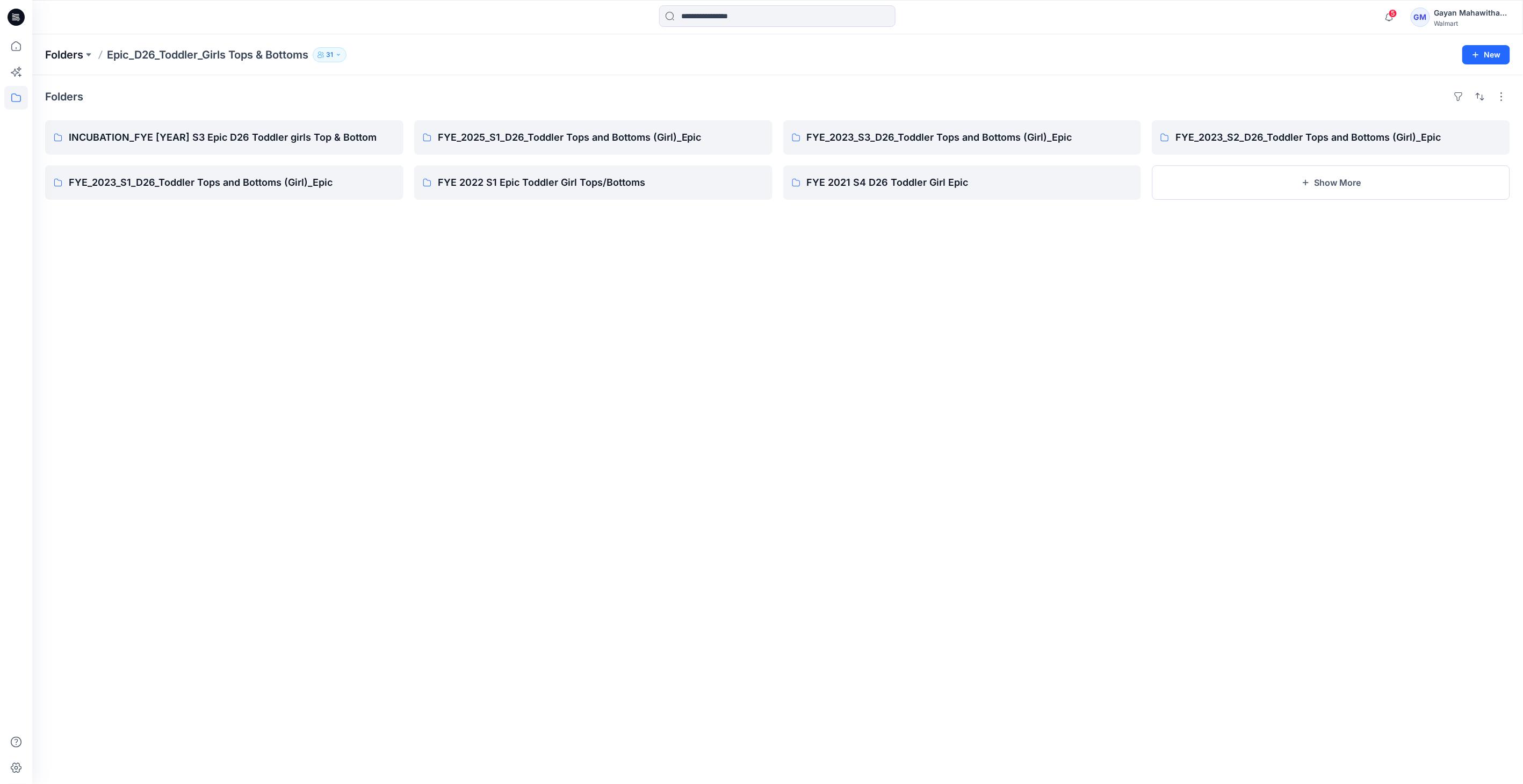 click on "Folders" at bounding box center (64, 55) 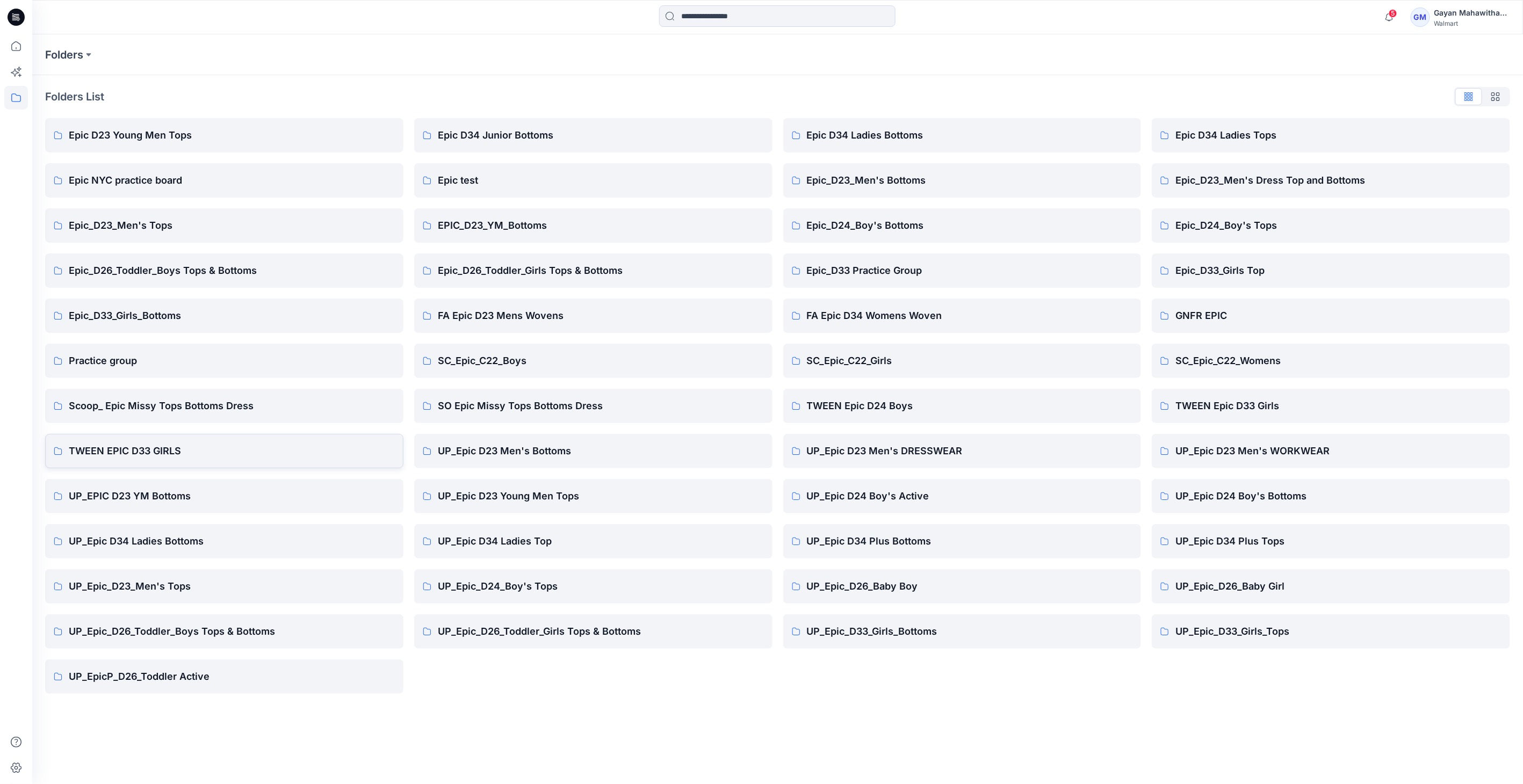 click on "TWEEN EPIC D33 GIRLS" at bounding box center (232, 451) 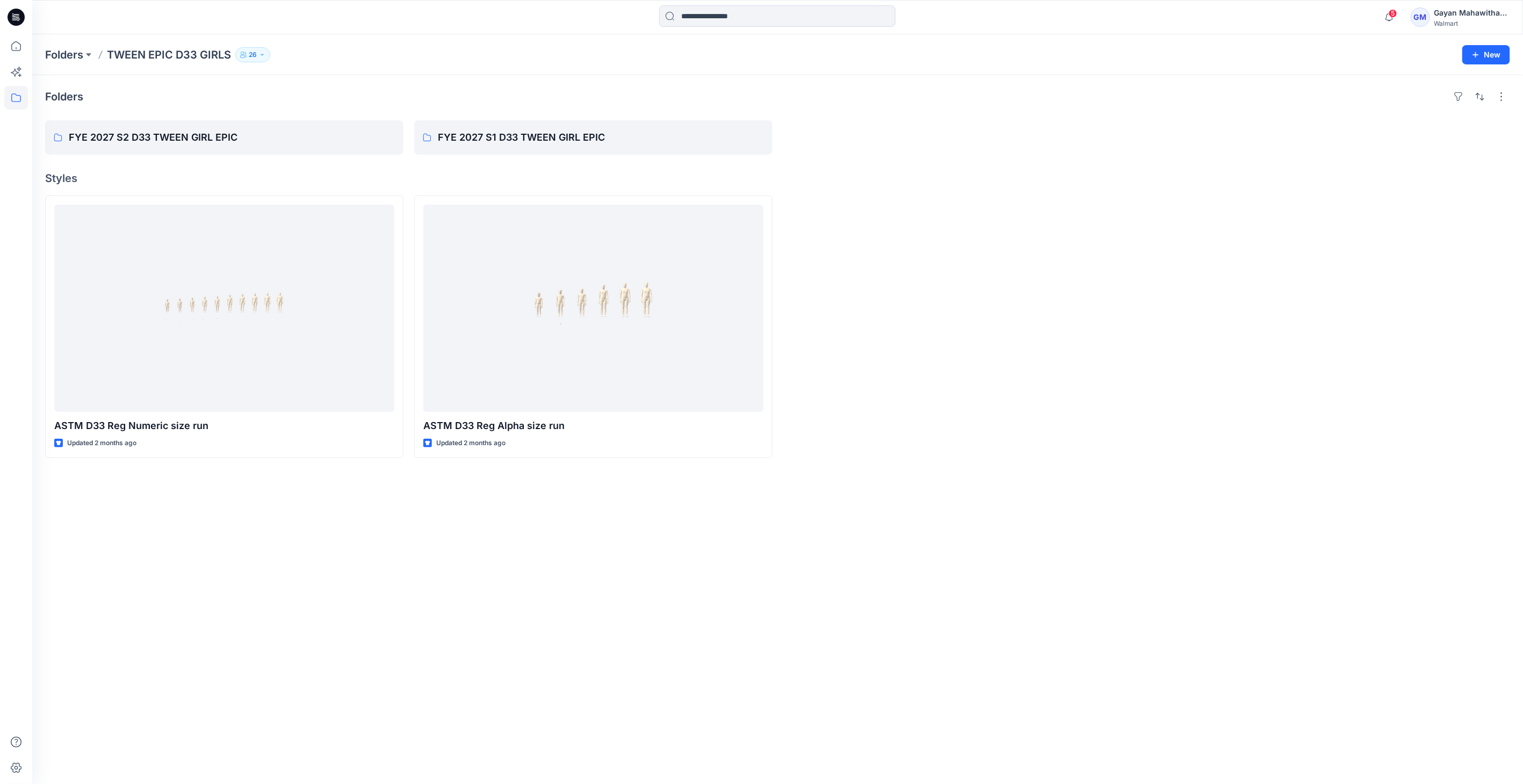 click on "Folders TWEEN EPIC D33 GIRLS 26 New" at bounding box center [777, 55] 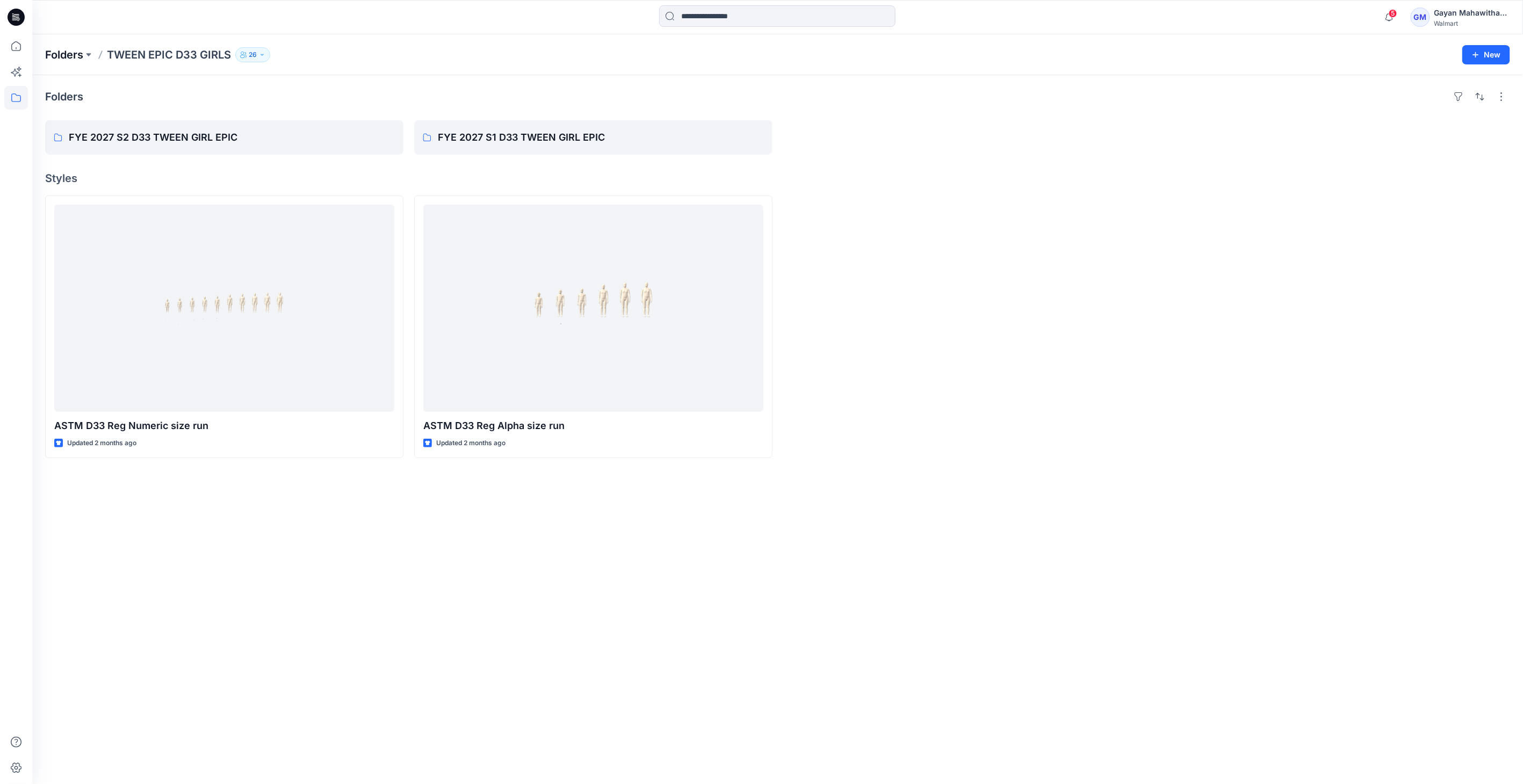 click on "Folders" at bounding box center [64, 55] 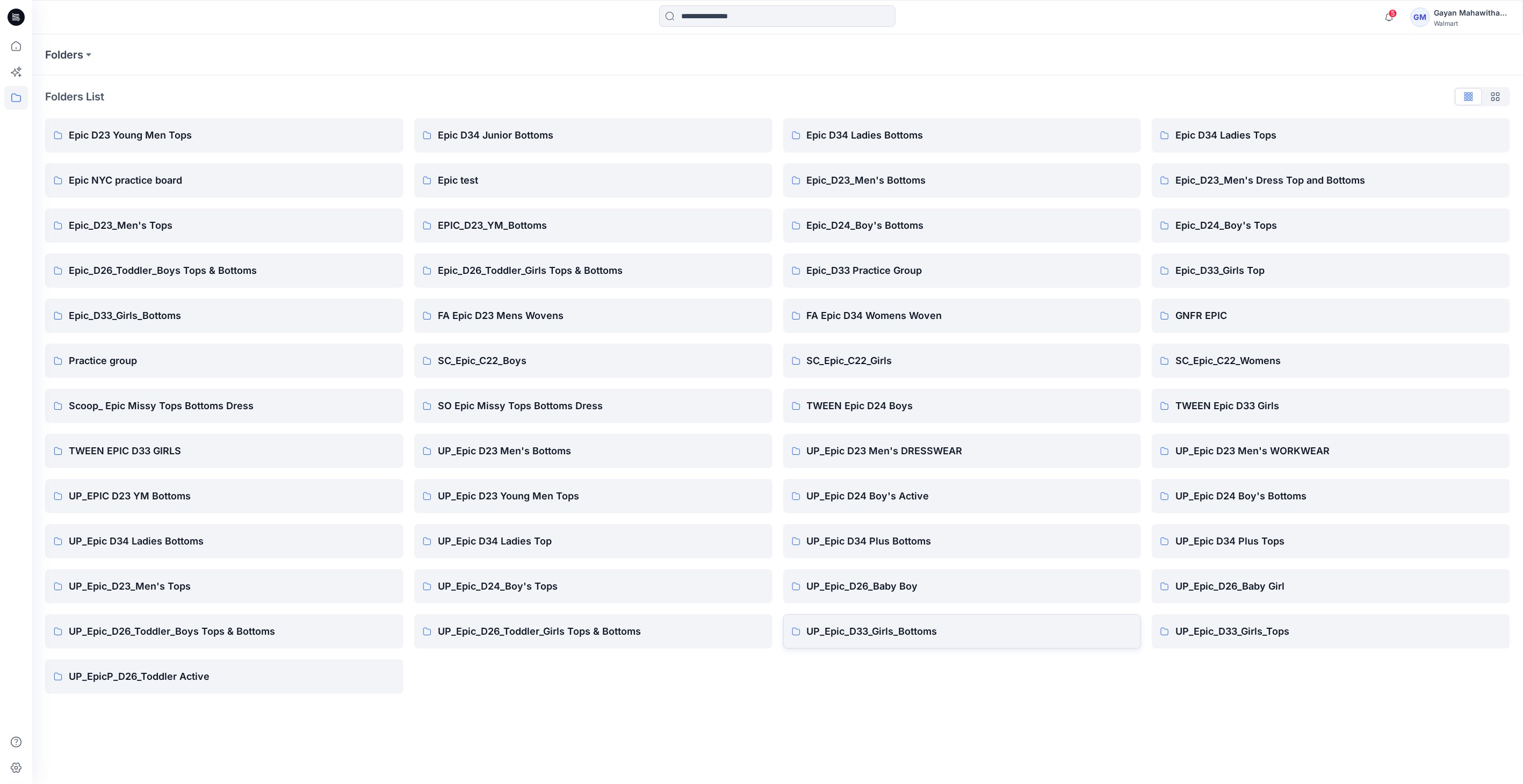 click on "UP_Epic_D33_Girls_Bottoms" at bounding box center (970, 631) 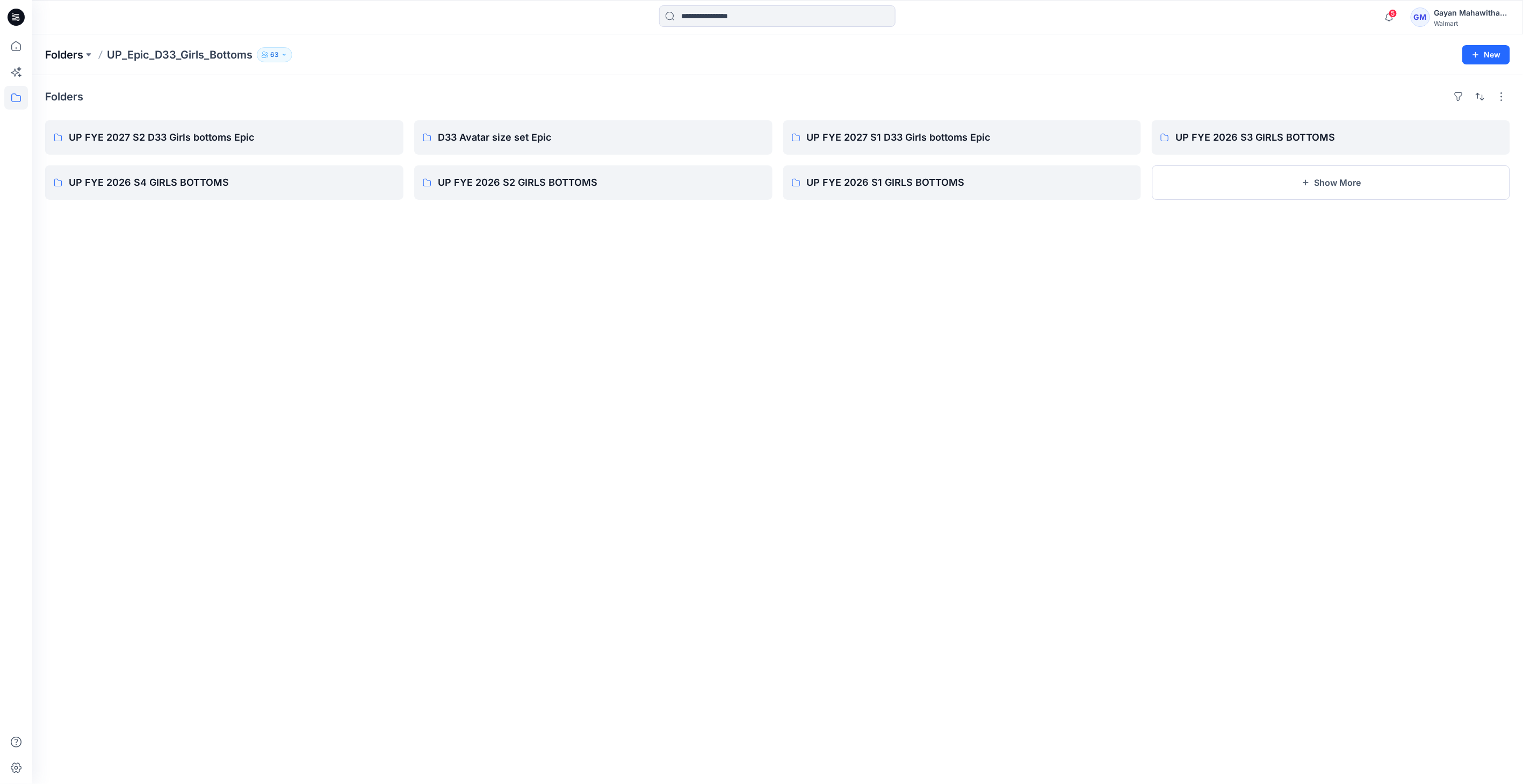 click on "Folders" at bounding box center [64, 55] 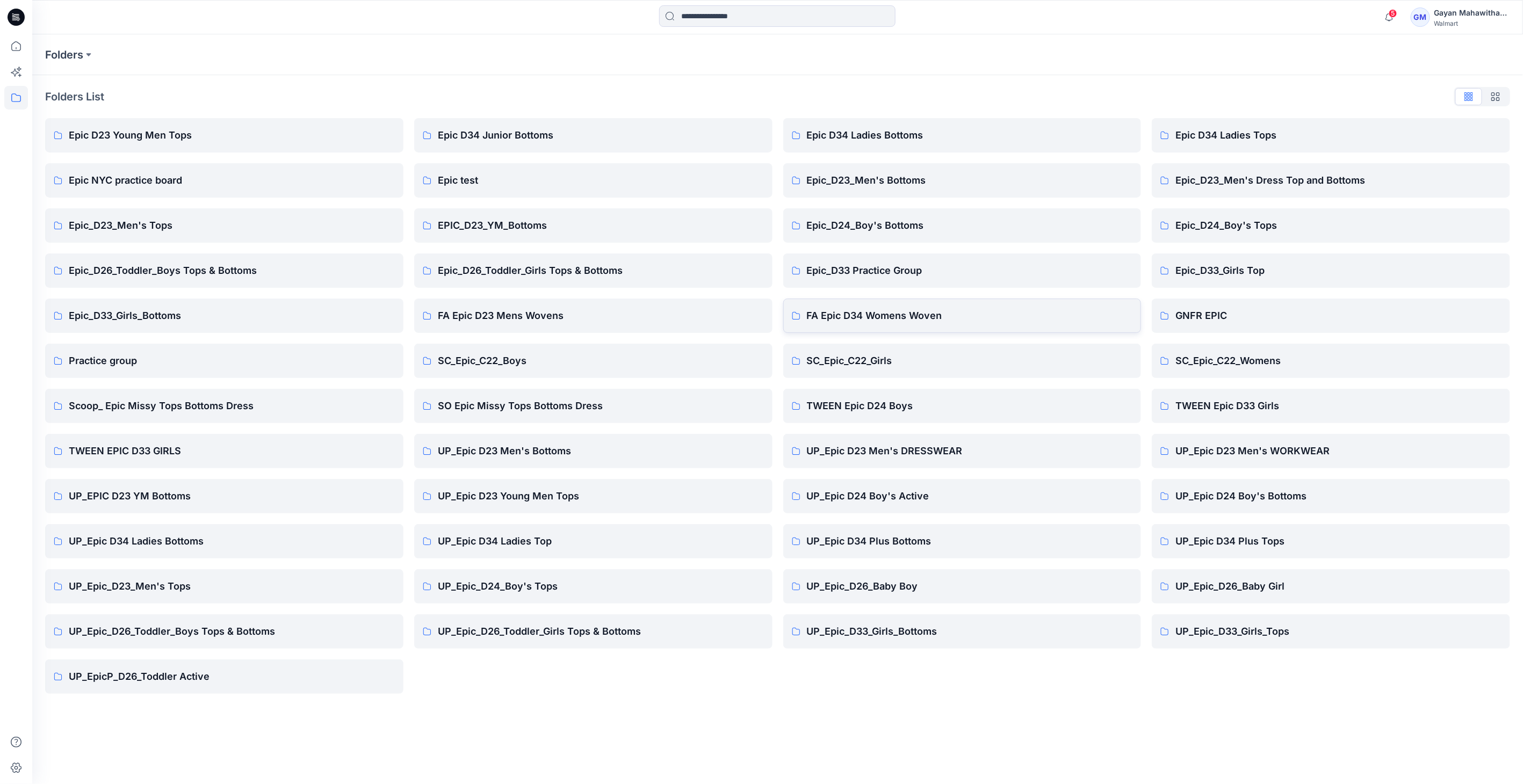 click on "FA Epic D34 Womens Woven" at bounding box center (970, 316) 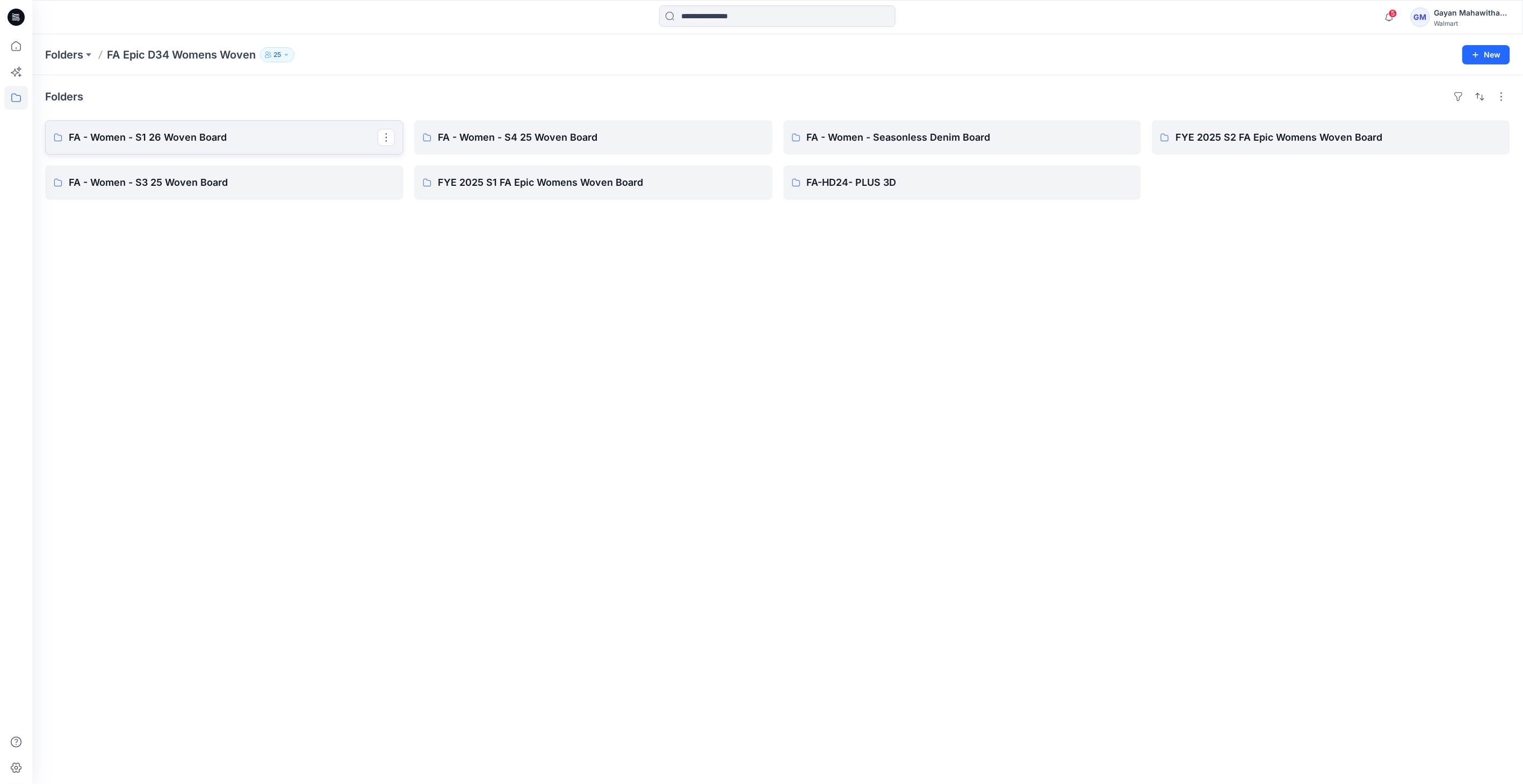 click on "FA - Women - S1 26 Woven Board" at bounding box center (223, 137) 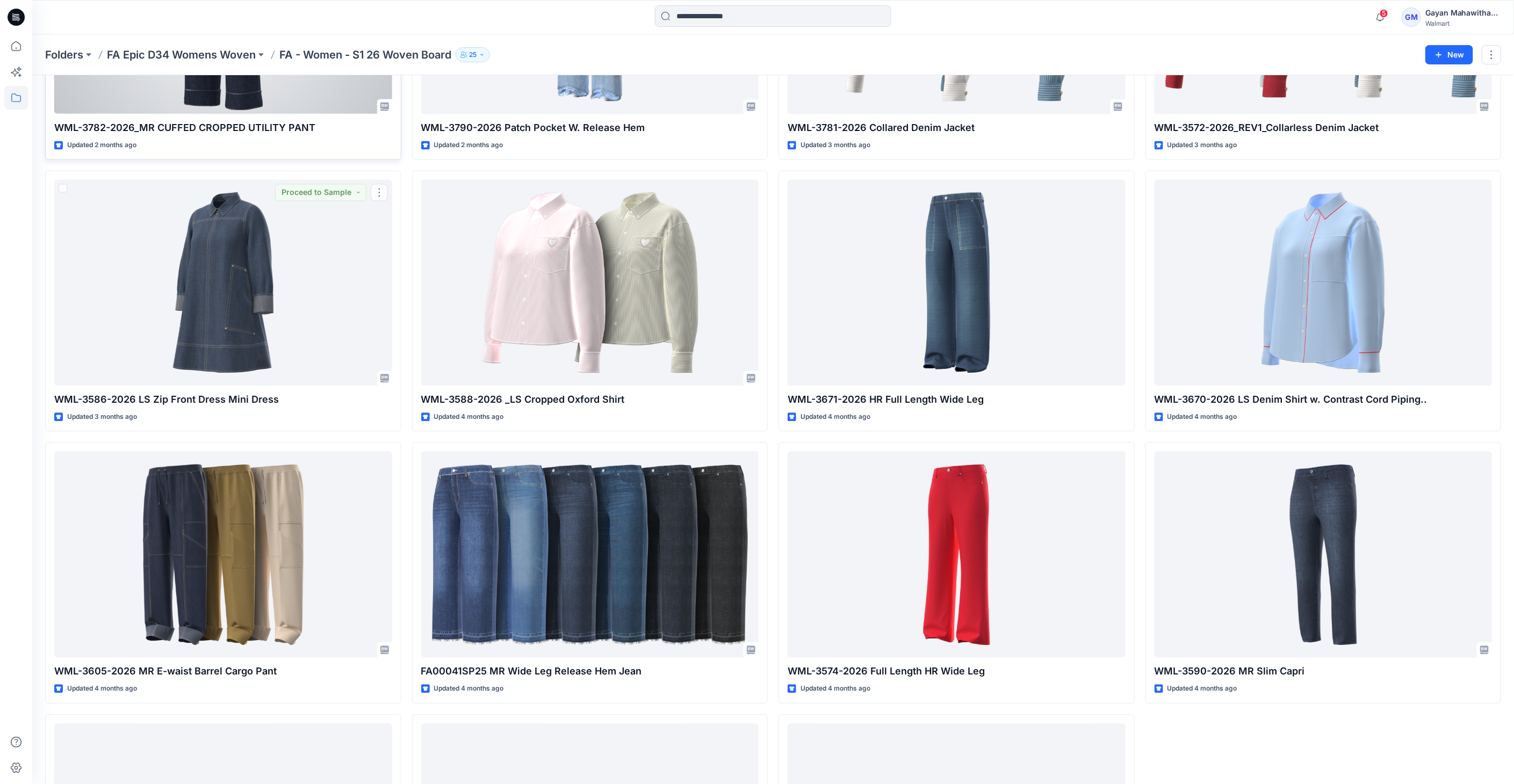 scroll, scrollTop: 1545, scrollLeft: 0, axis: vertical 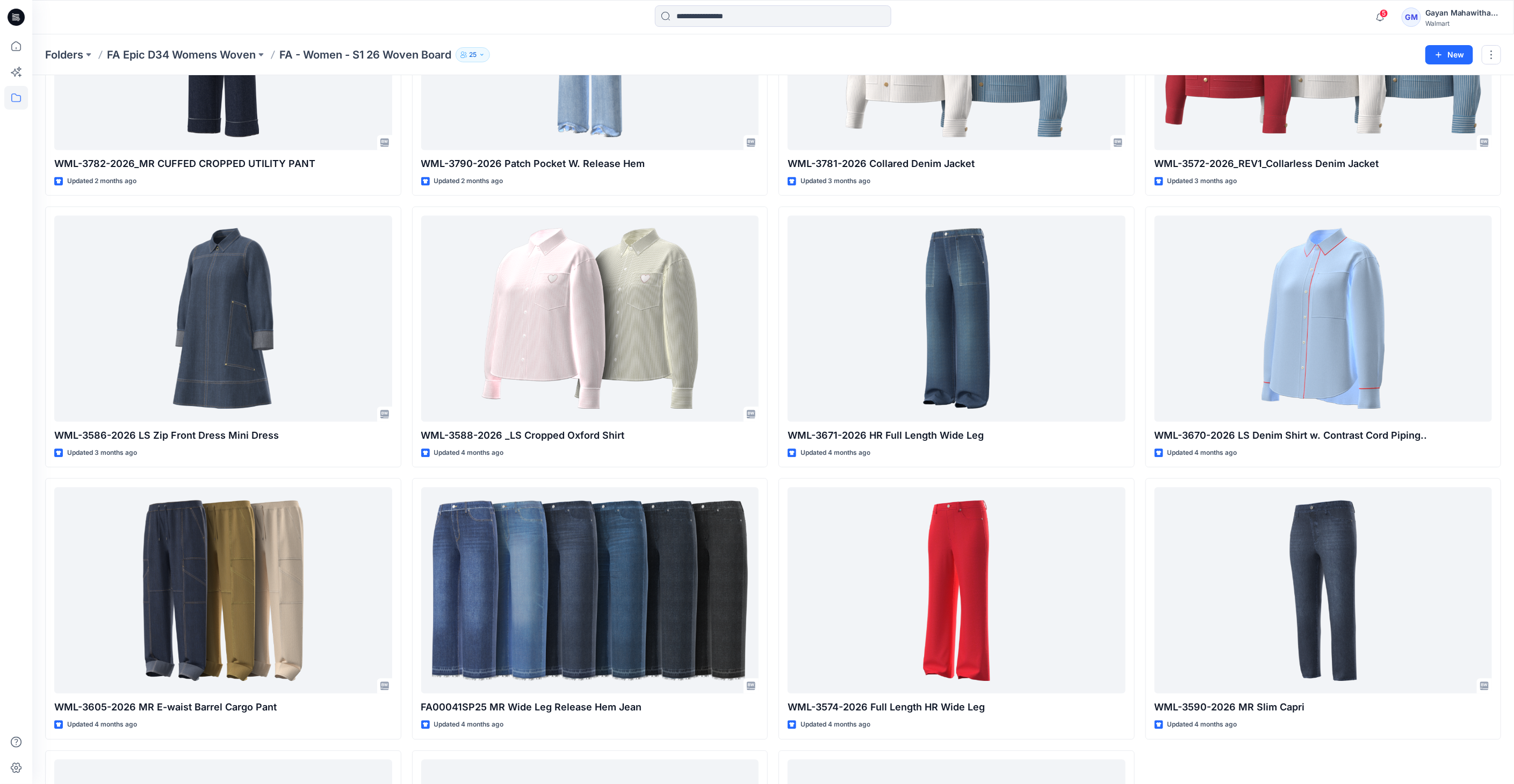 click on "Folders FA Epic D34 Womens Woven FA - Women - S1 26 Woven Board 25 New" at bounding box center (773, 55) 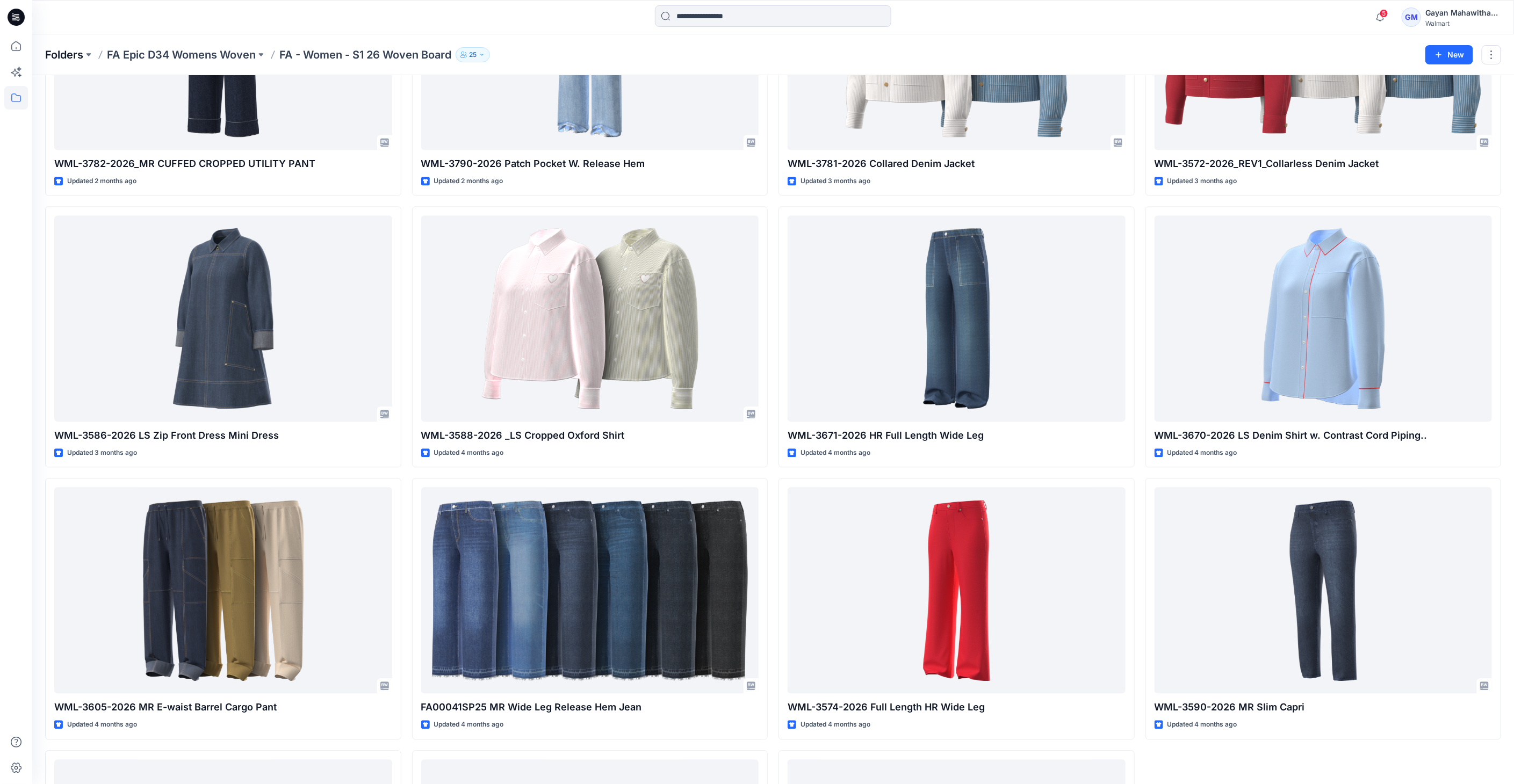 click on "Folders" at bounding box center [64, 55] 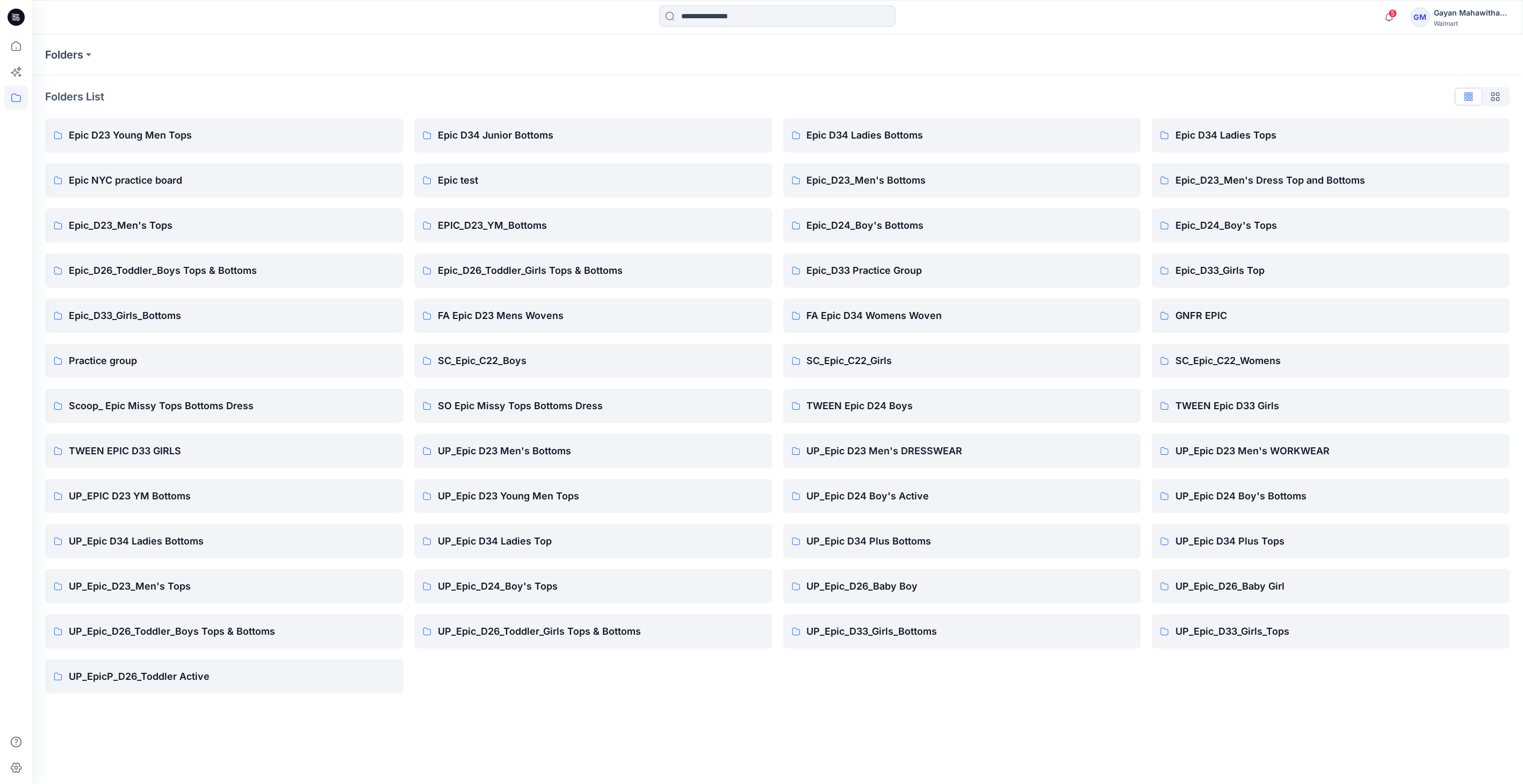 click on "Folders Folders List Epic D23 Young Men Tops Epic NYC practice board Epic_D23_Men's Tops Epic_D26_Toddler_Boys Tops & Bottoms Epic_D33_Girls_Bottoms Practice group Scoop_ Epic Missy Tops Bottoms Dress TWEEN EPIC D33 GIRLS UP_EPIC D23 YM Bottoms UP_Epic D34 Ladies Bottoms UP_Epic_D23_Men's Tops UP_Epic_D26_Toddler_Boys Tops & Bottoms UP_EpicP_D26_Toddler Active Epic D34 Junior Bottoms Epic test EPIC_D23_YM_Bottoms Epic_D26_Toddler_Girls Tops & Bottoms FA Epic D23 Mens Wovens SC_Epic_C22_Boys SO Epic Missy Tops Bottoms Dress UP_Epic D23 Men's Bottoms UP_Epic D23 Young Men Tops UP_Epic D34 Ladies Top UP_Epic_D24_Boy's Tops UP_Epic_D26_Toddler_Girls Tops & Bottoms Epic D34 Ladies Bottoms Epic_D23_Men's Bottoms Epic_D24_Boy's Bottoms Epic_D33 Practice Group FA Epic D34 Womens Woven SC_Epic_C22_Girls TWEEN Epic D24 Boys UP_Epic D23 Men's DRESSWEAR UP_Epic D24 Boy's Active UP_Epic D34 Plus Bottoms UP_Epic_D26_Baby Boy UP_Epic_D33_Girls_Bottoms Epic D34 Ladies Tops Epic_D23_Men's Dress Top and Bottoms GNFR EPIC" at bounding box center (777, 409) 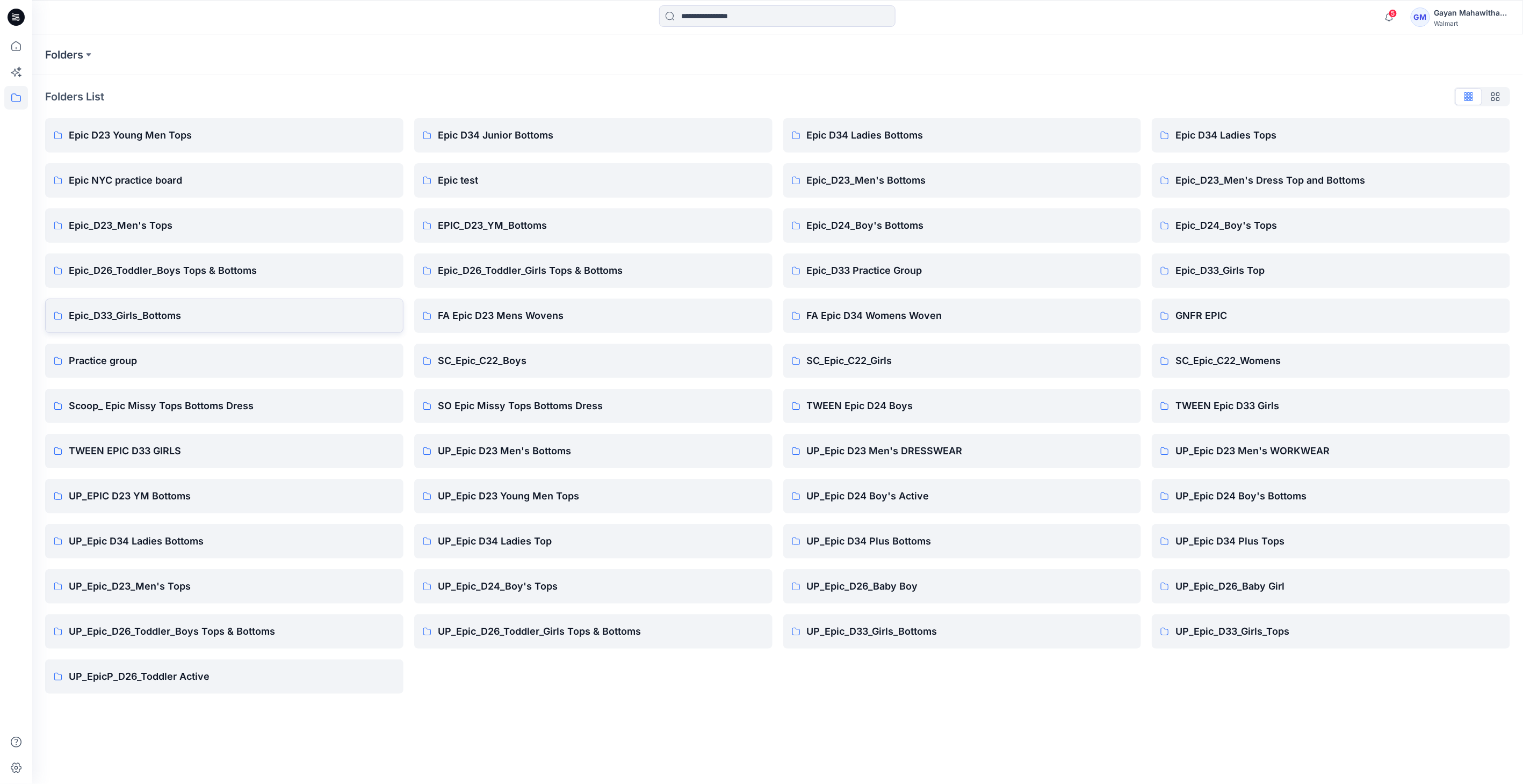 click on "Epic_D33_Girls_Bottoms" at bounding box center (232, 316) 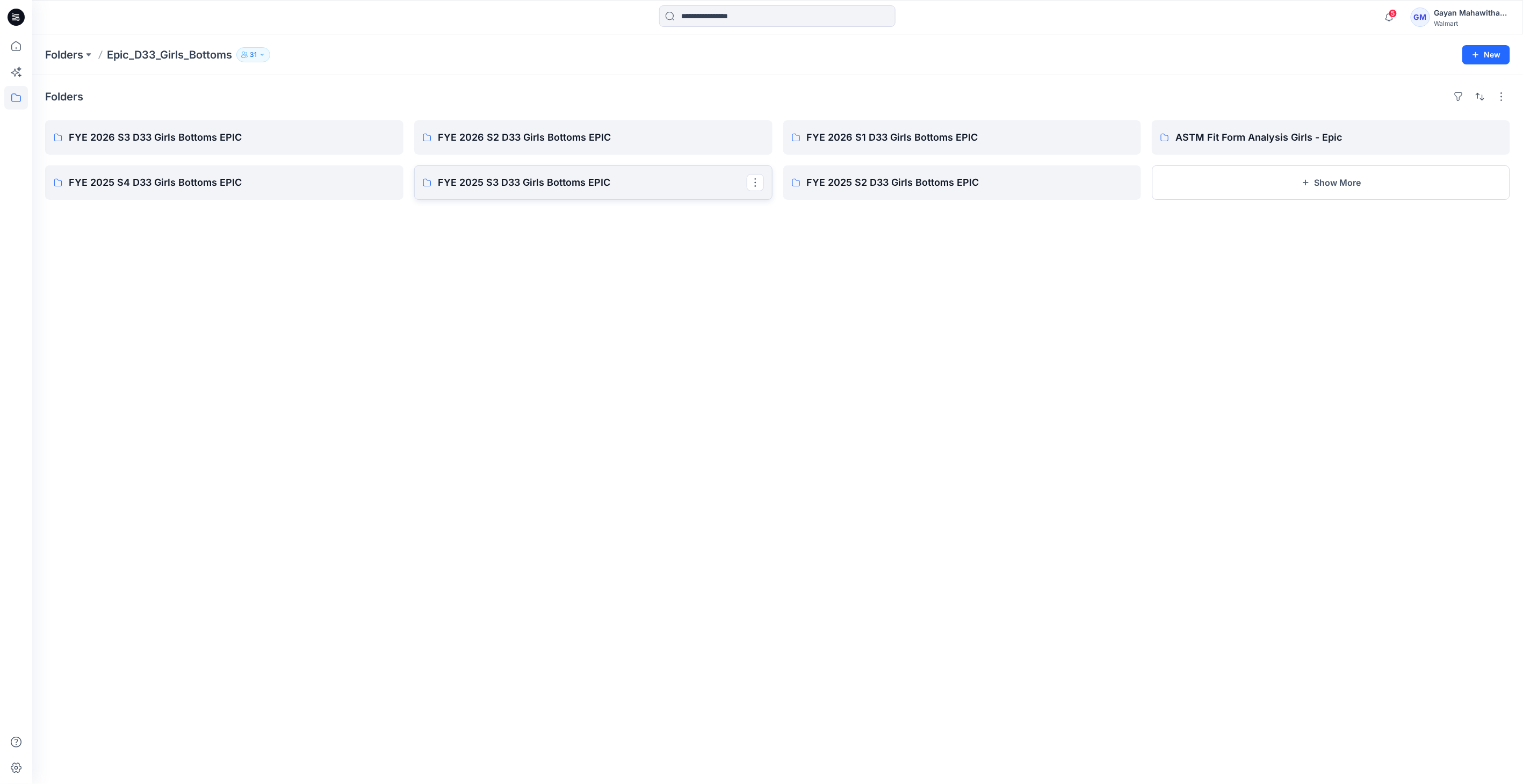 click on "FYE 2025 S3 D33 Girls Bottoms EPIC" at bounding box center [592, 183] 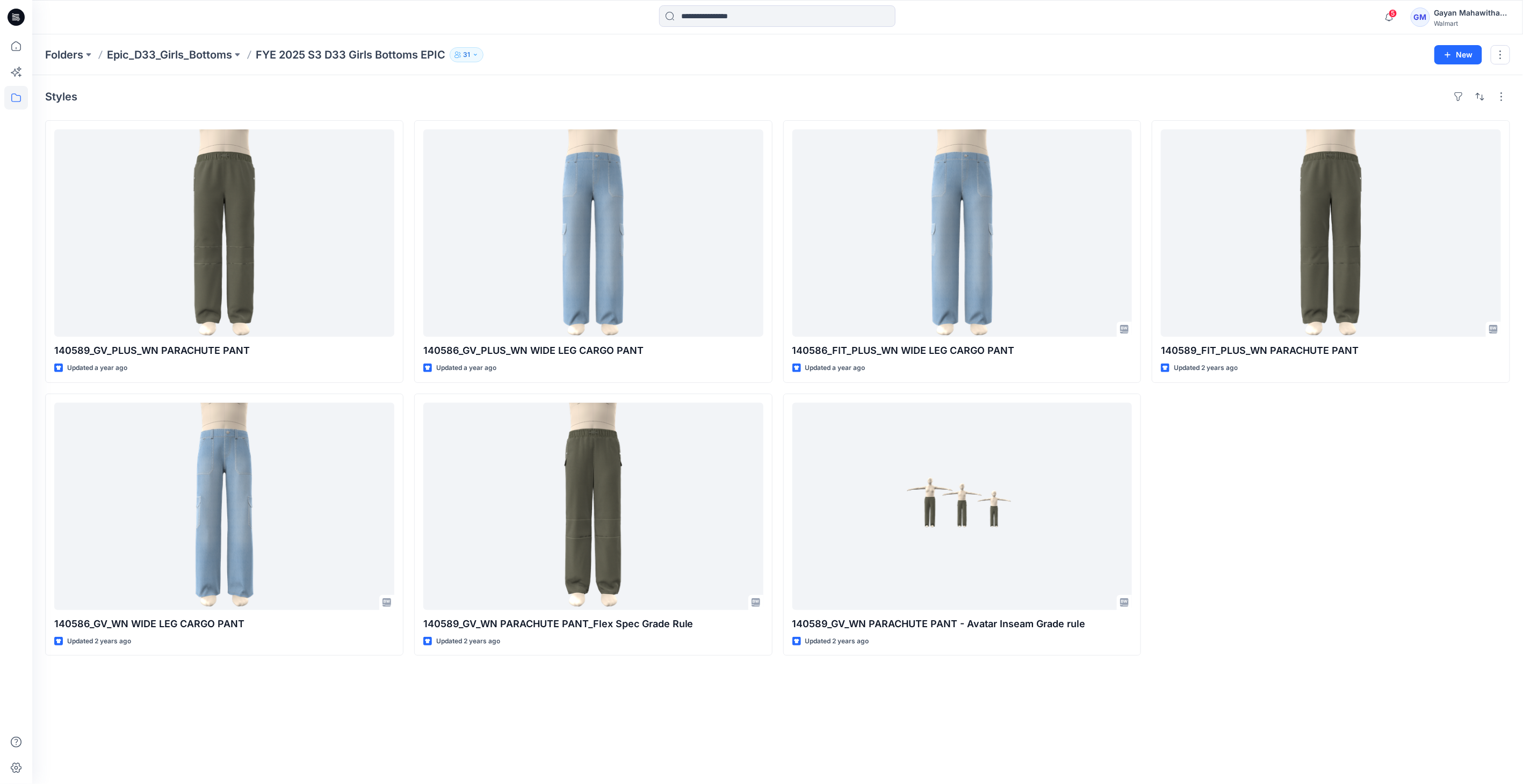 click on "Epic_D33_Girls_Bottoms" at bounding box center (169, 55) 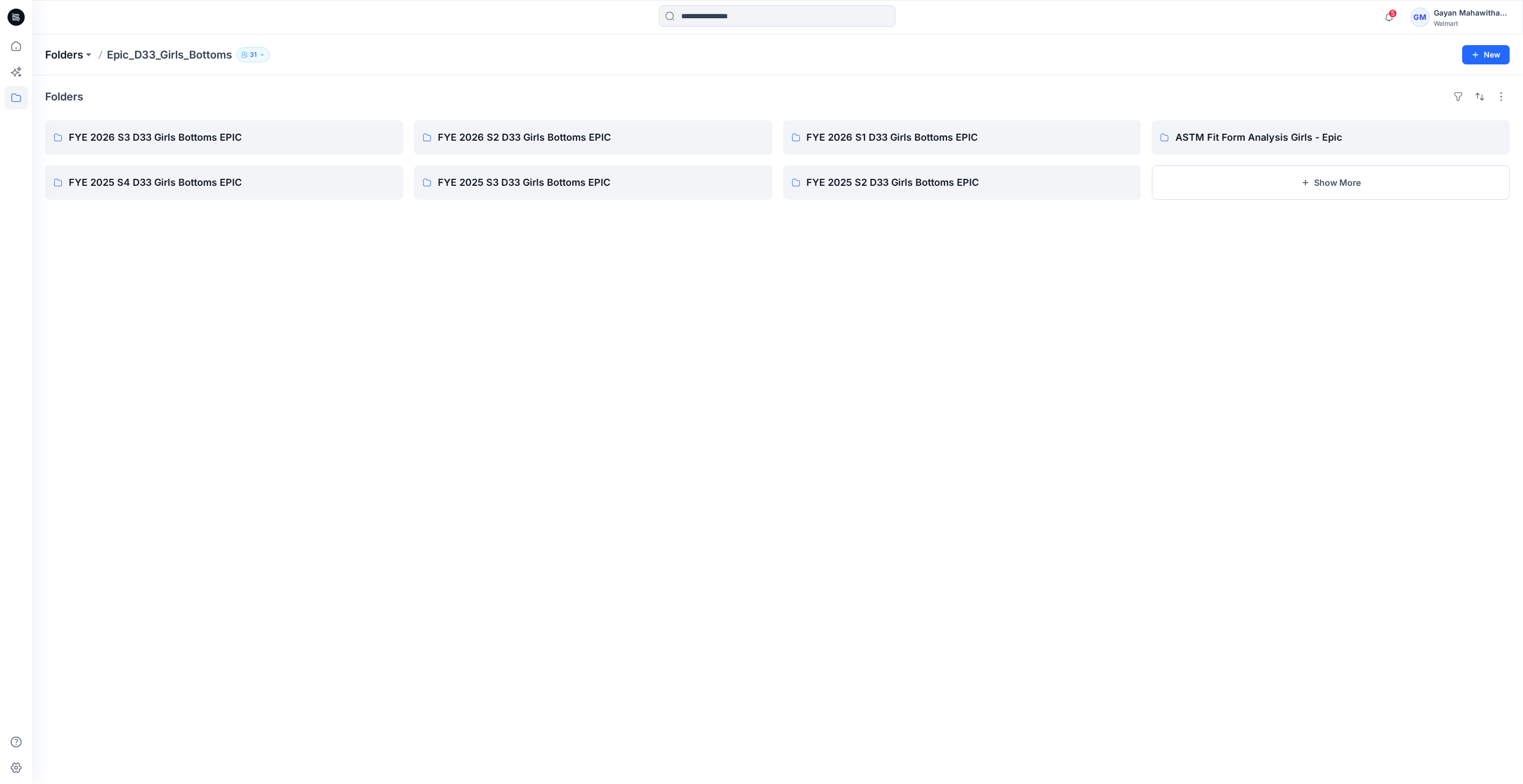click on "Folders" at bounding box center [64, 55] 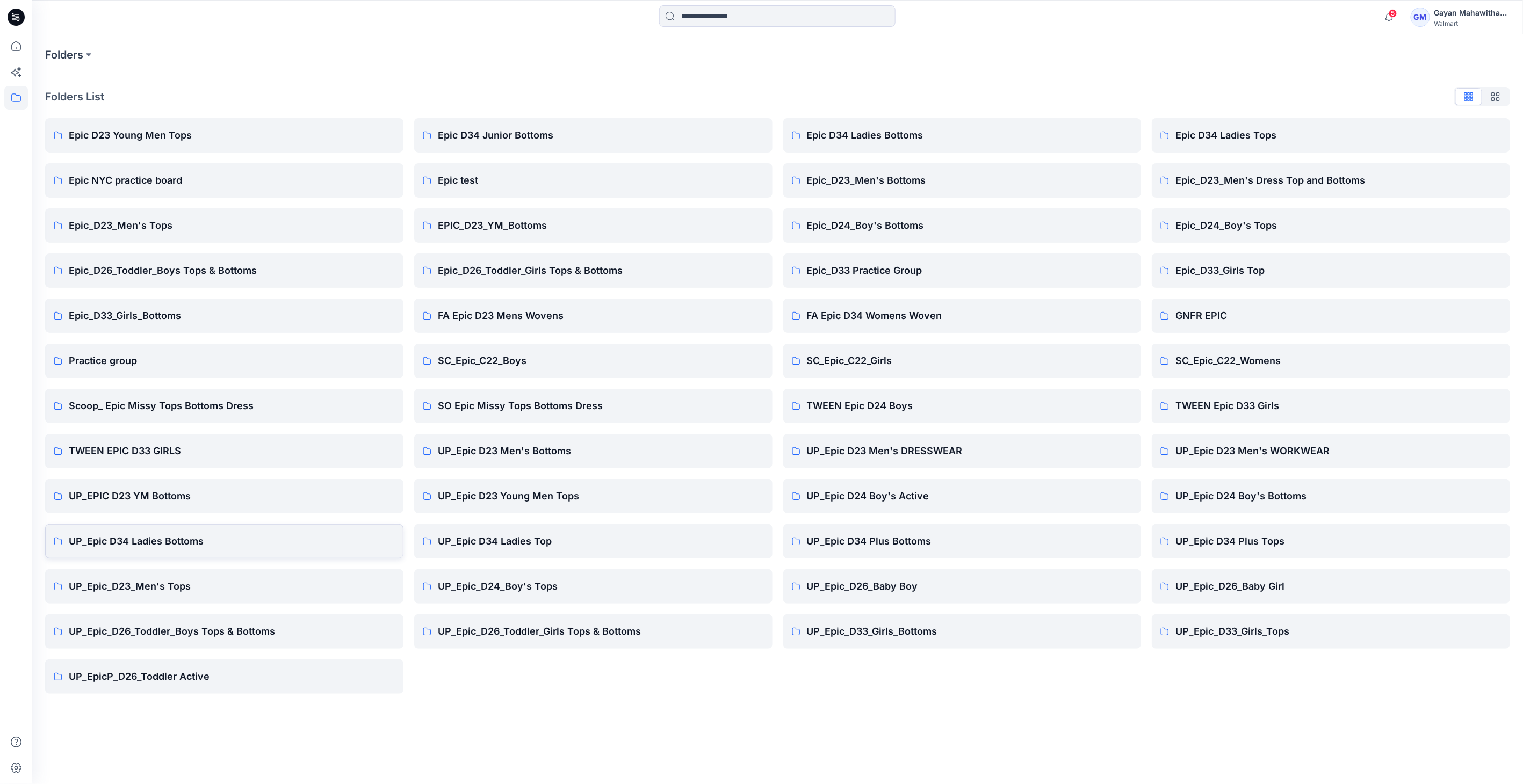 click on "UP_Epic D34 Ladies Bottoms" at bounding box center [232, 541] 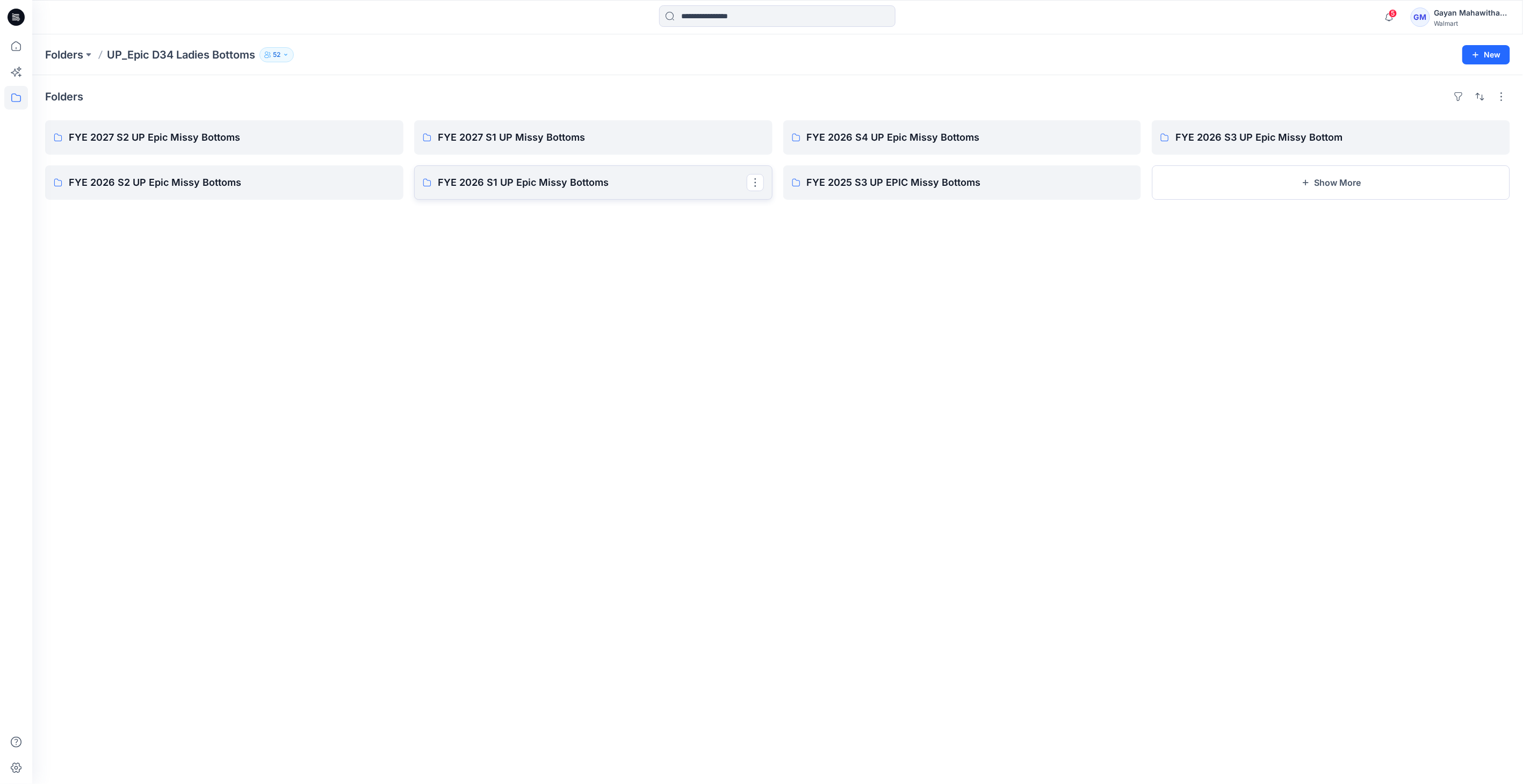 click on "FYE 2026 S1 UP Epic Missy Bottoms" at bounding box center (593, 183) 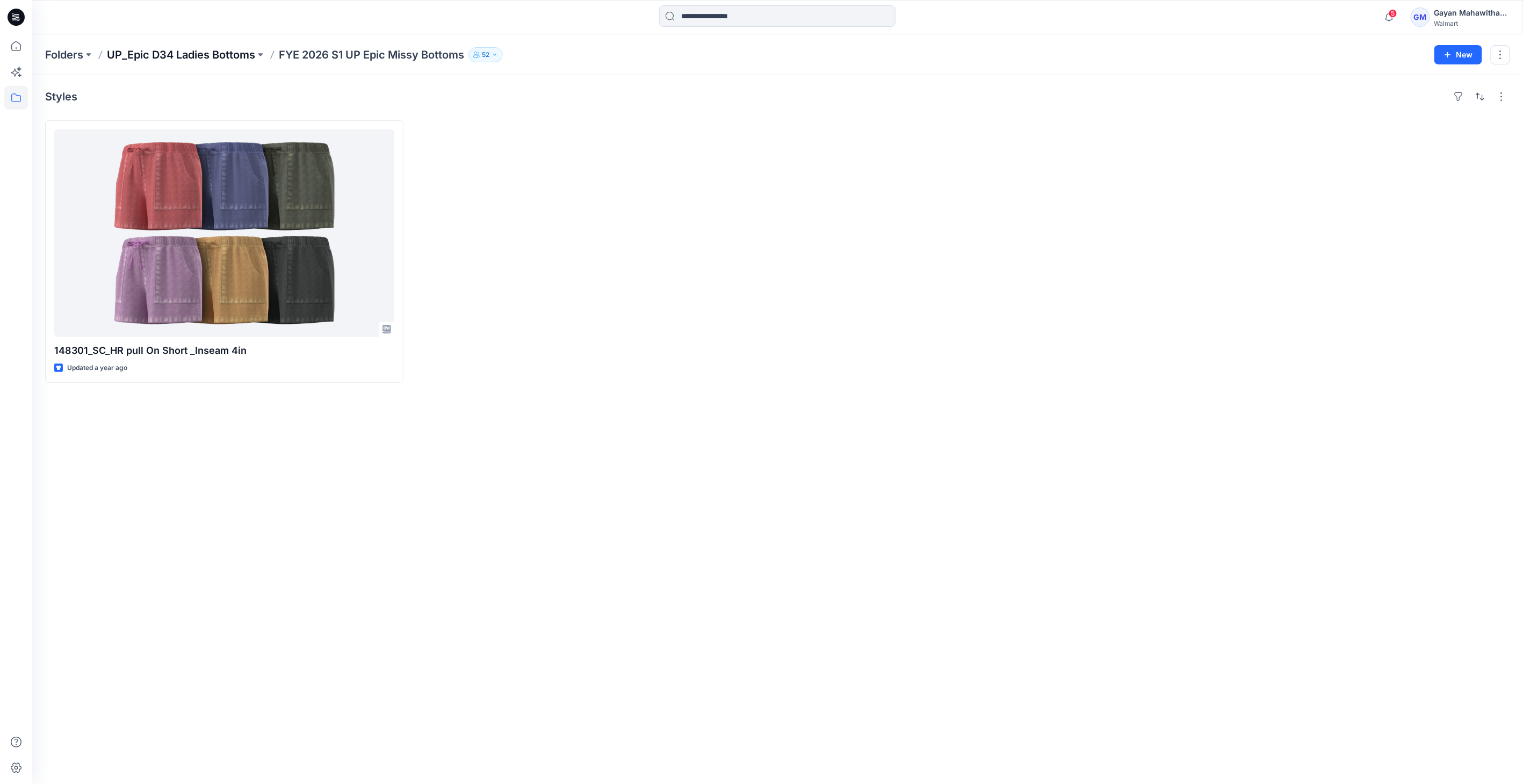 click on "UP_Epic D34 Ladies Bottoms" at bounding box center [181, 55] 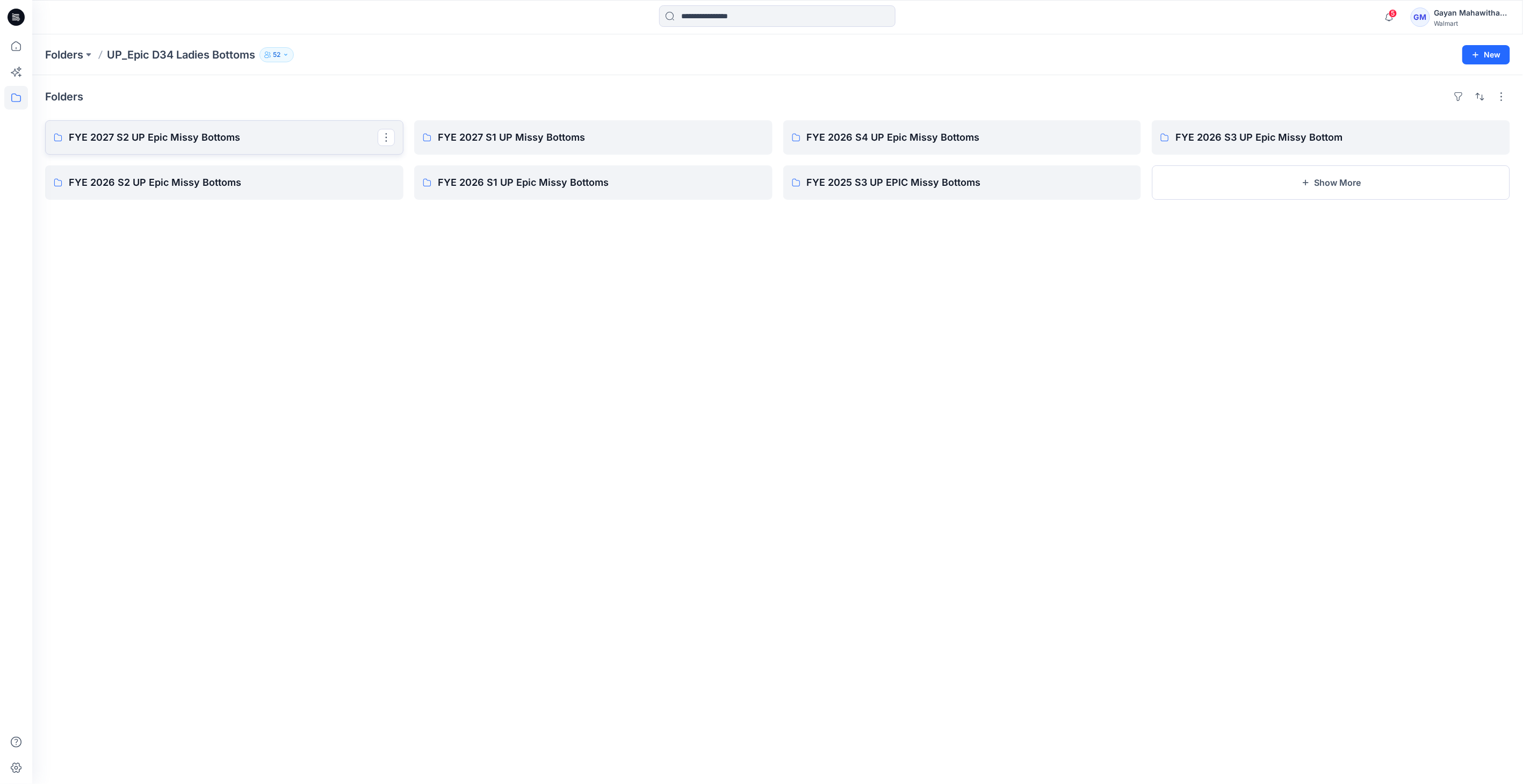 click on "FYE 2027 S2 UP Epic Missy Bottoms" at bounding box center [223, 137] 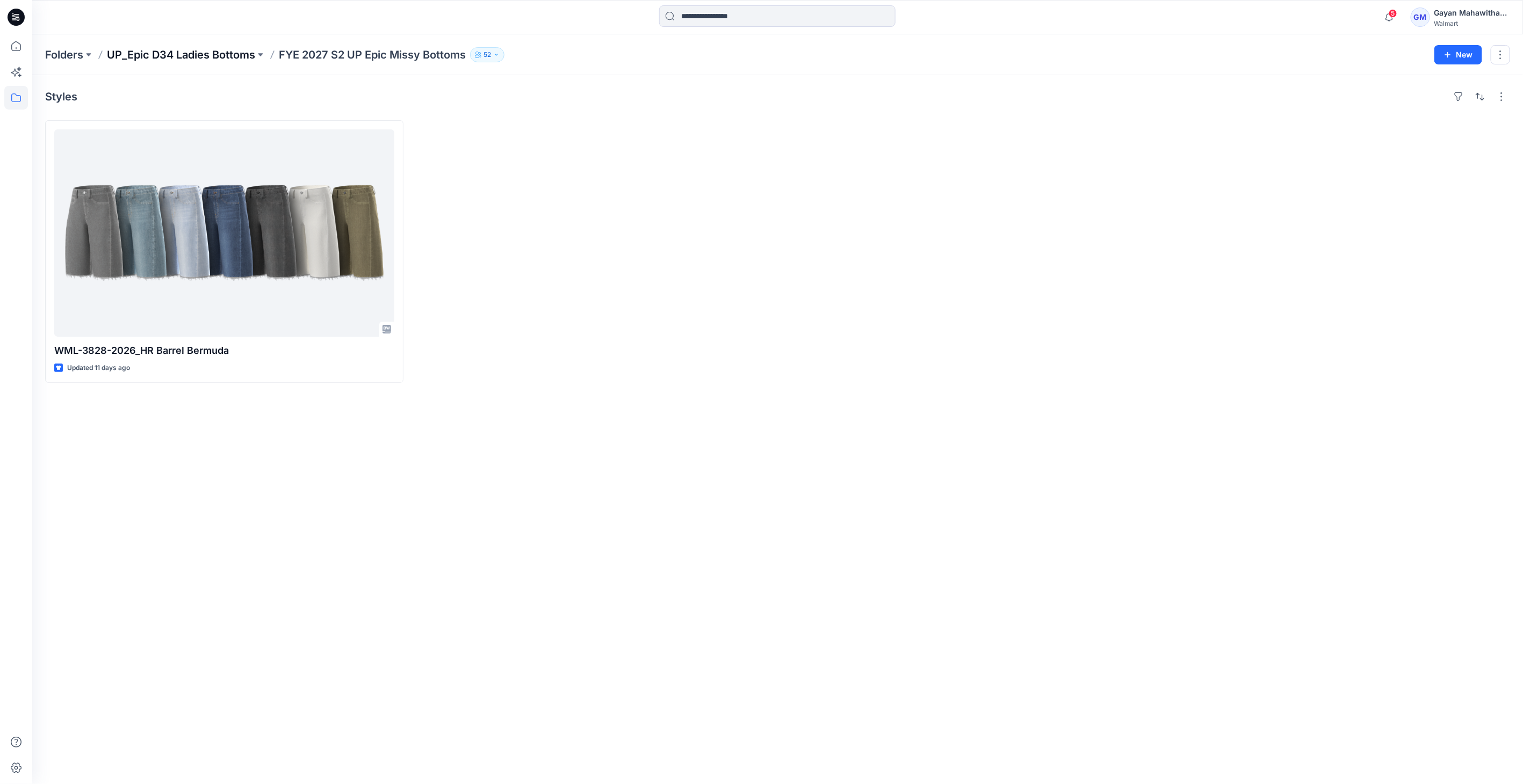 click on "UP_Epic D34 Ladies Bottoms" at bounding box center [181, 55] 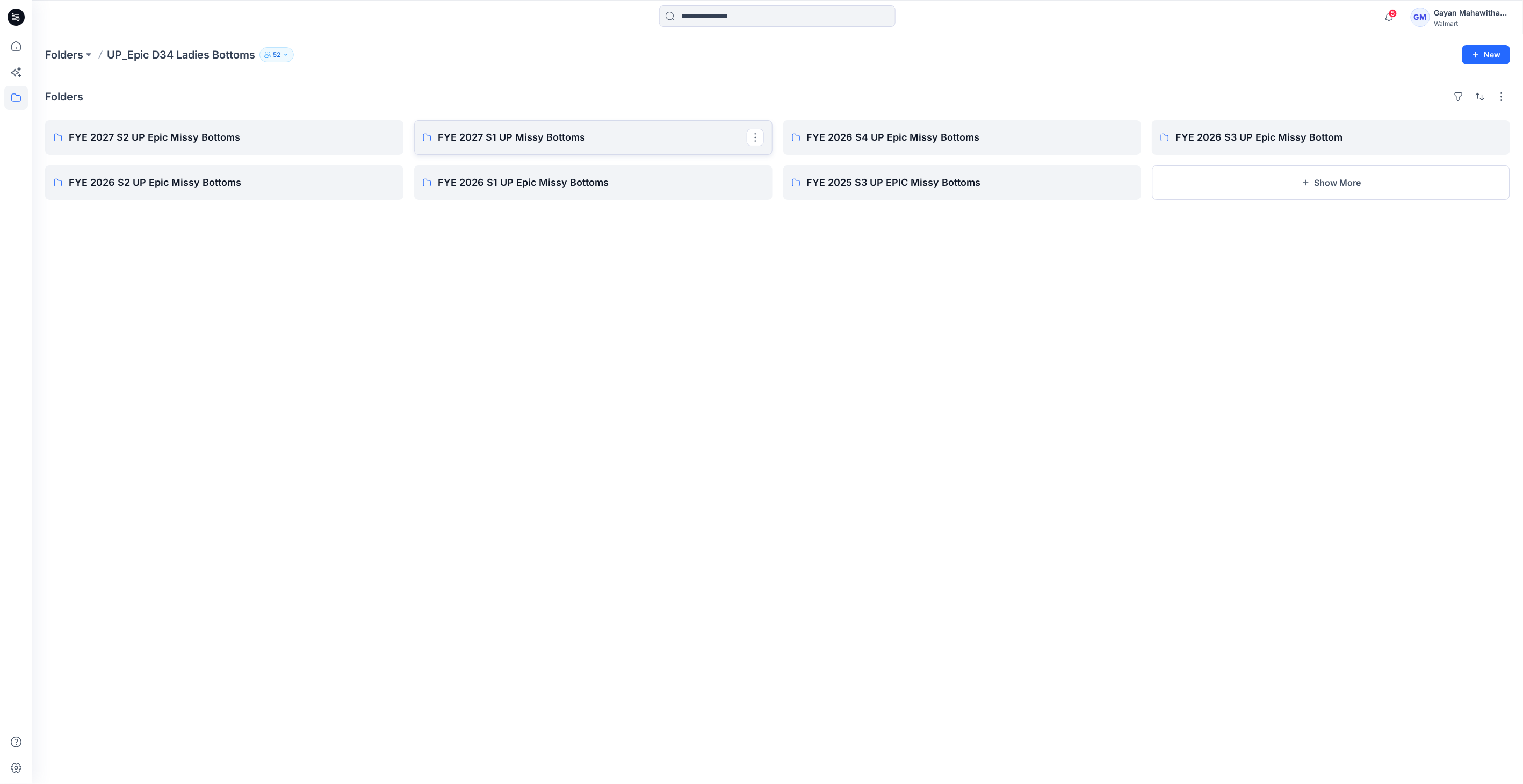 click on "FYE 2027 S1 UP Missy Bottoms" at bounding box center [592, 137] 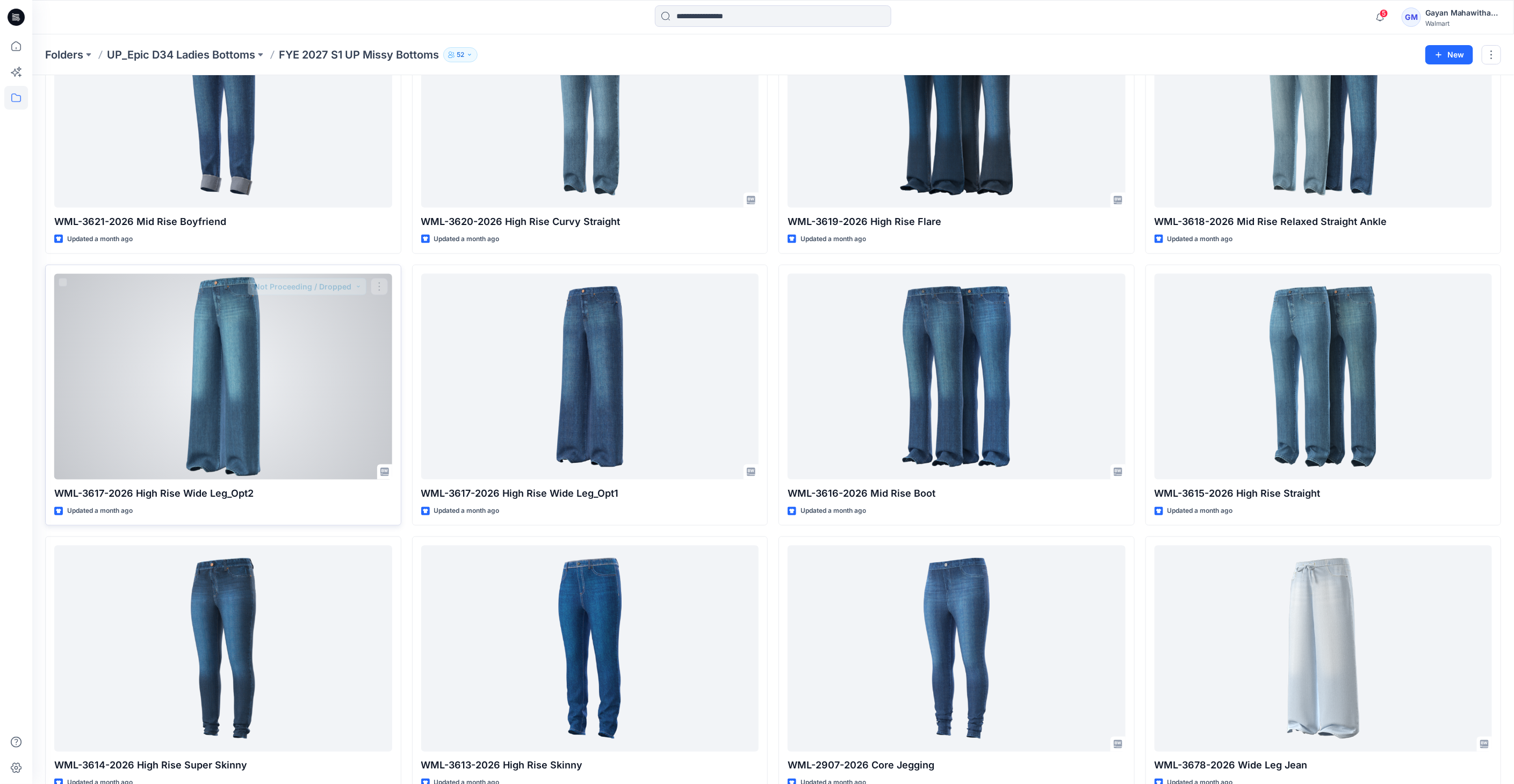 scroll, scrollTop: 1007, scrollLeft: 0, axis: vertical 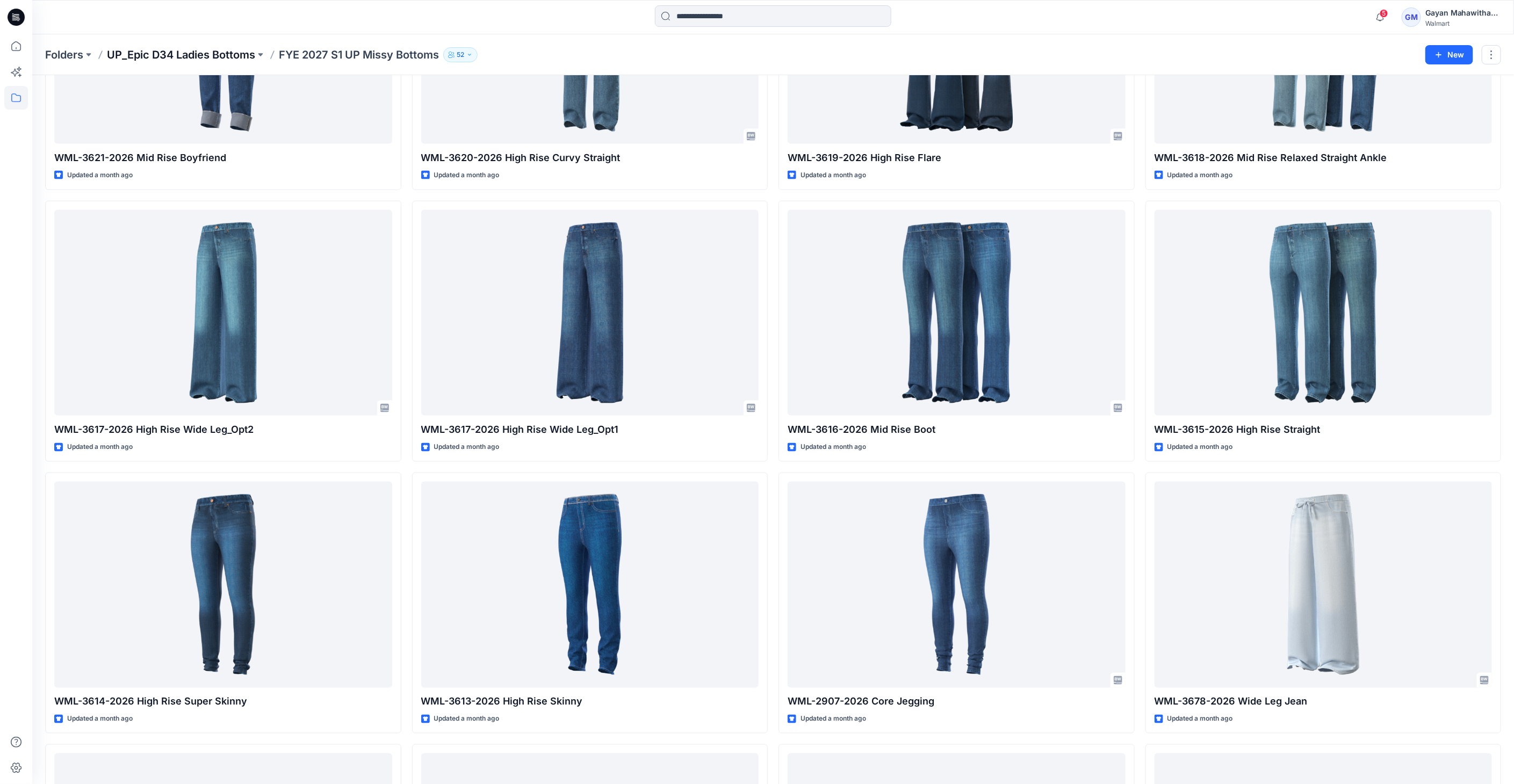 click on "UP_Epic D34 Ladies Bottoms" at bounding box center (181, 55) 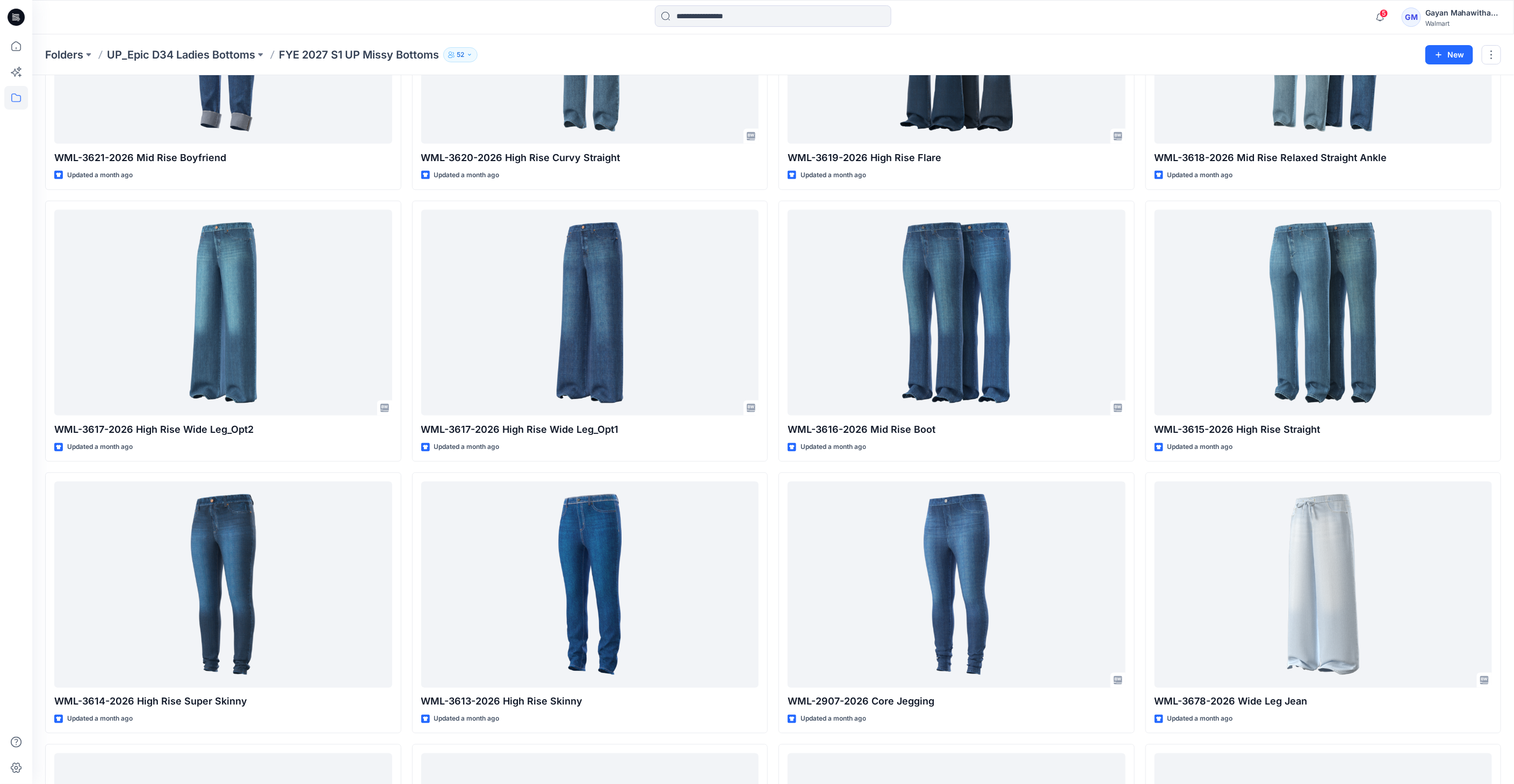 scroll, scrollTop: 0, scrollLeft: 0, axis: both 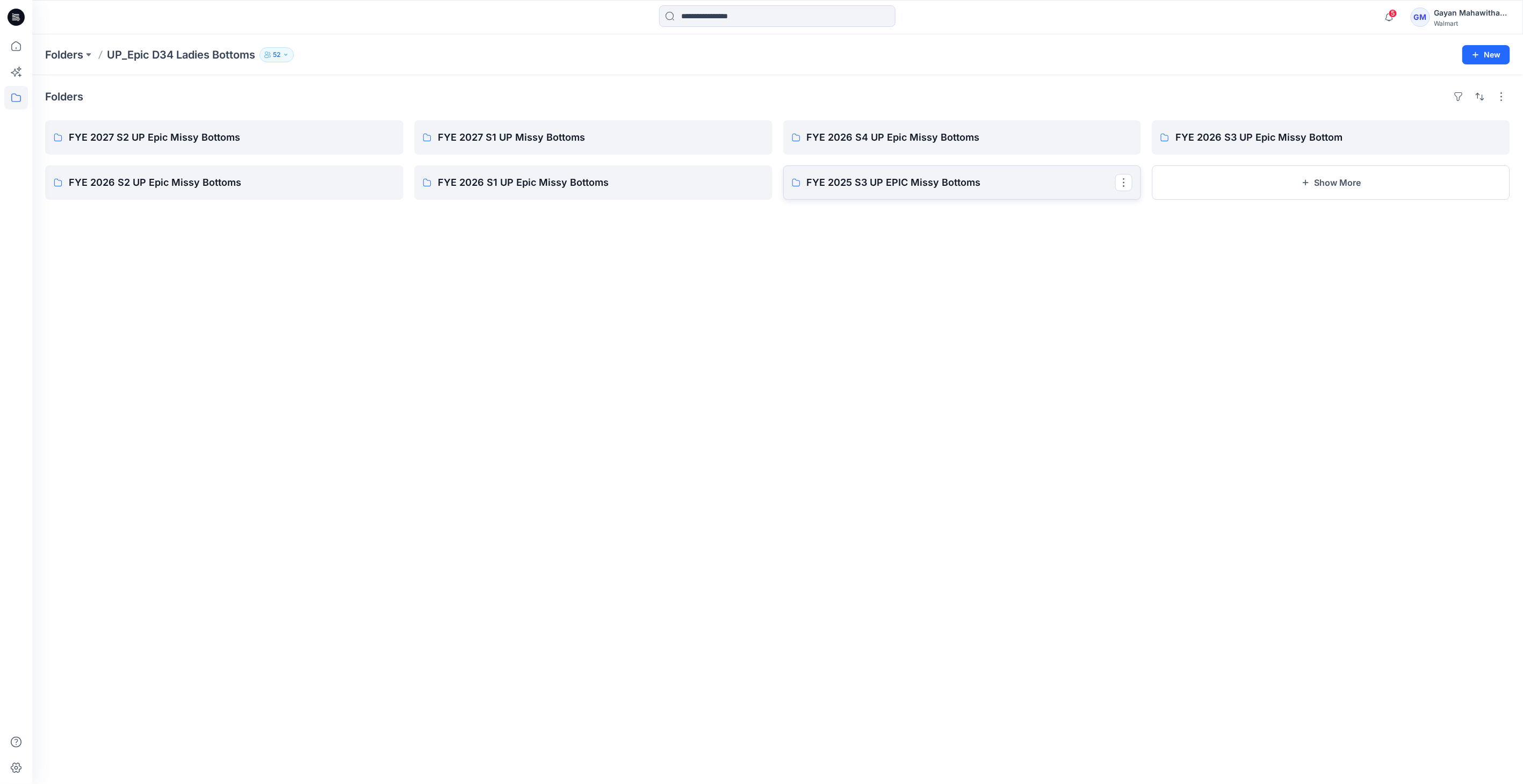 click on "FYE 2025 S3 UP EPIC Missy Bottoms" at bounding box center (961, 183) 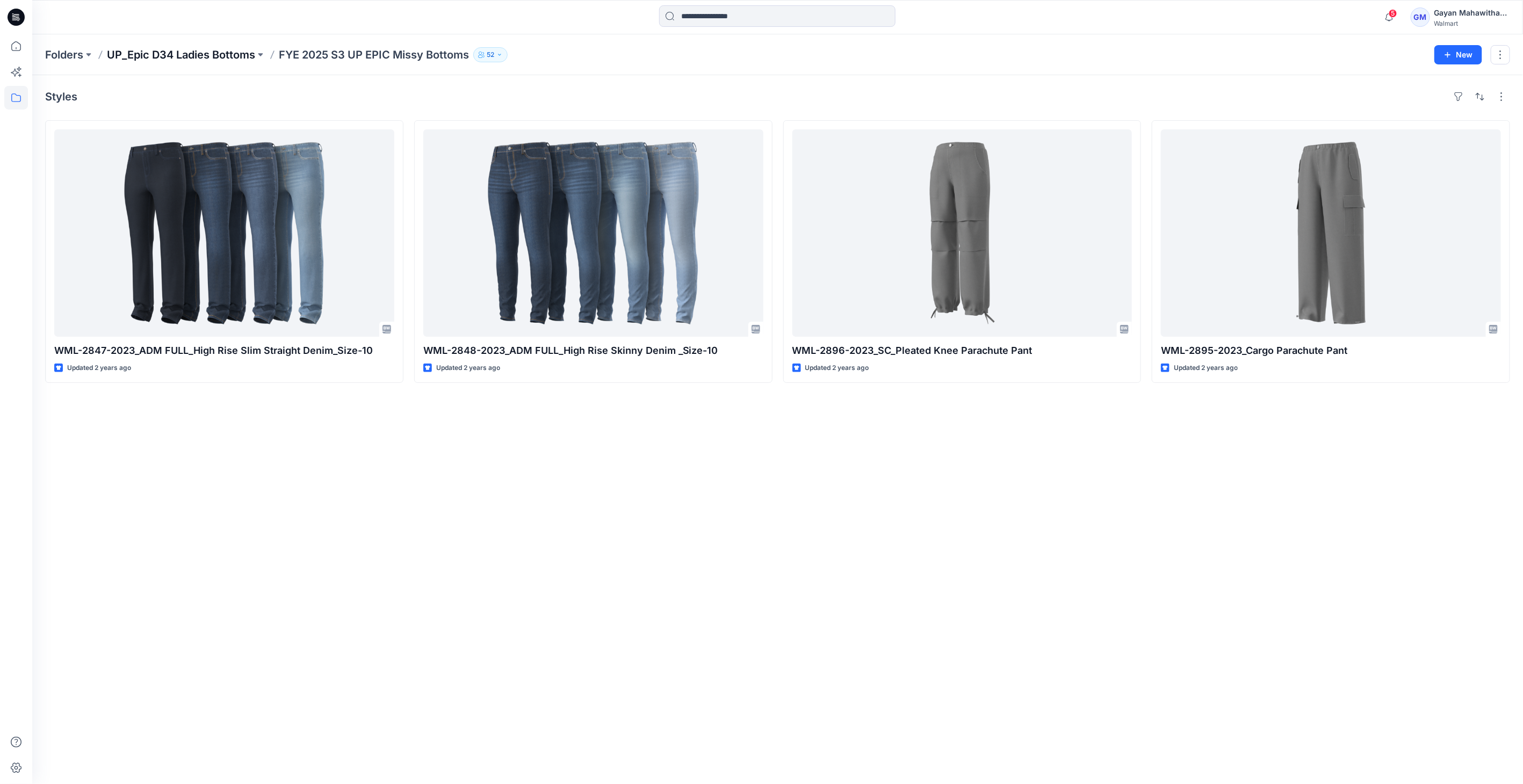click on "UP_Epic D34 Ladies Bottoms" at bounding box center [181, 55] 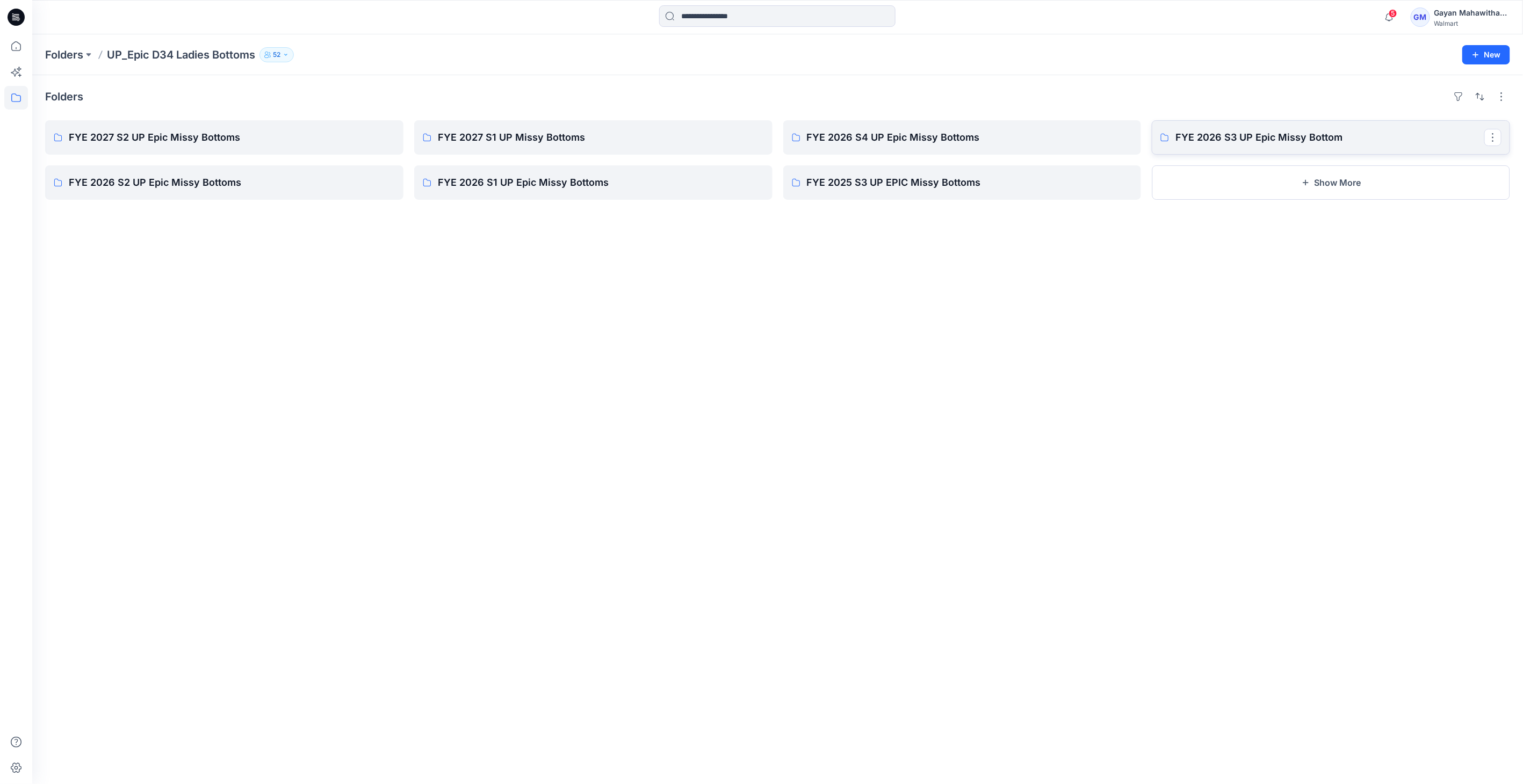 click on "FYE 2026 S3 UP Epic Missy Bottom" at bounding box center (1330, 137) 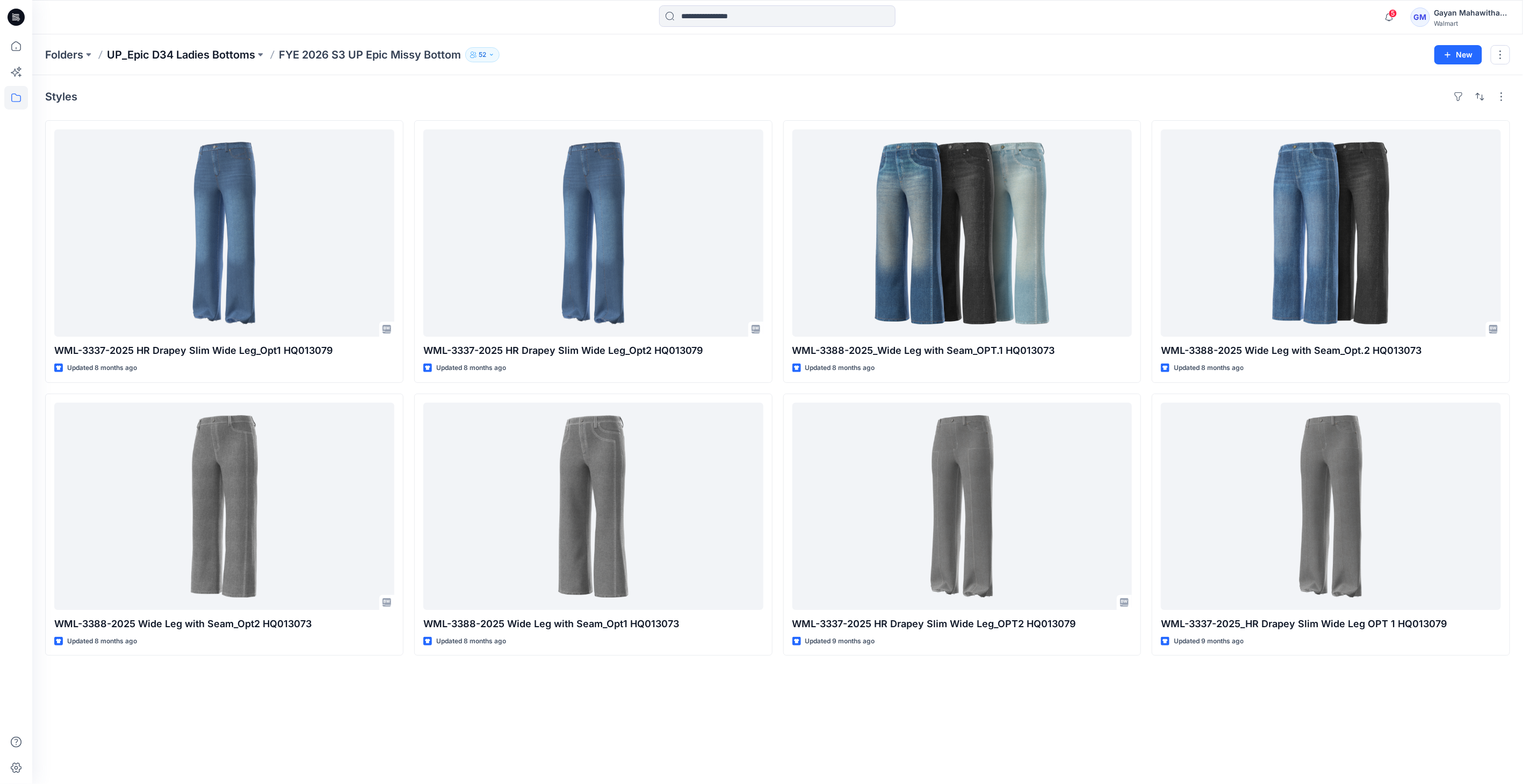 click on "UP_Epic D34 Ladies Bottoms" at bounding box center [181, 55] 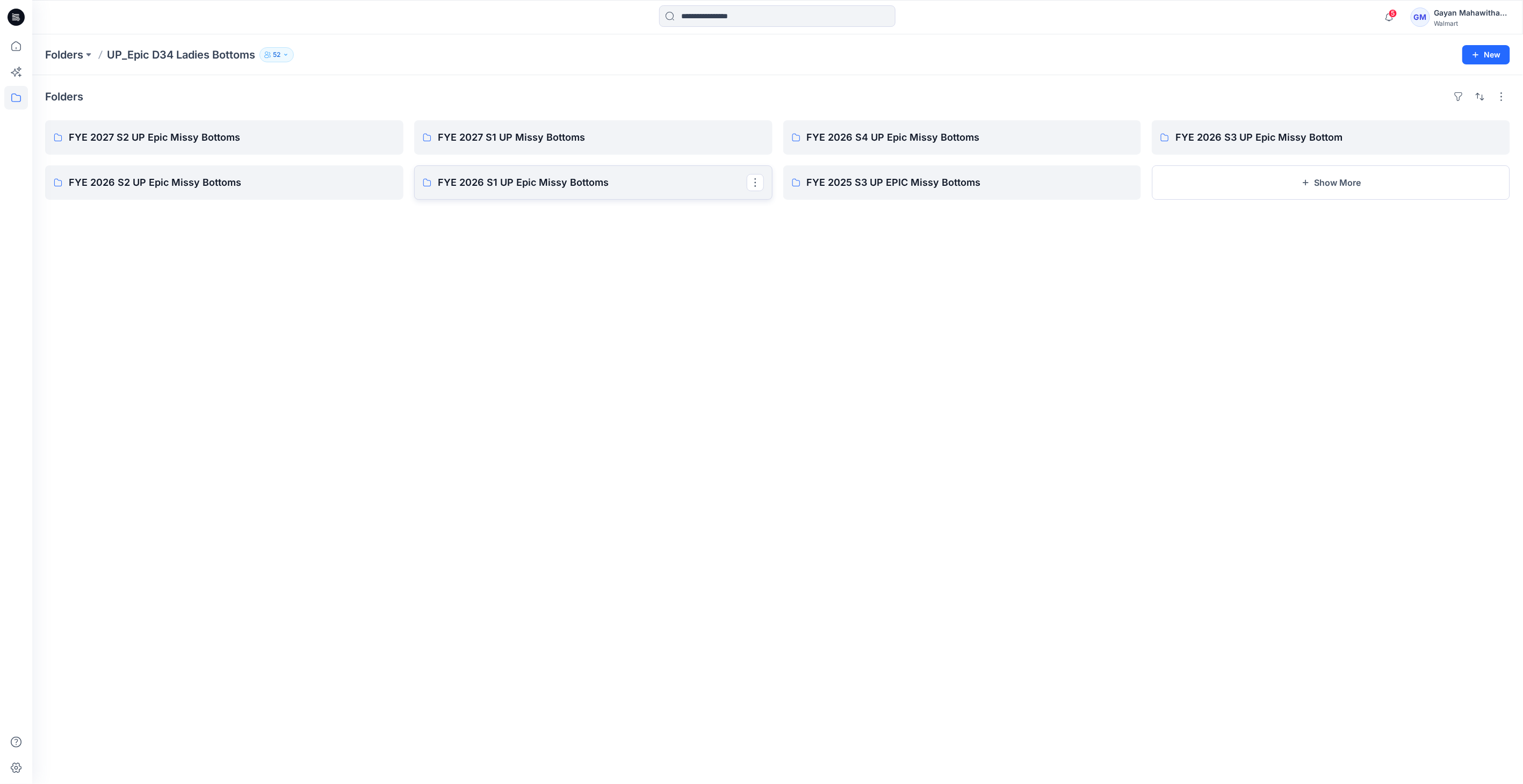 click on "FYE 2026 S1 UP Epic Missy Bottoms" at bounding box center [592, 183] 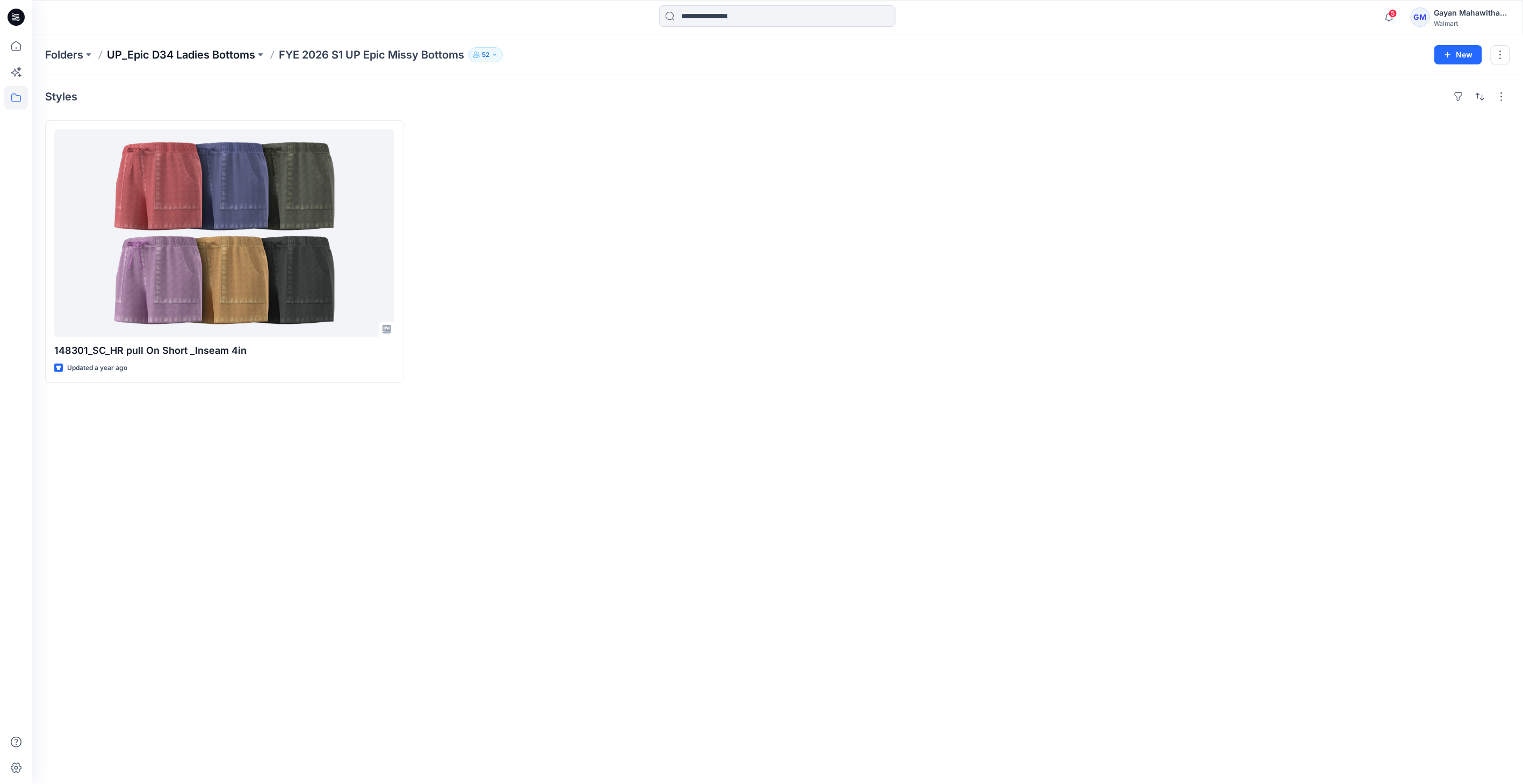 click on "UP_Epic D34 Ladies Bottoms" at bounding box center (181, 55) 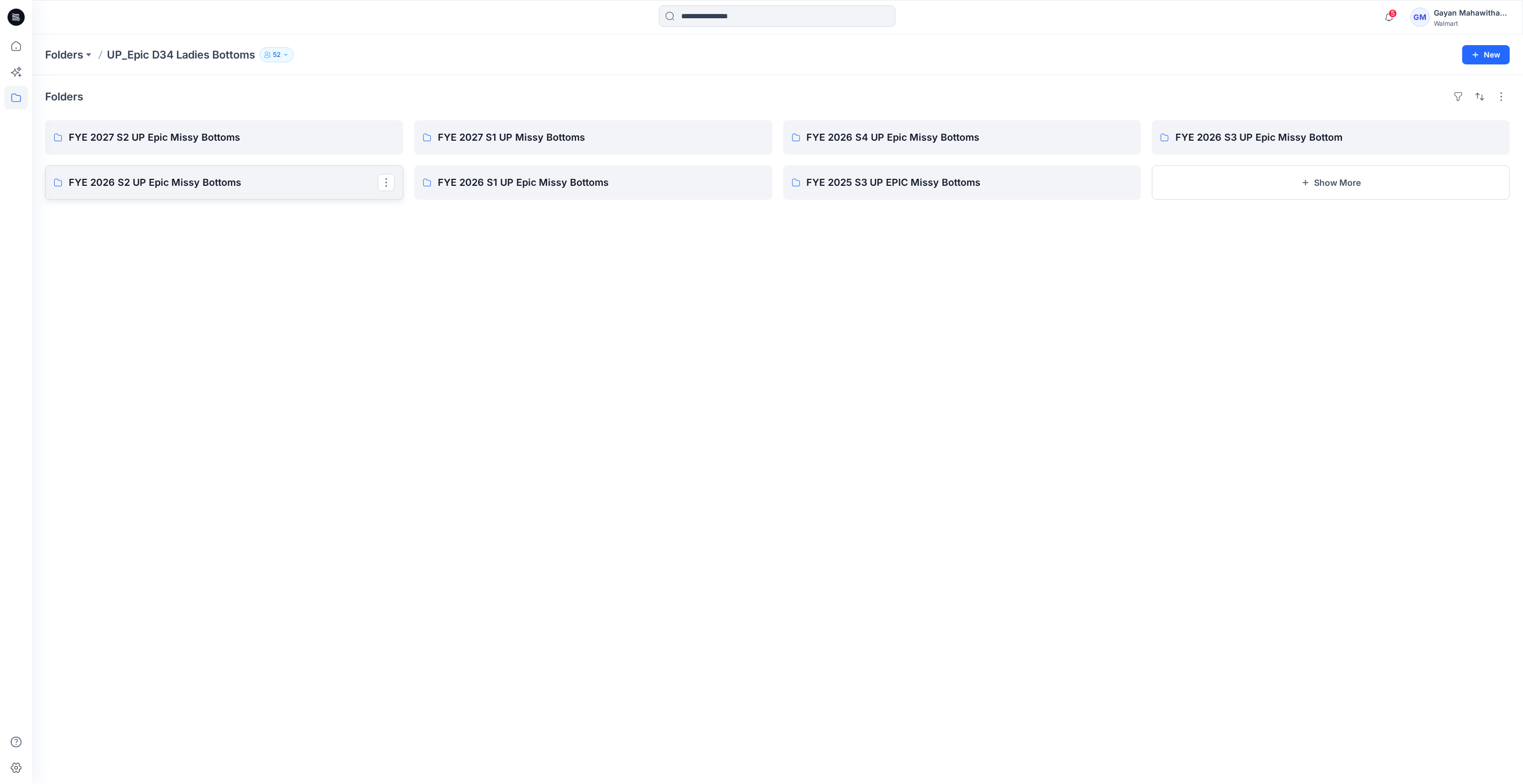 click on "FYE 2026 S2 UP Epic Missy Bottoms" at bounding box center [223, 183] 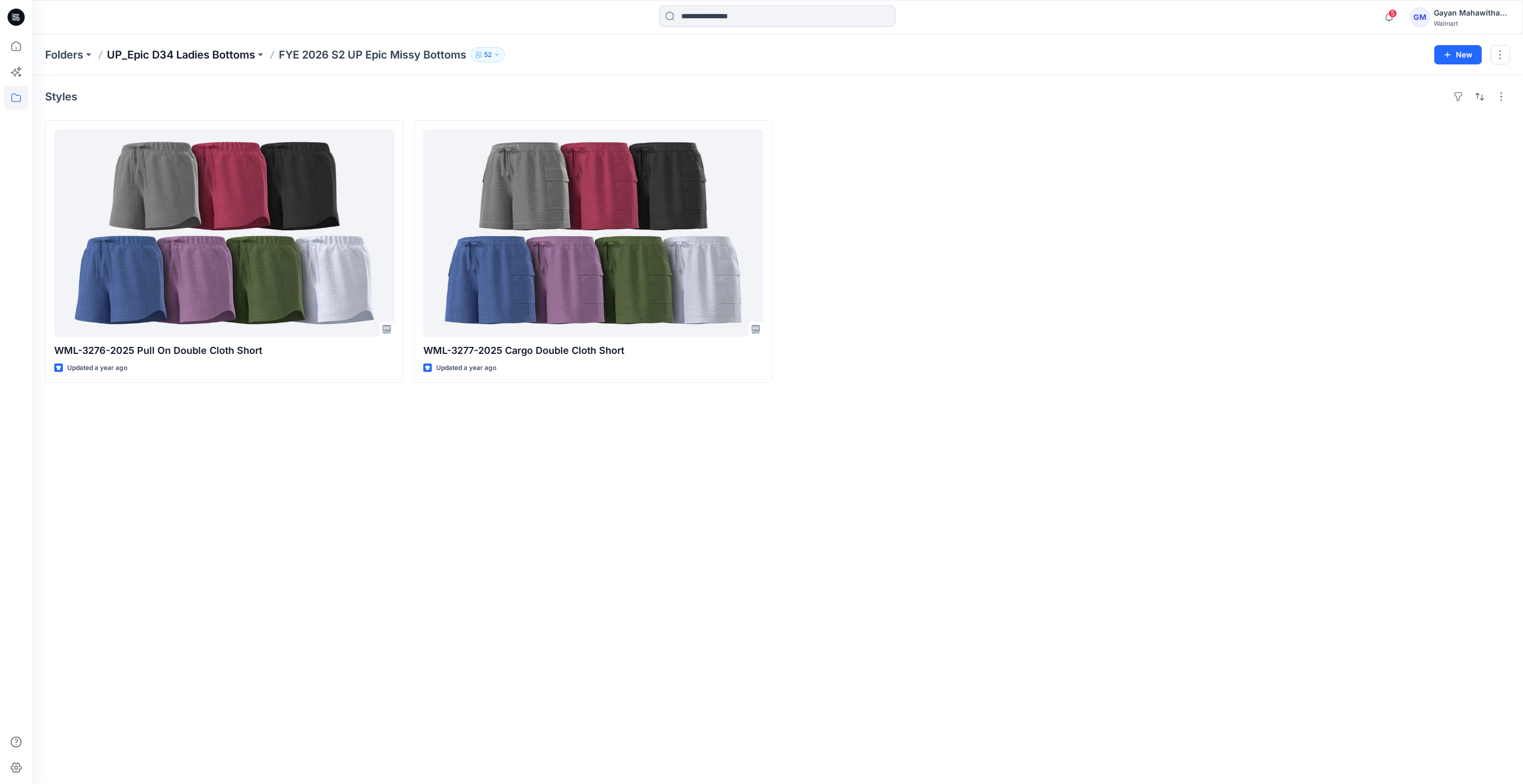 click on "UP_Epic D34 Ladies Bottoms" at bounding box center [181, 55] 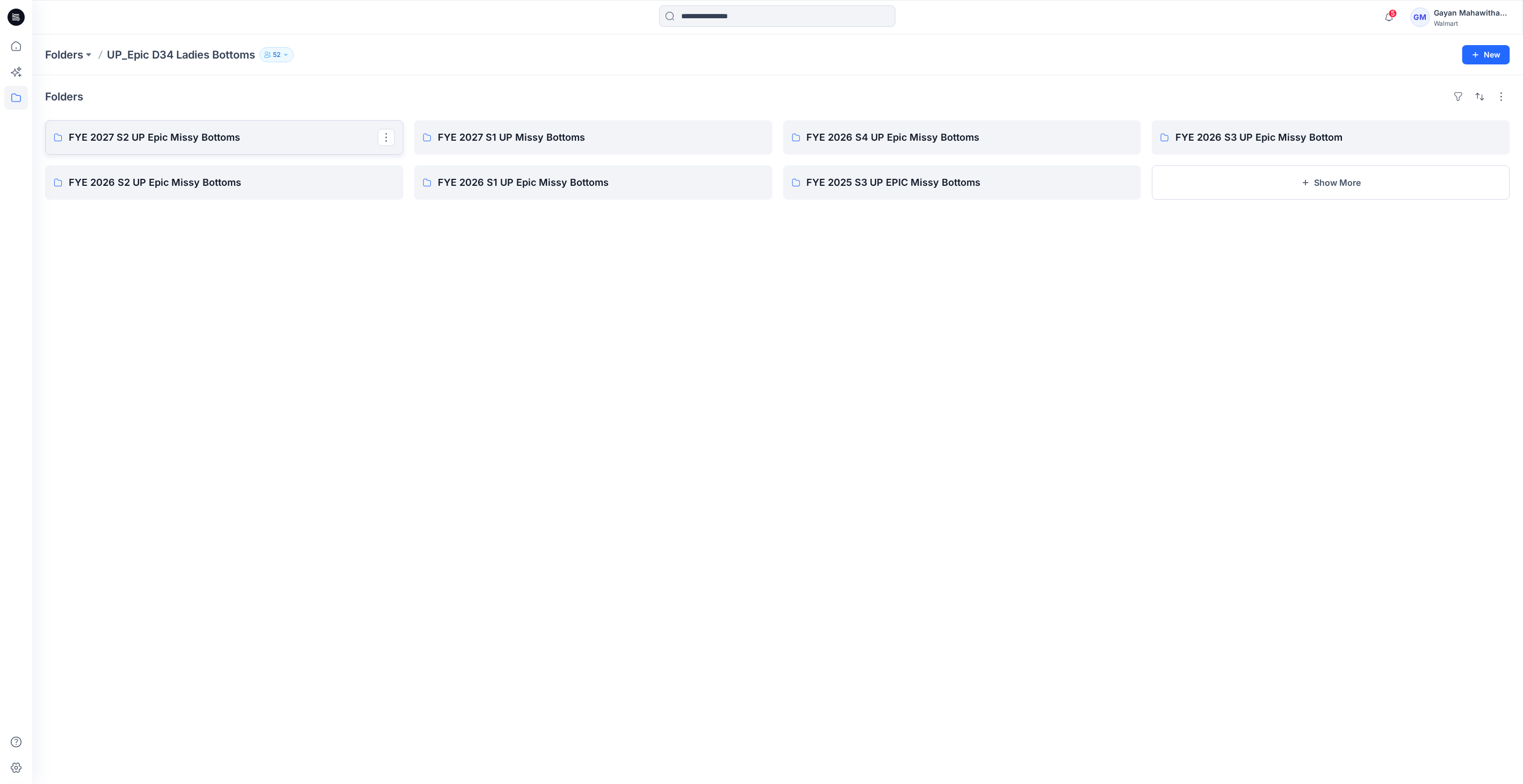 click on "FYE 2027 S2 UP Epic Missy Bottoms" at bounding box center [224, 137] 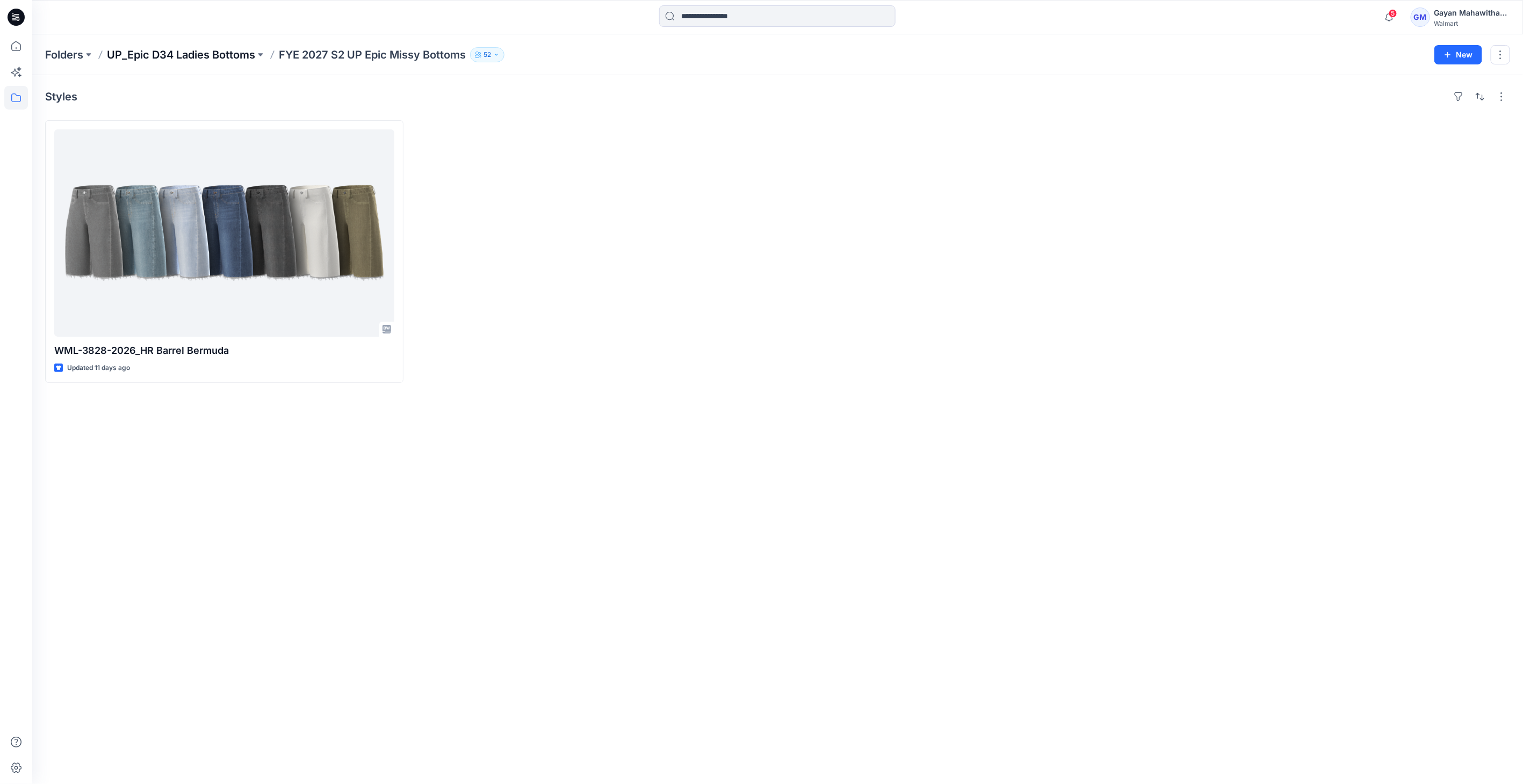 click on "UP_Epic D34 Ladies Bottoms" at bounding box center (181, 55) 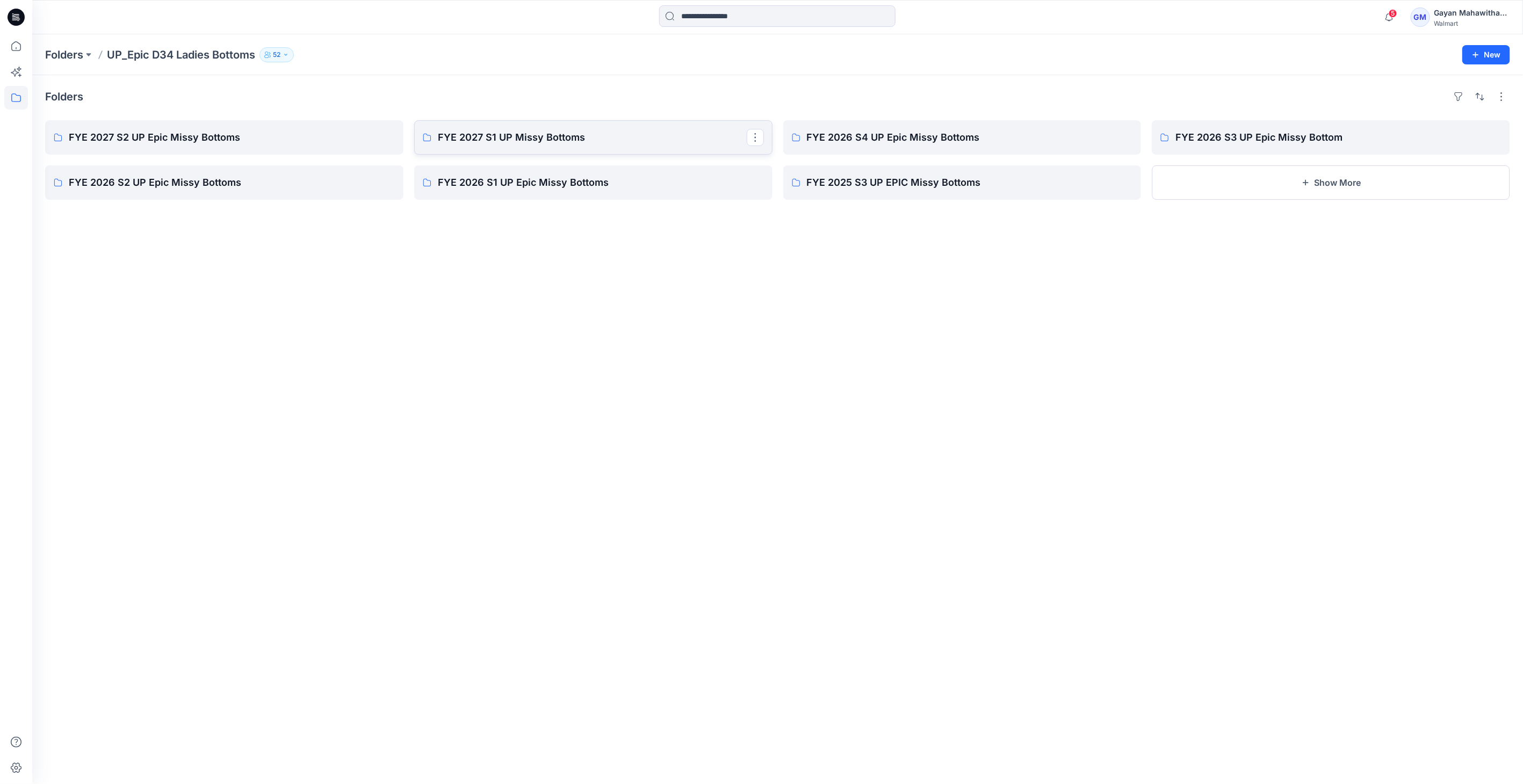 click on "FYE 2027 S1 UP Missy Bottoms" at bounding box center (593, 137) 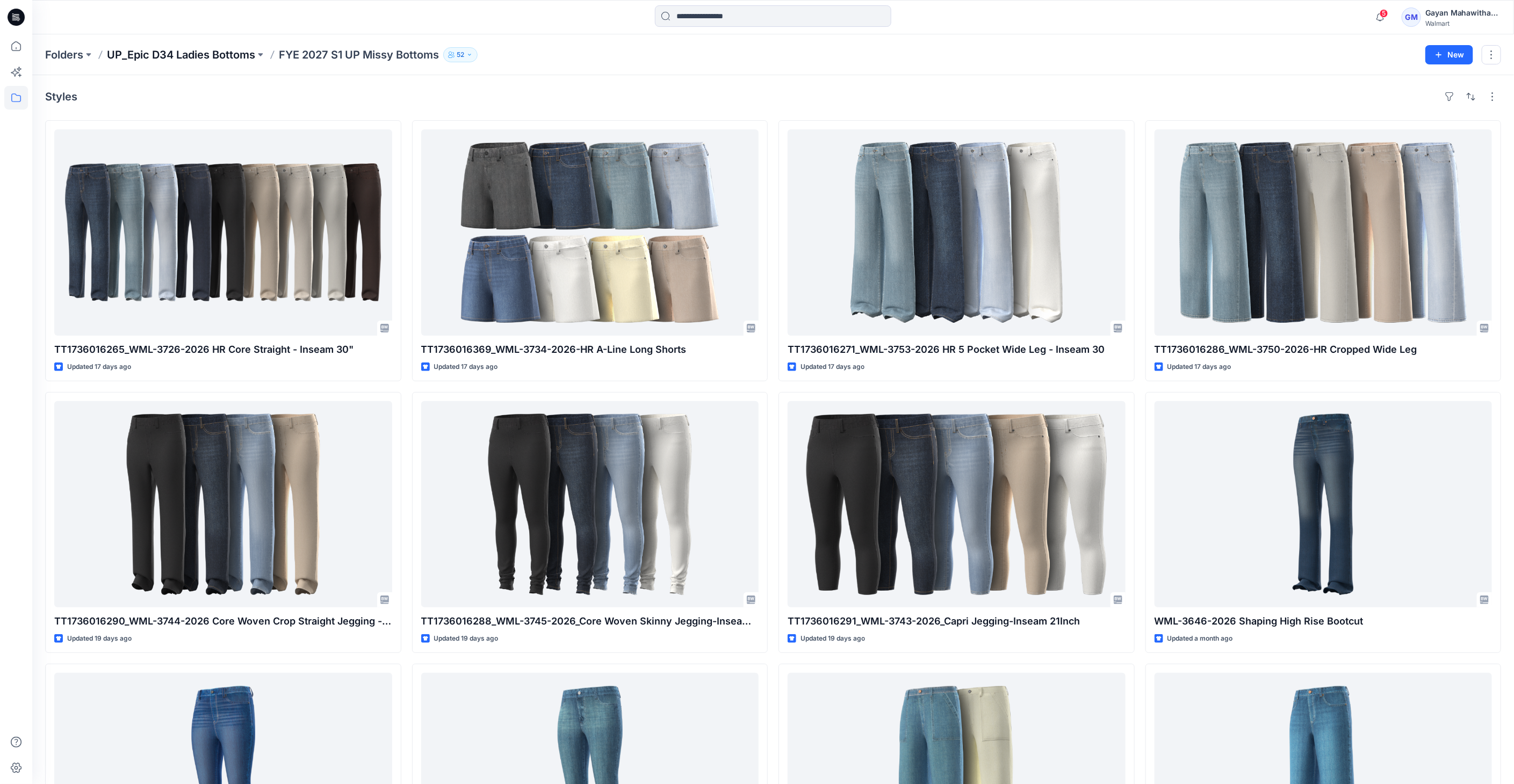 click on "UP_Epic D34 Ladies Bottoms" at bounding box center (181, 55) 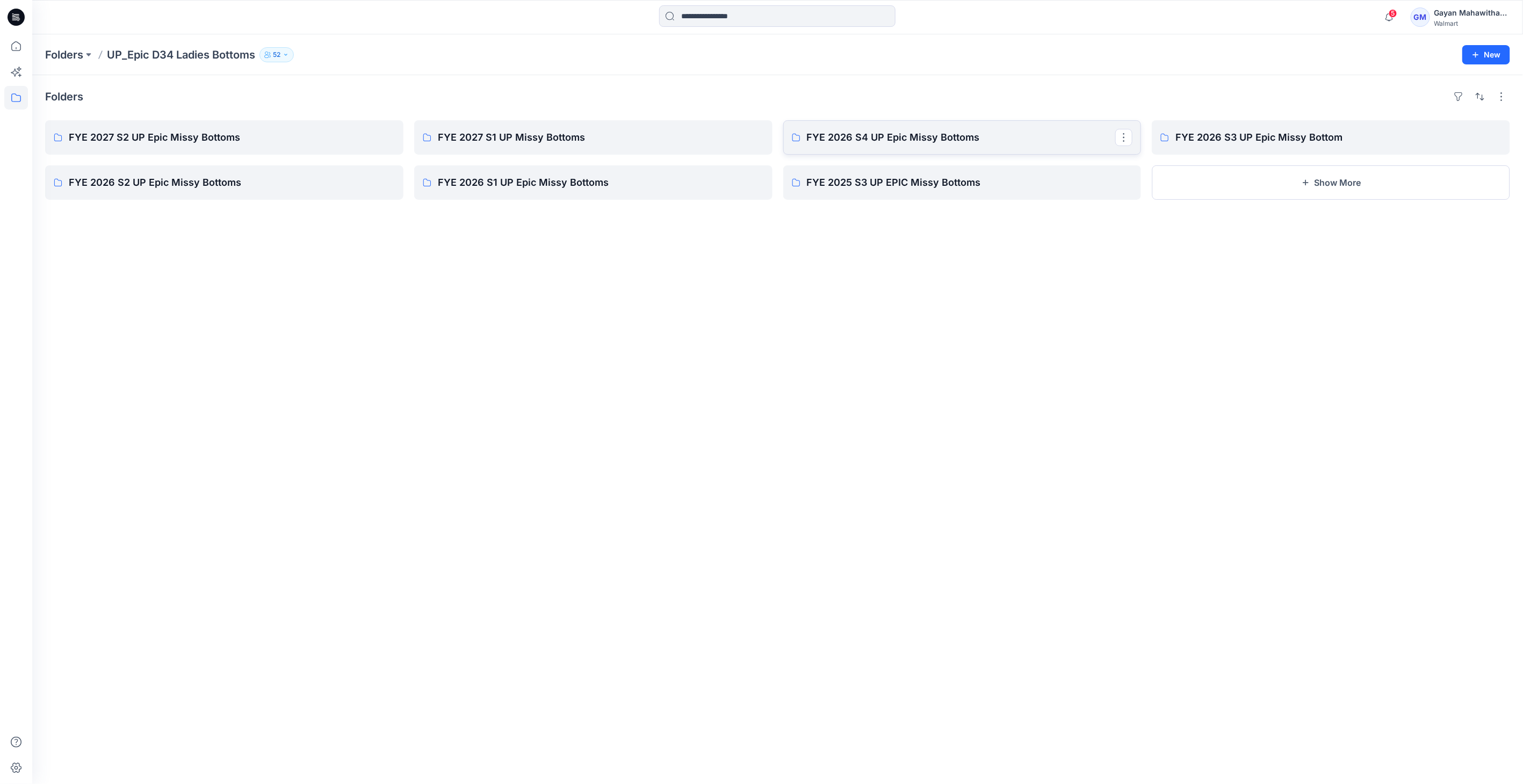 click on "FYE 2026 S4 UP Epic Missy Bottoms" at bounding box center [962, 137] 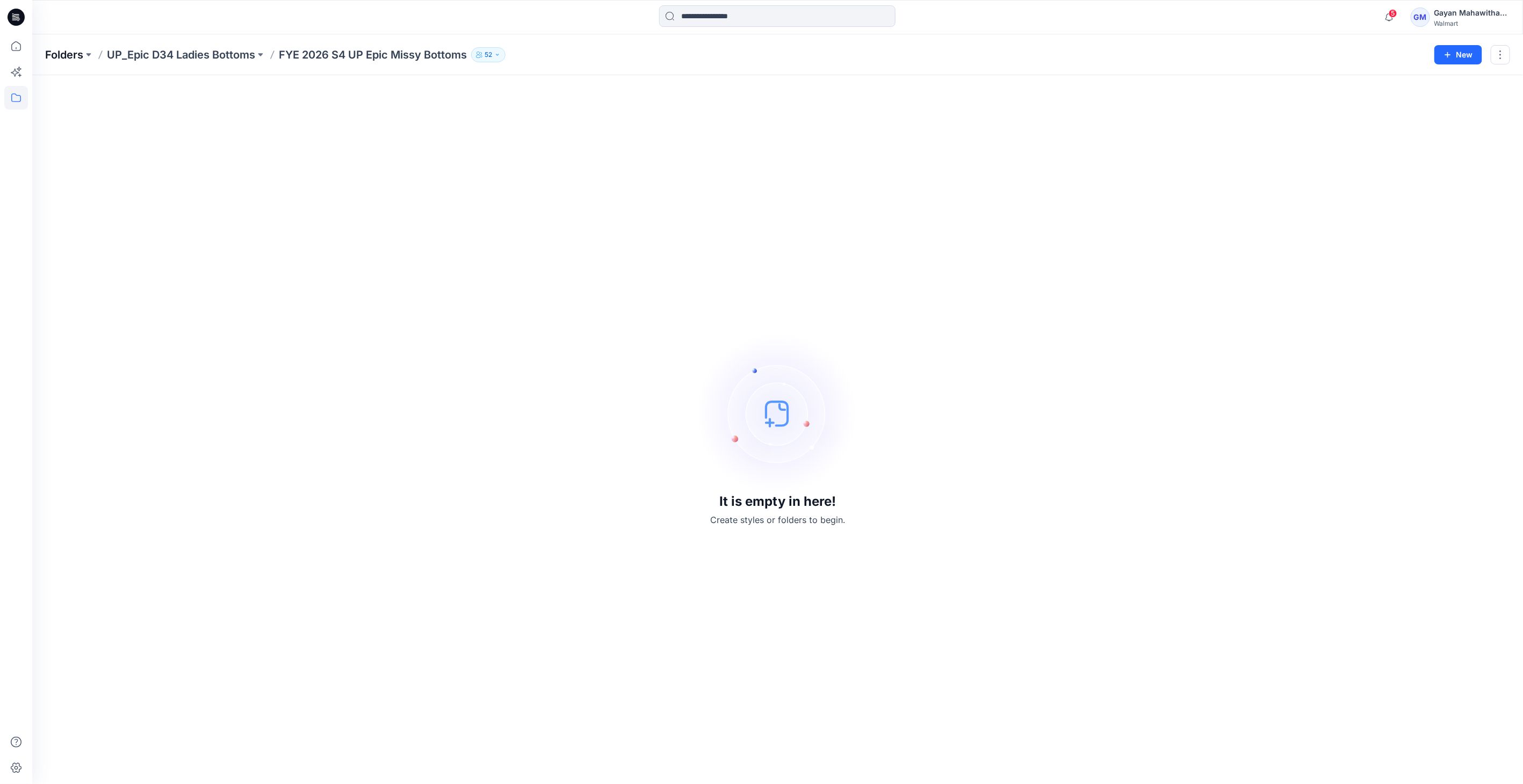 click on "Folders" at bounding box center (64, 55) 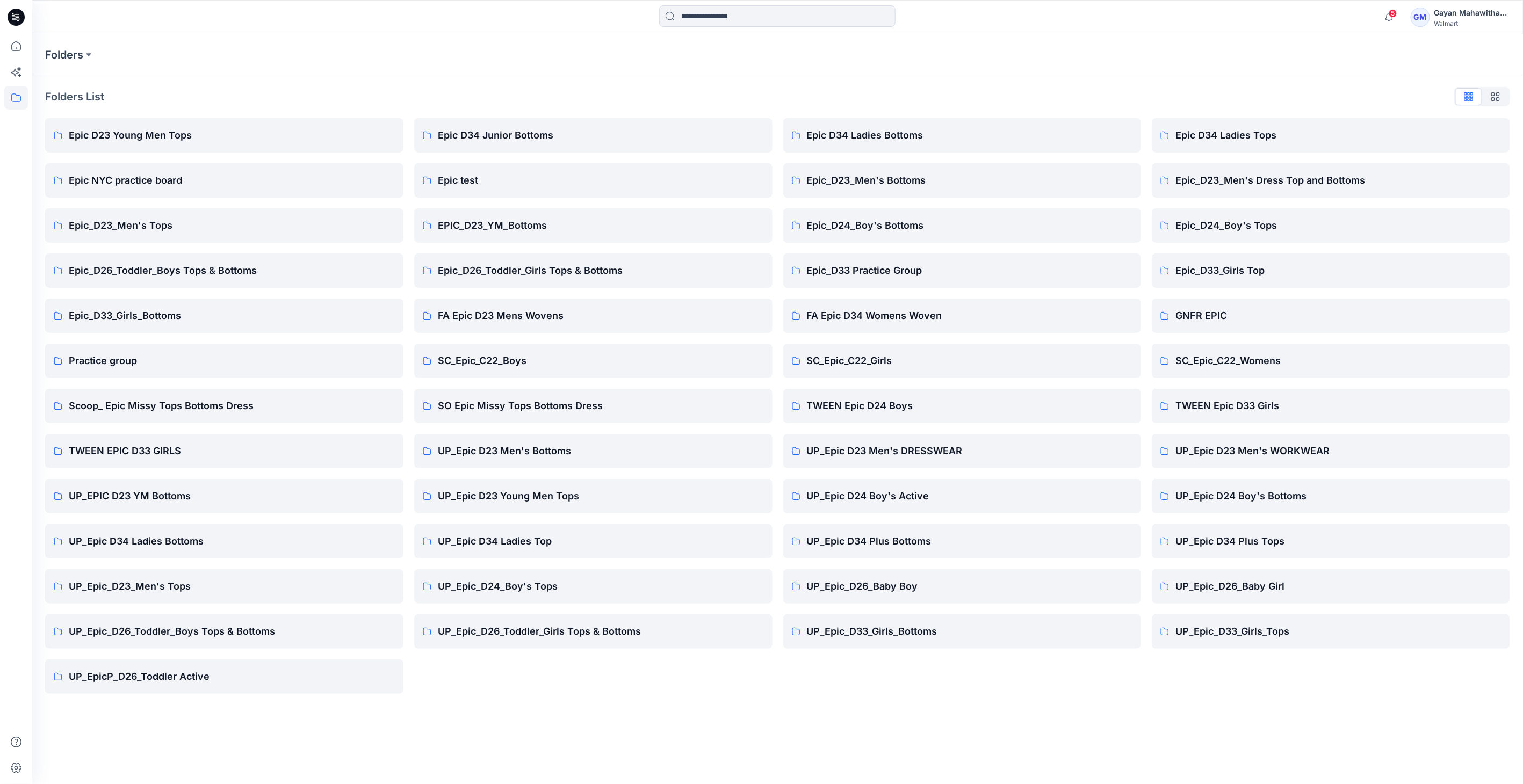 click on "Folders Folders List Epic D23 Young Men Tops Epic NYC practice board Epic_D23_Men's Tops Epic_D26_Toddler_Boys Tops & Bottoms Epic_D33_Girls_Bottoms Practice group Scoop_ Epic Missy Tops Bottoms Dress TWEEN EPIC D33 GIRLS UP_EPIC D23 YM Bottoms UP_Epic D34 Ladies Bottoms UP_Epic_D23_Men's Tops UP_Epic_D26_Toddler_Boys Tops & Bottoms UP_EpicP_D26_Toddler Active Epic D34 Junior Bottoms Epic test EPIC_D23_YM_Bottoms Epic_D26_Toddler_Girls Tops & Bottoms FA Epic D23 Mens Wovens SC_Epic_C22_Boys SO Epic Missy Tops Bottoms Dress UP_Epic D23 Men's Bottoms UP_Epic D23 Young Men Tops UP_Epic D34 Ladies Top UP_Epic_D24_Boy's Tops UP_Epic_D26_Toddler_Girls Tops & Bottoms Epic D34 Ladies Bottoms Epic_D23_Men's Bottoms Epic_D24_Boy's Bottoms Epic_D33 Practice Group FA Epic D34 Womens Woven SC_Epic_C22_Girls TWEEN Epic D24 Boys UP_Epic D23 Men's DRESSWEAR UP_Epic D24 Boy's Active UP_Epic D34 Plus Bottoms UP_Epic_D26_Baby Boy UP_Epic_D33_Girls_Bottoms Epic D34 Ladies Tops Epic_D23_Men's Dress Top and Bottoms GNFR EPIC" at bounding box center (777, 409) 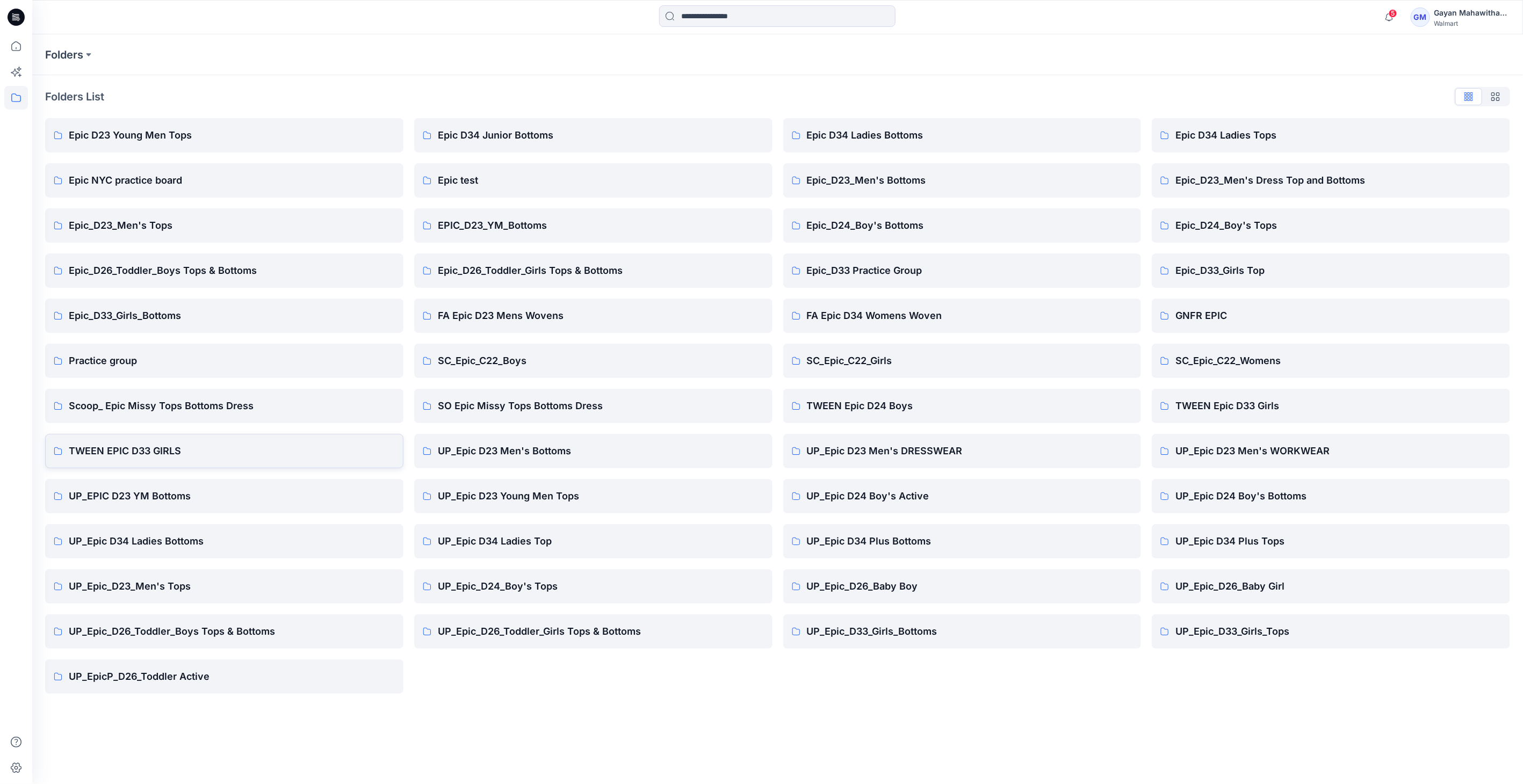 click on "TWEEN EPIC D33 GIRLS" at bounding box center [232, 451] 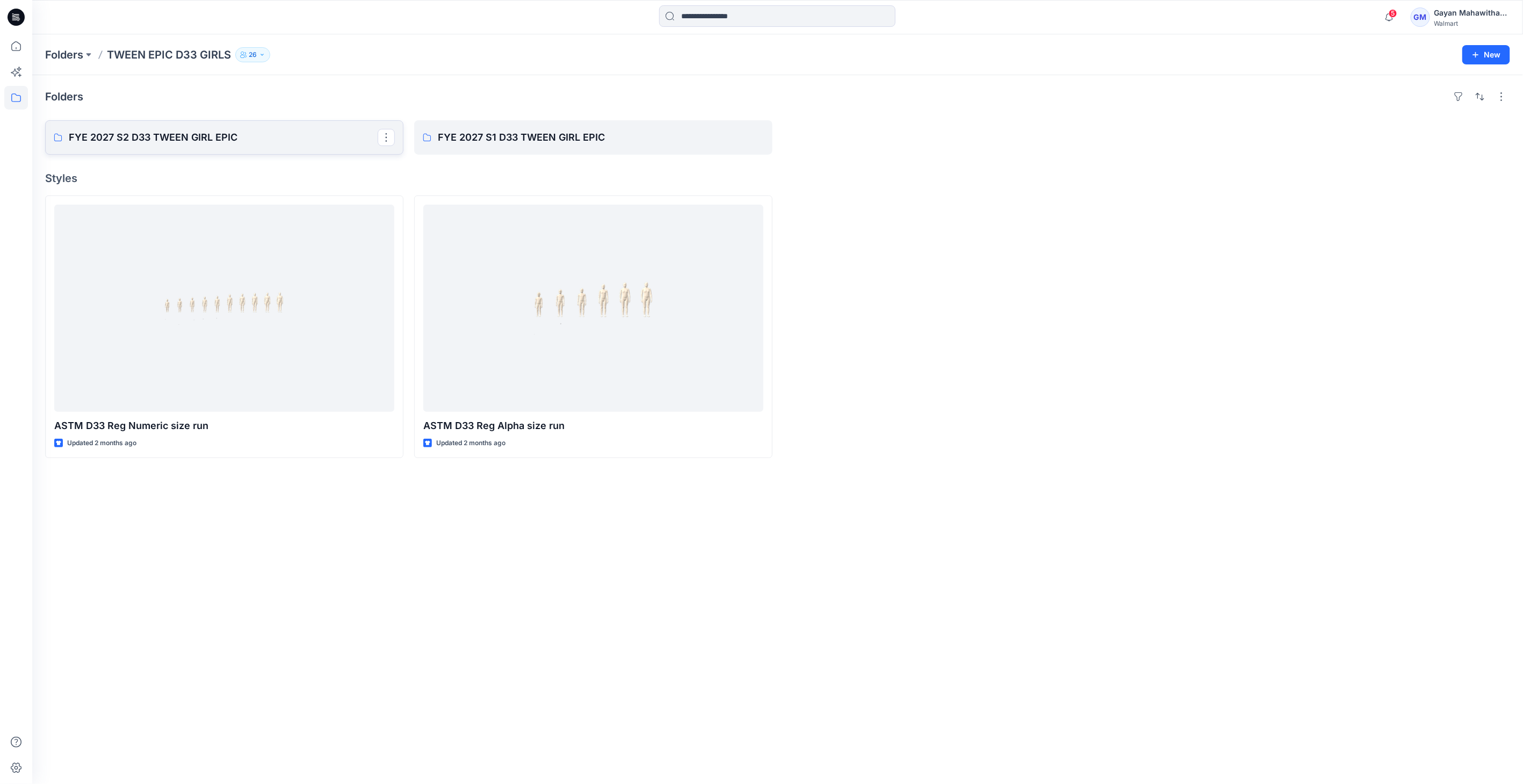 click on "FYE 2027 S2 D33 TWEEN GIRL EPIC" at bounding box center [223, 137] 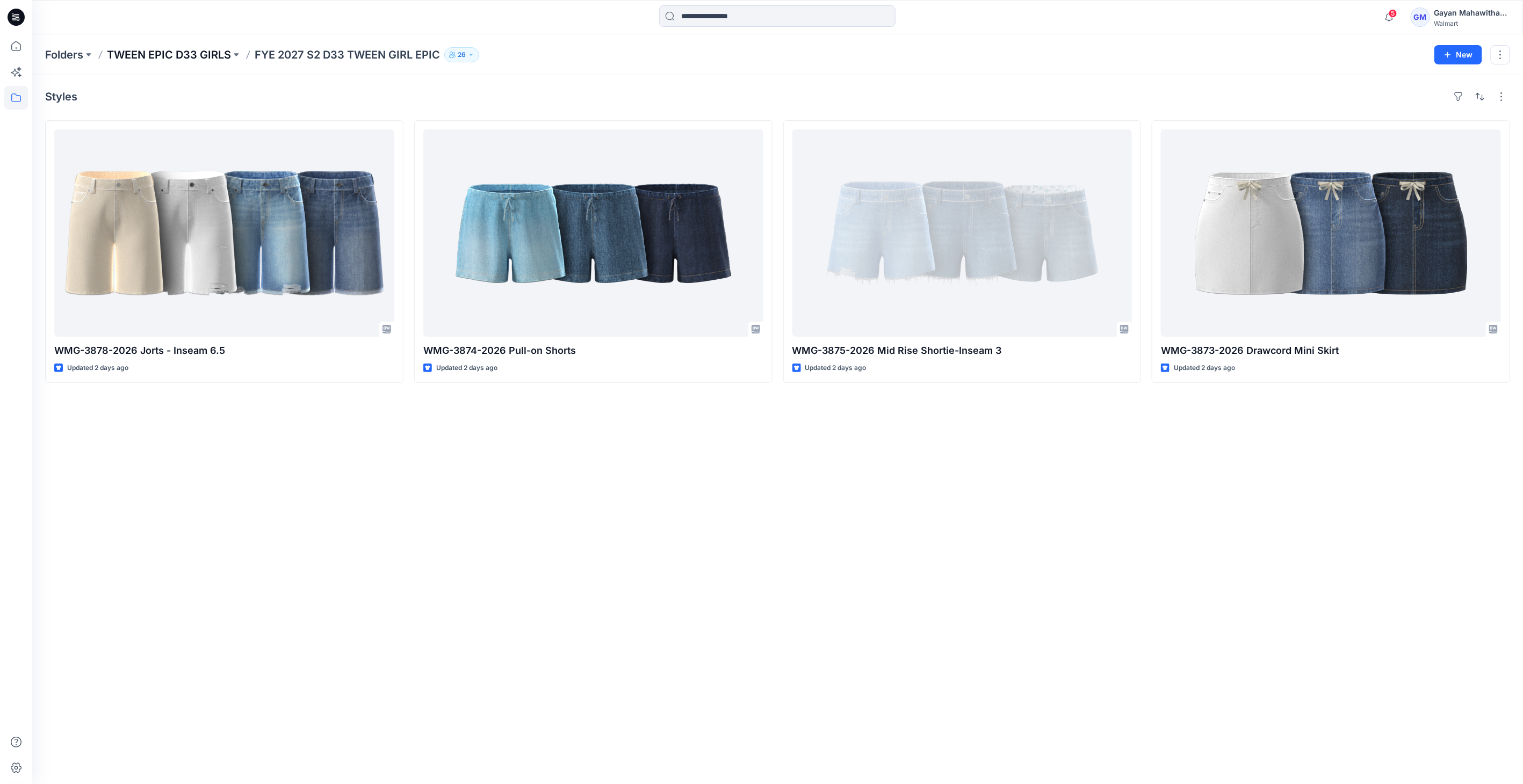 click on "TWEEN EPIC D33 GIRLS" at bounding box center [169, 55] 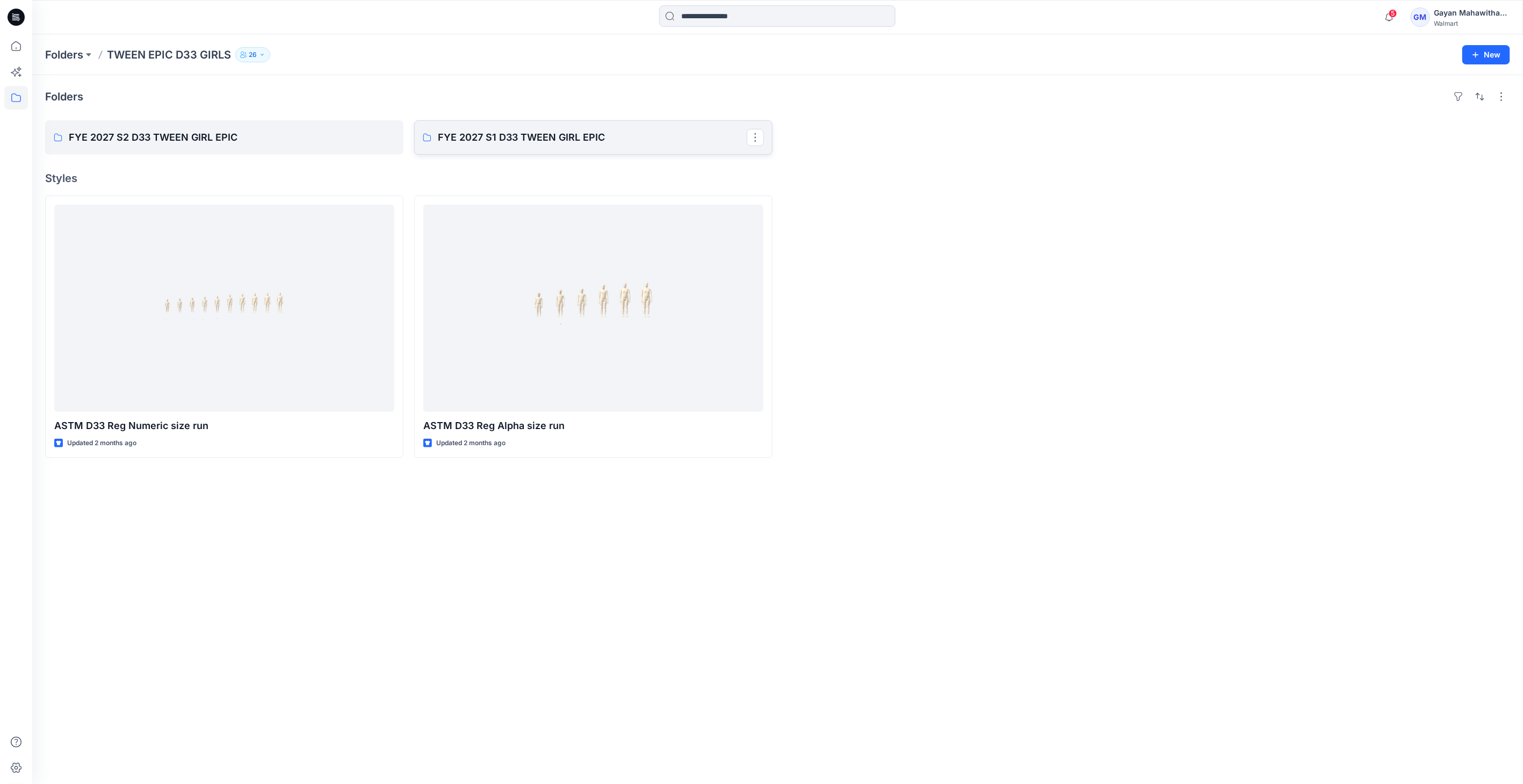 click on "FYE 2027 S1 D33 TWEEN GIRL EPIC" at bounding box center [592, 137] 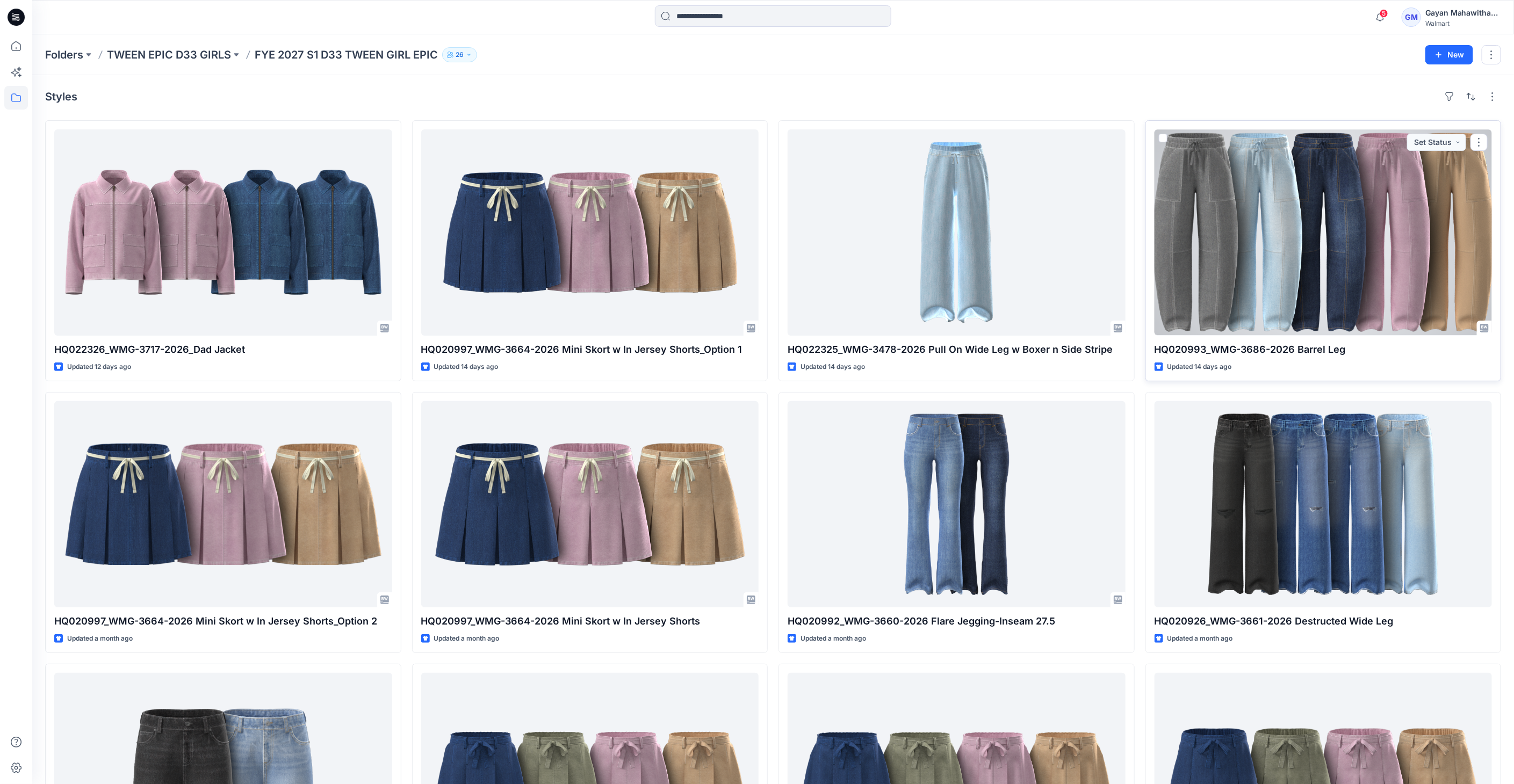 scroll, scrollTop: 60, scrollLeft: 0, axis: vertical 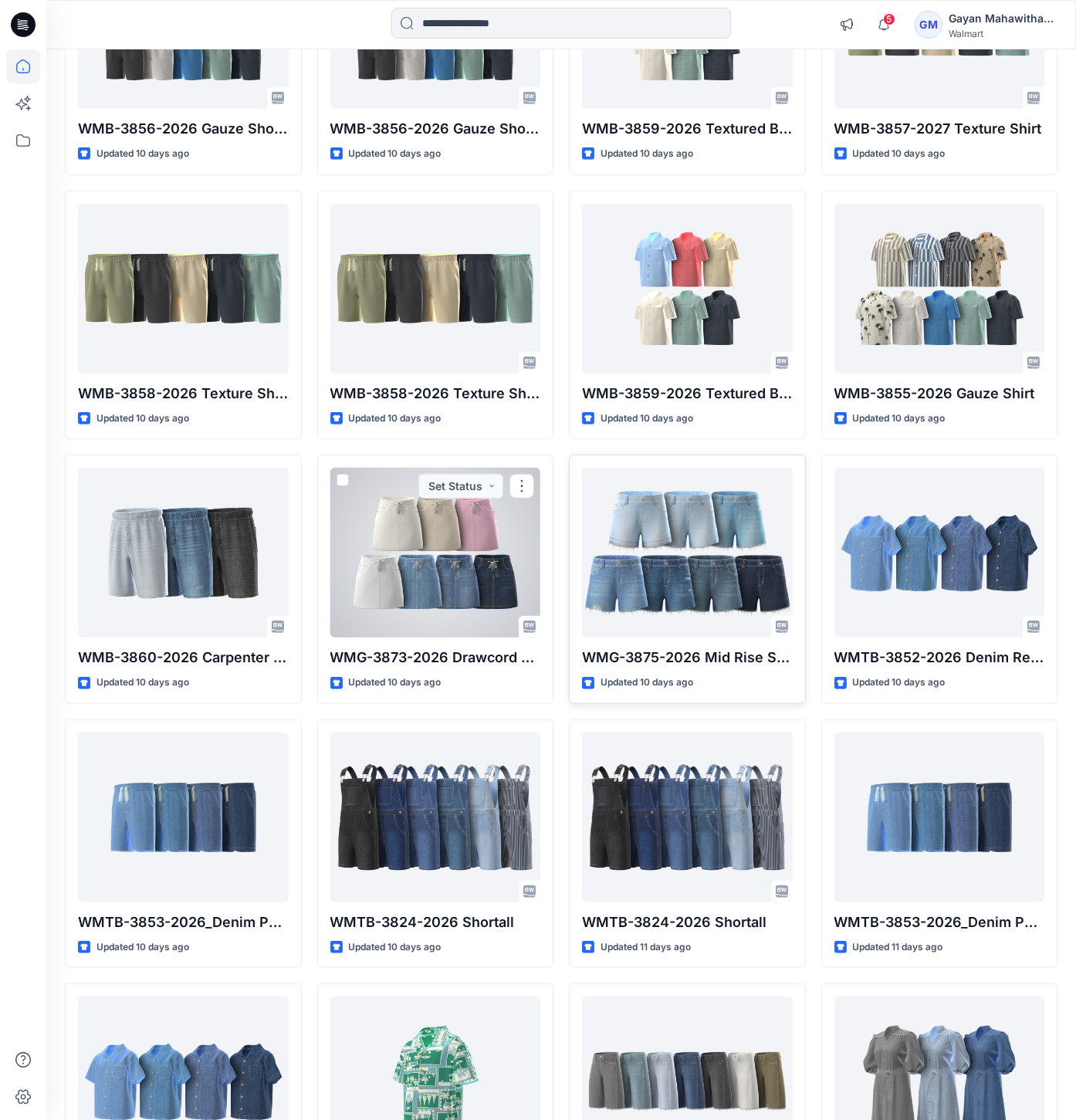 drag, startPoint x: 431, startPoint y: 552, endPoint x: 727, endPoint y: 576, distance: 296.97138 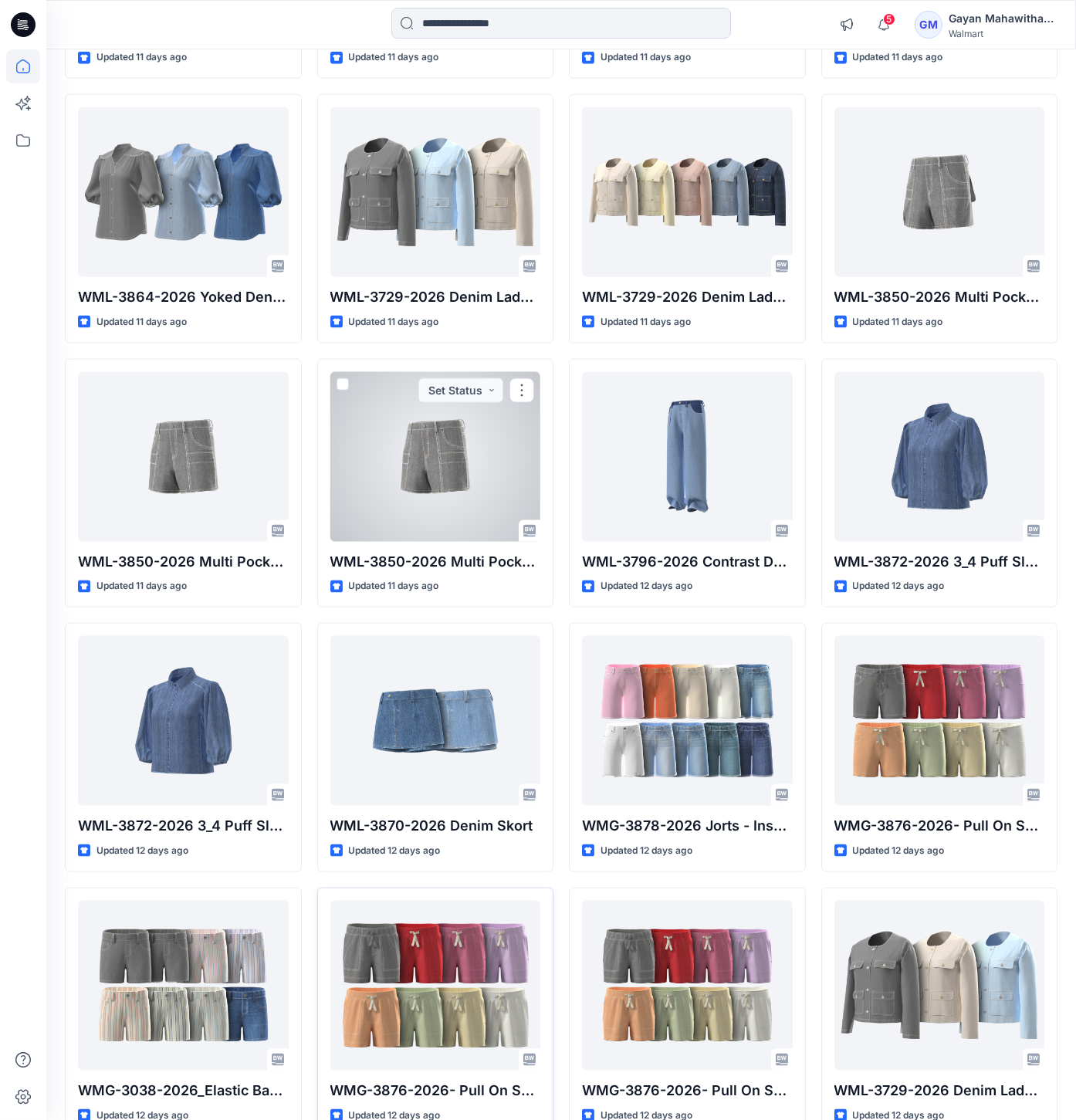 scroll, scrollTop: 5470, scrollLeft: 0, axis: vertical 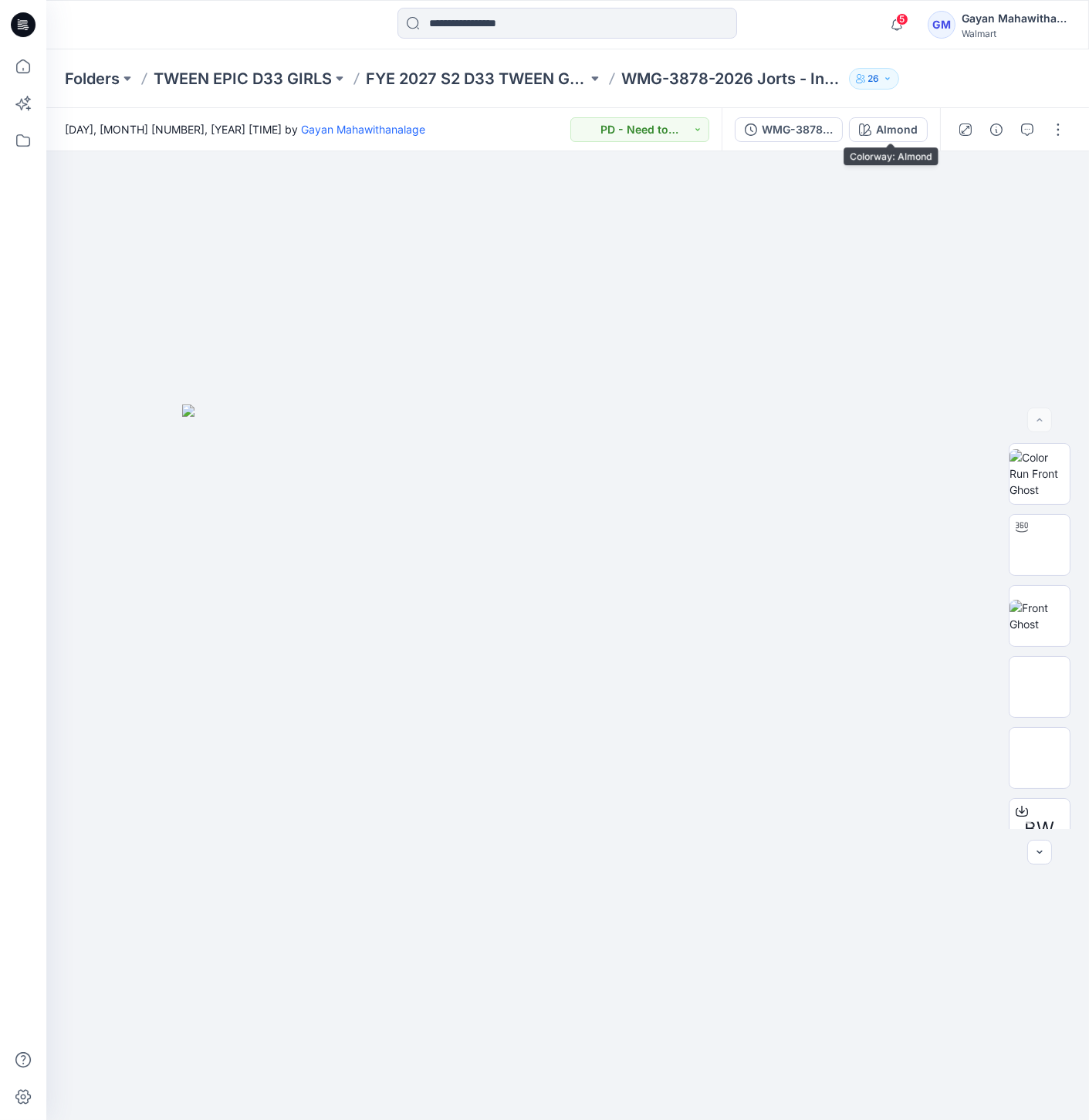 click on "Almond" at bounding box center (897, 130) 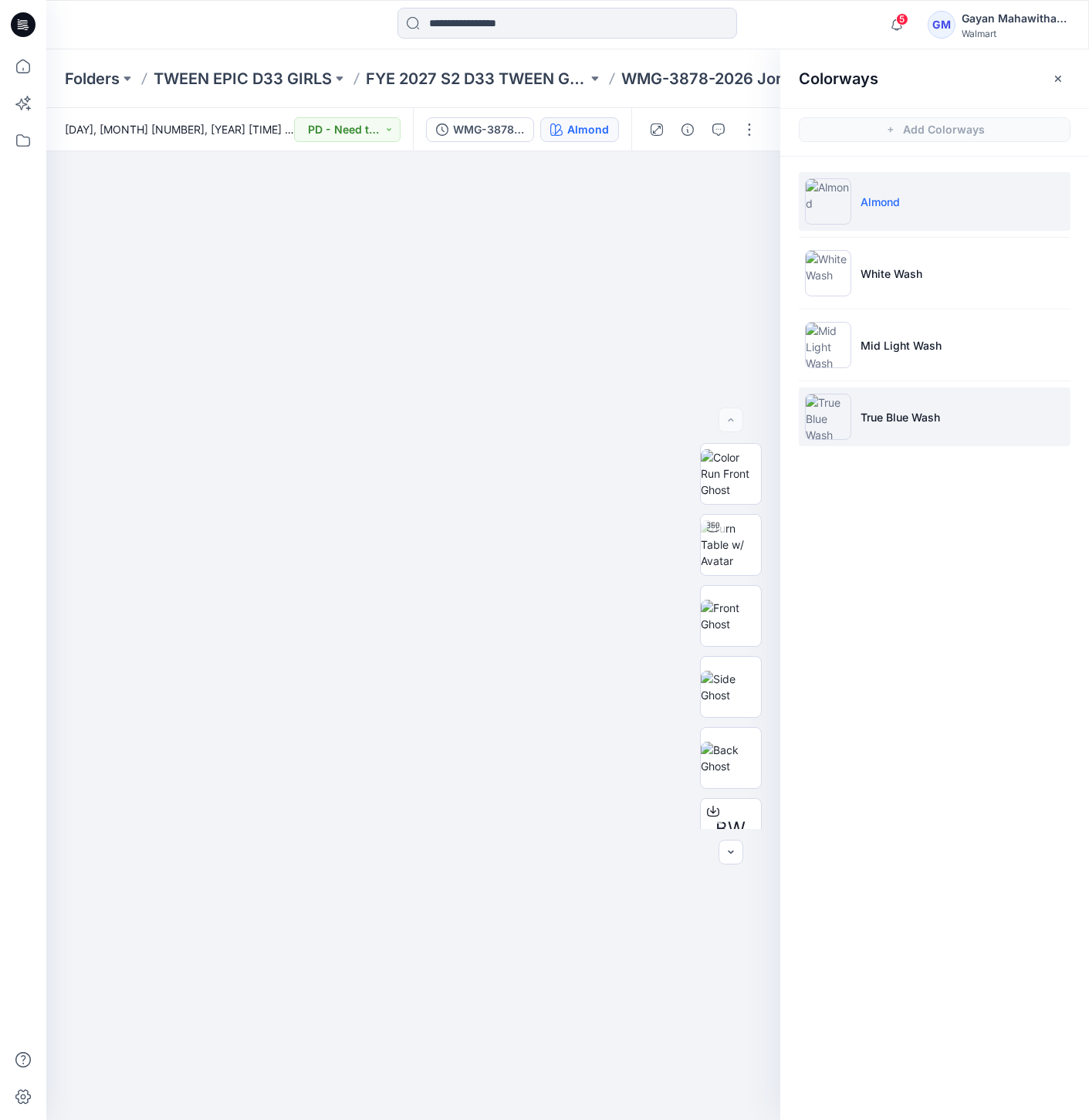 click on "True Blue Wash" at bounding box center [935, 417] 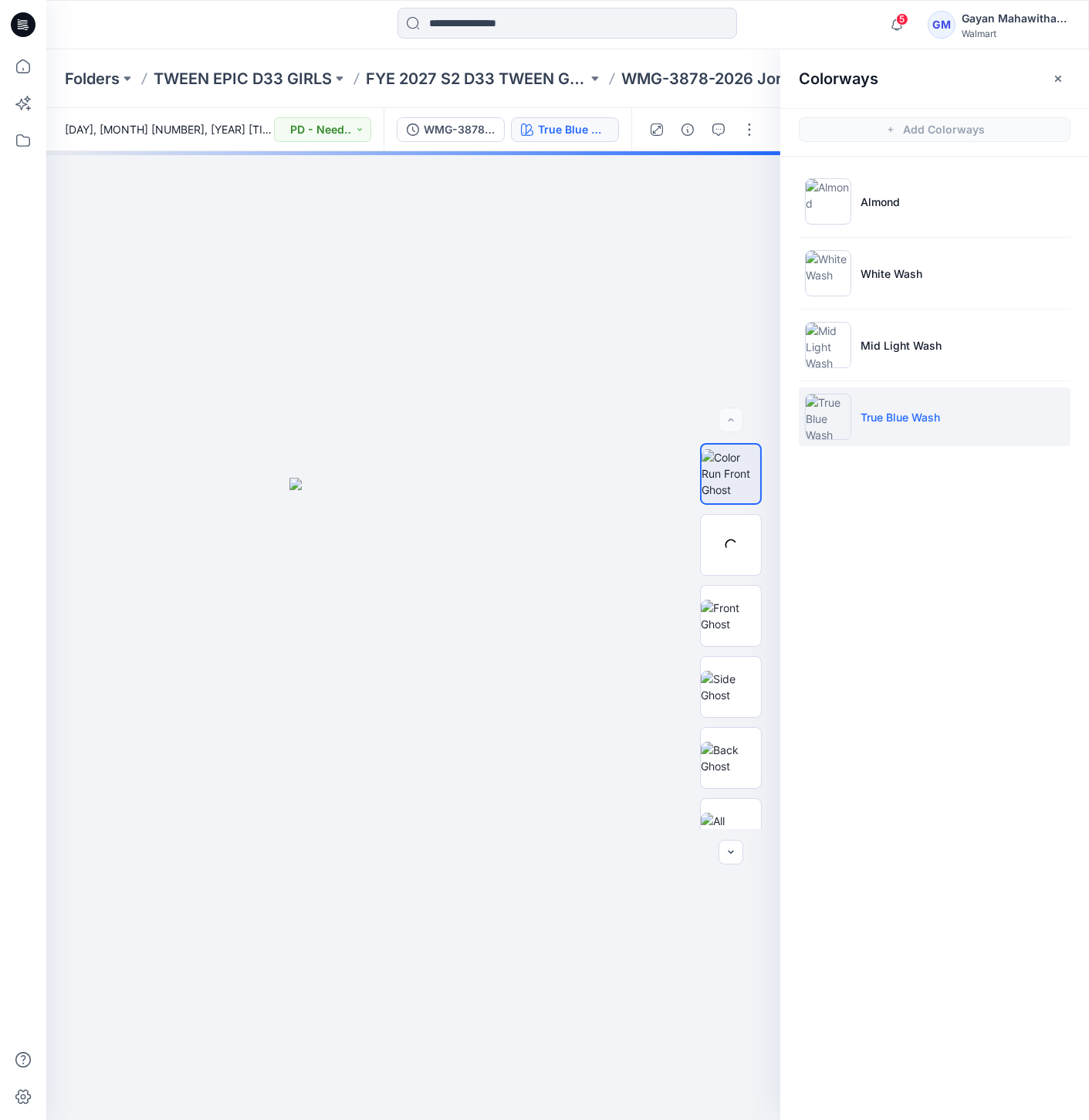 click at bounding box center [828, 417] 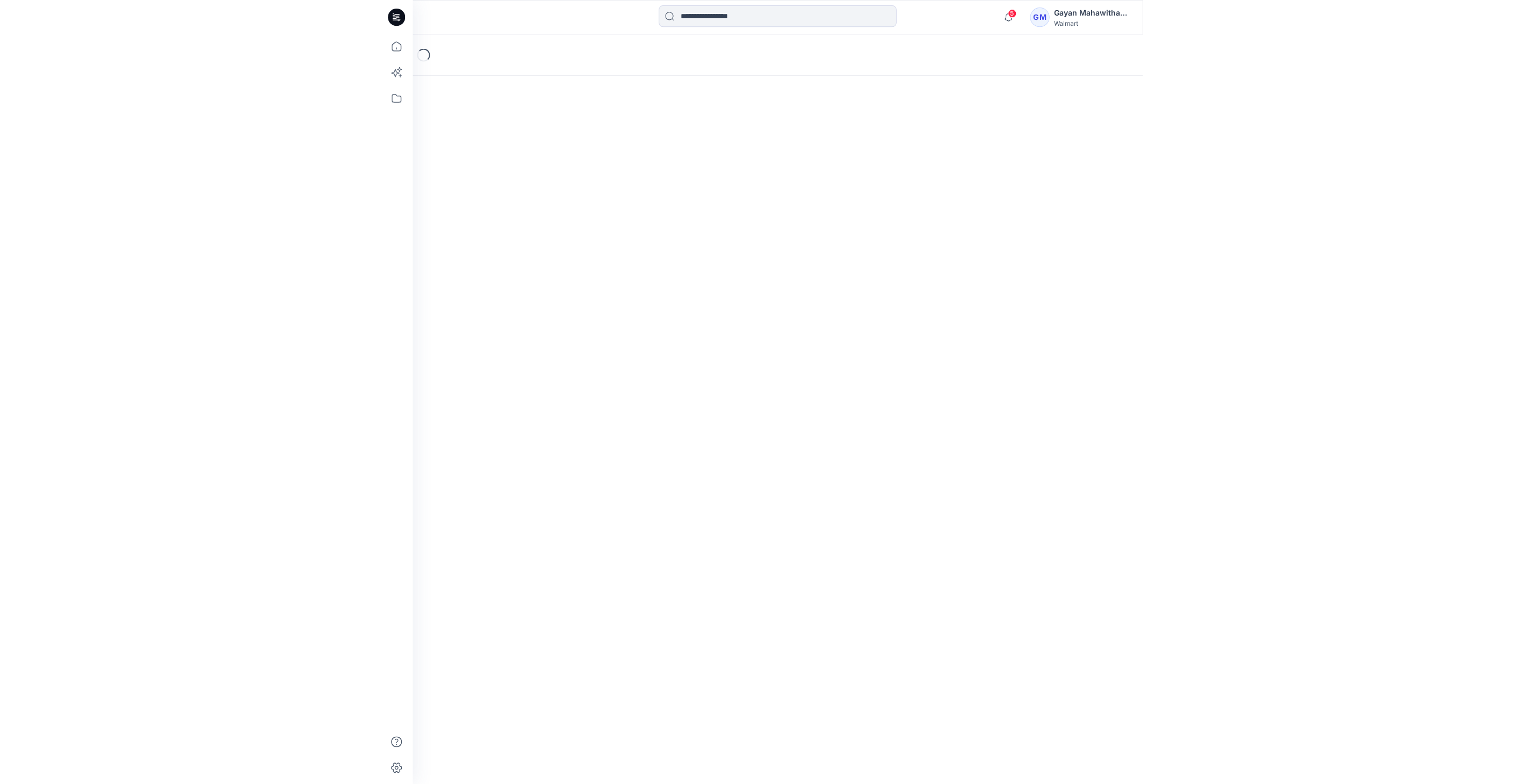 scroll, scrollTop: 0, scrollLeft: 0, axis: both 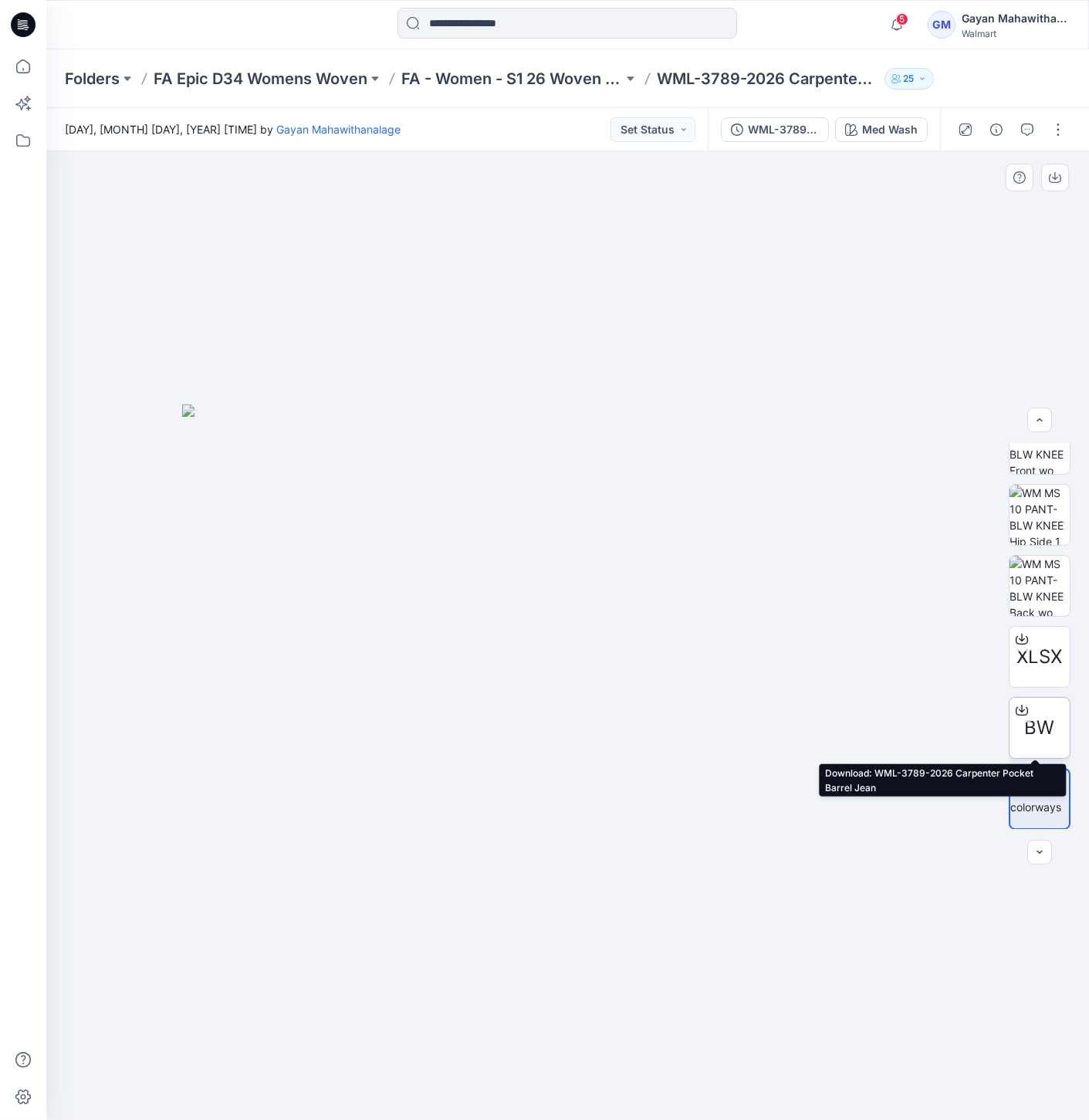 click on "BW" at bounding box center (1040, 728) 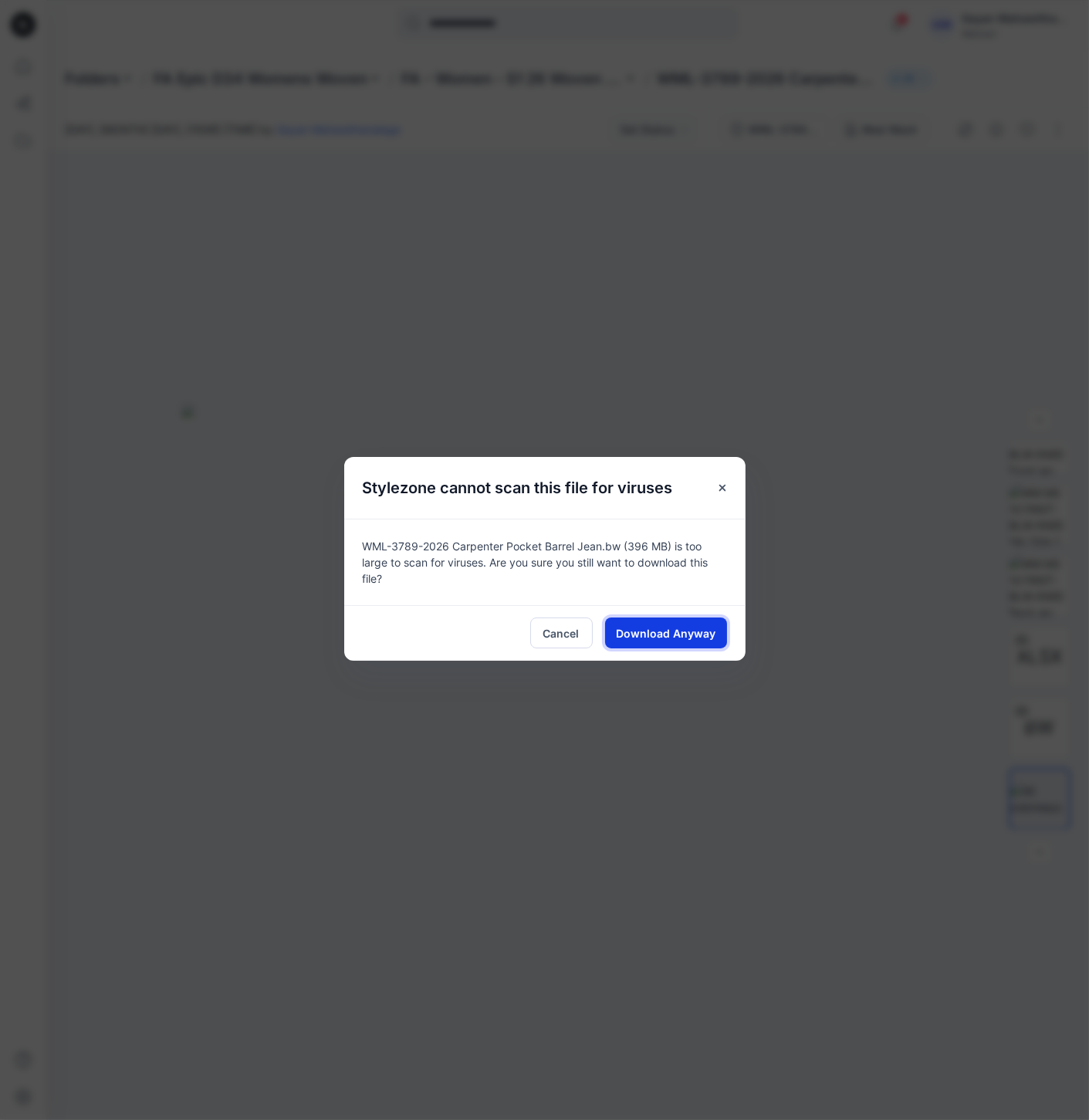click on "Download Anyway" at bounding box center (665, 633) 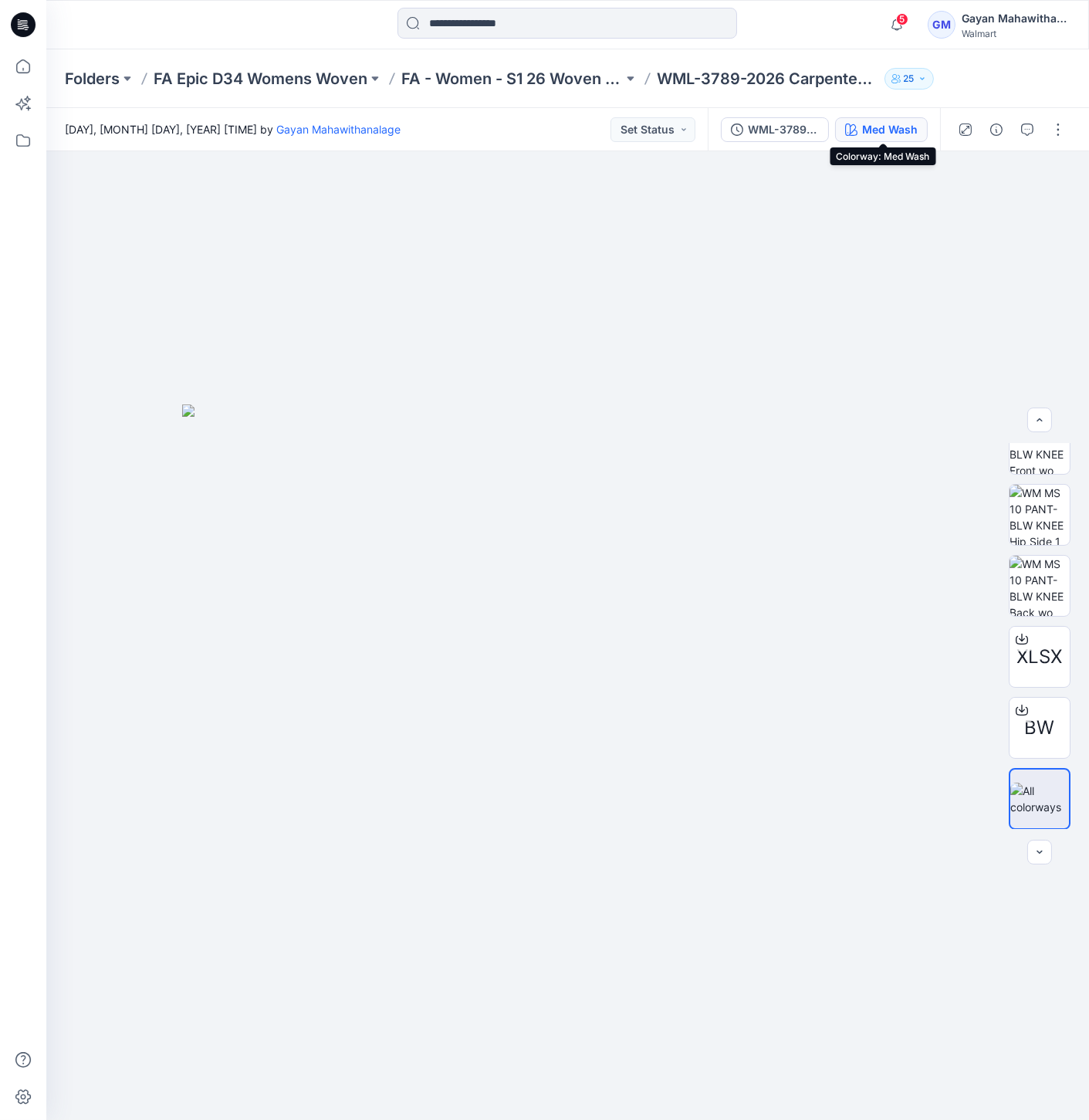 click on "Med Wash" at bounding box center [881, 130] 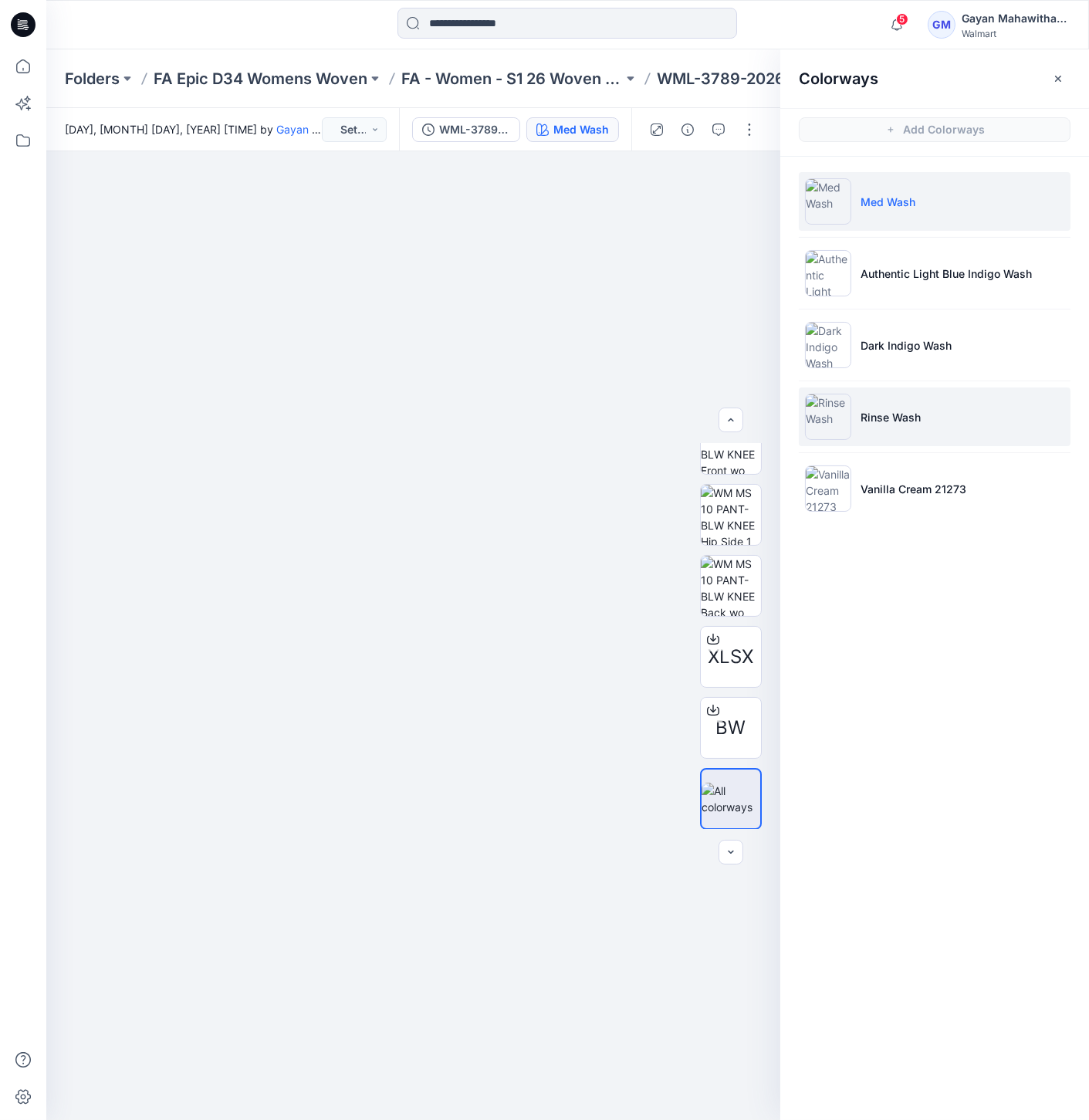 click at bounding box center (828, 417) 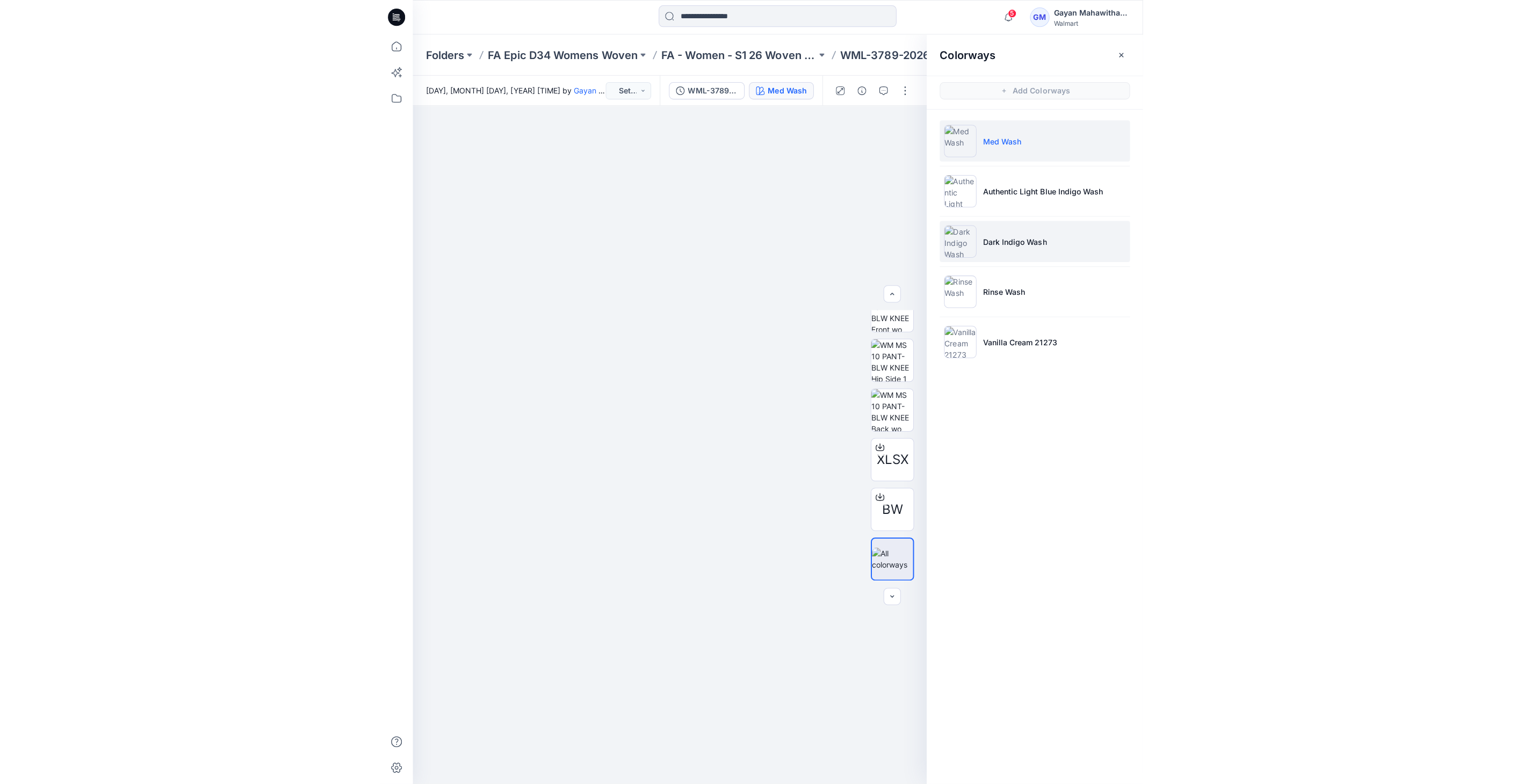 scroll, scrollTop: 21, scrollLeft: 0, axis: vertical 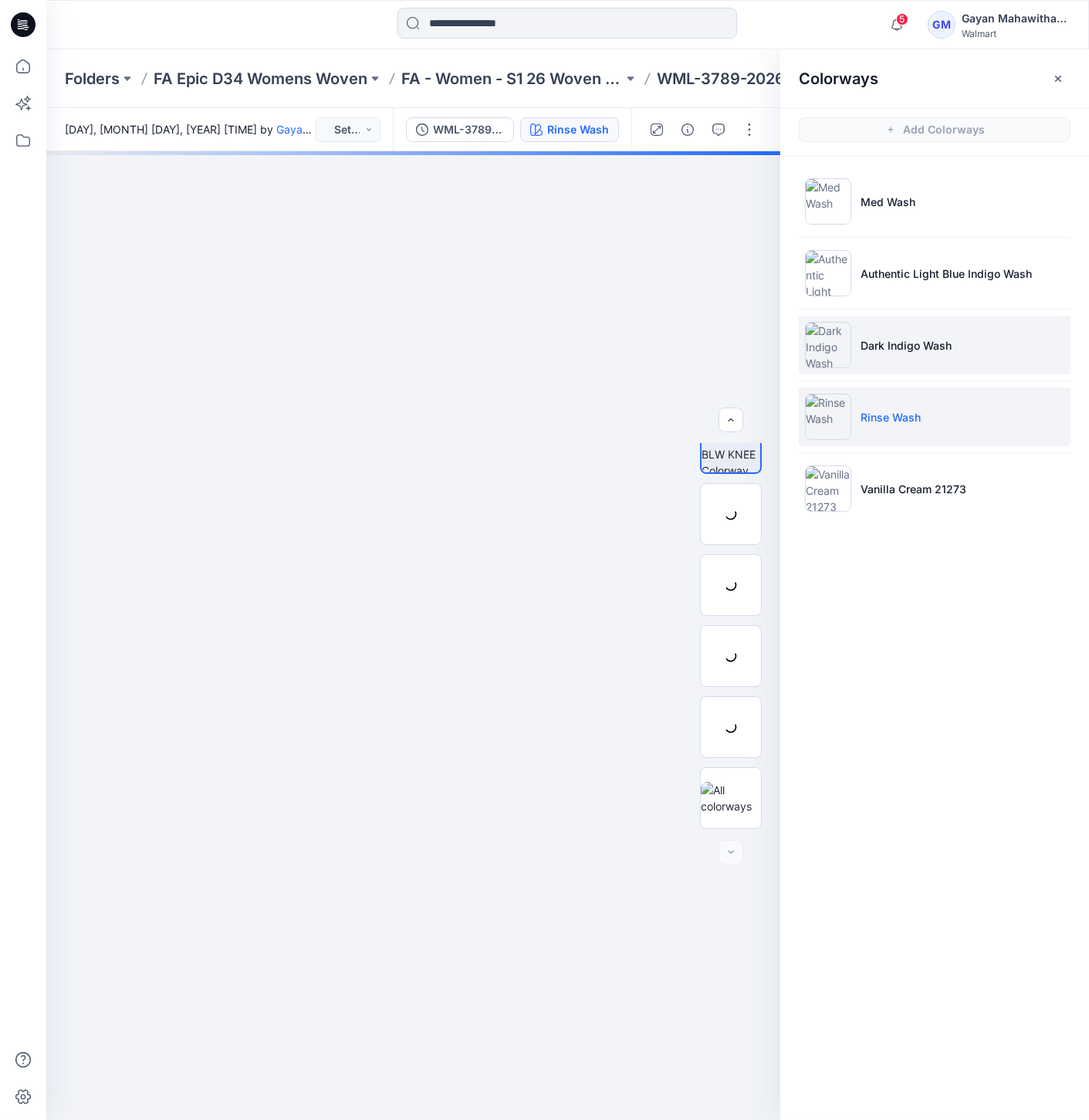 click at bounding box center [828, 345] 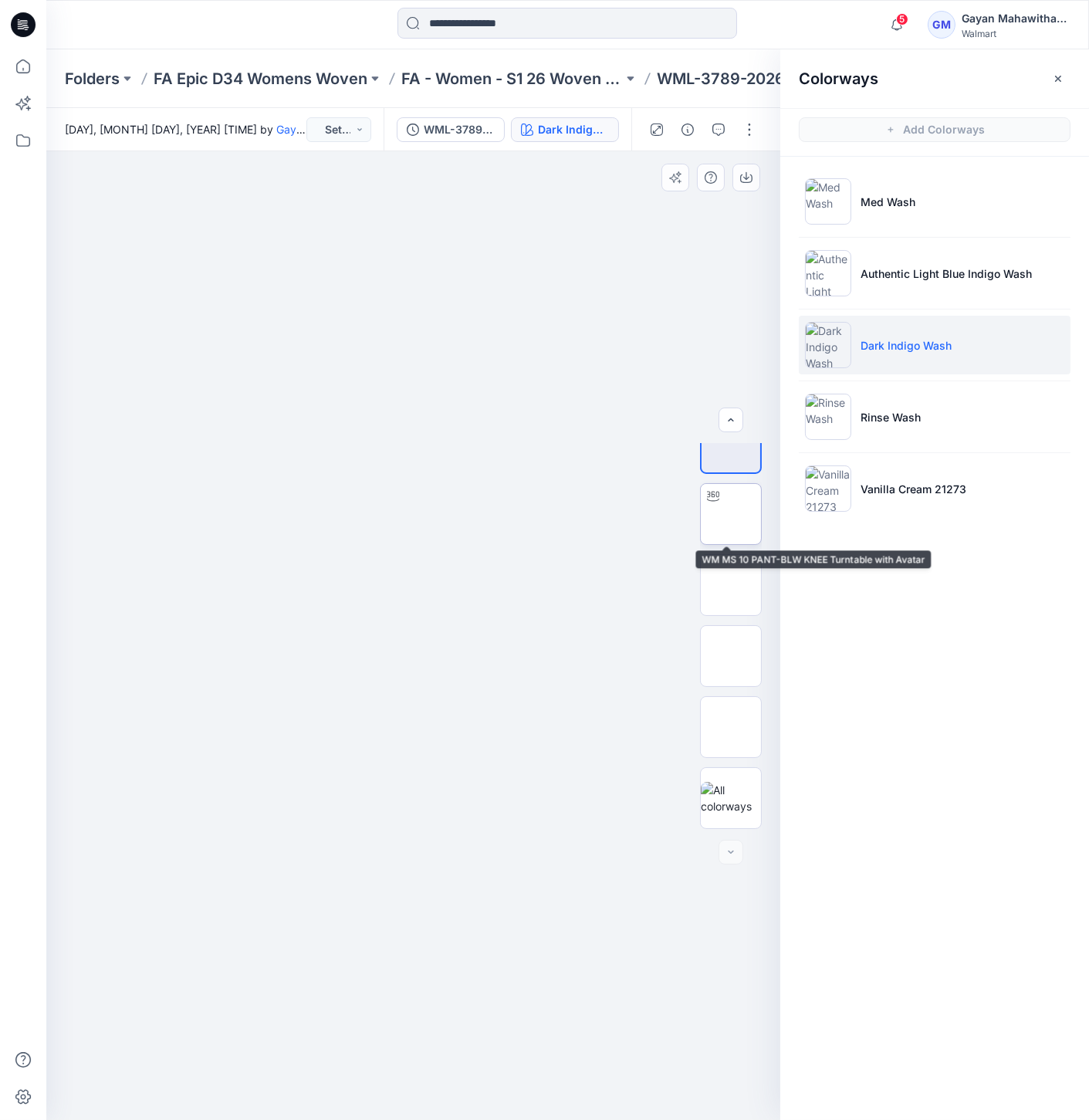 click at bounding box center [731, 514] 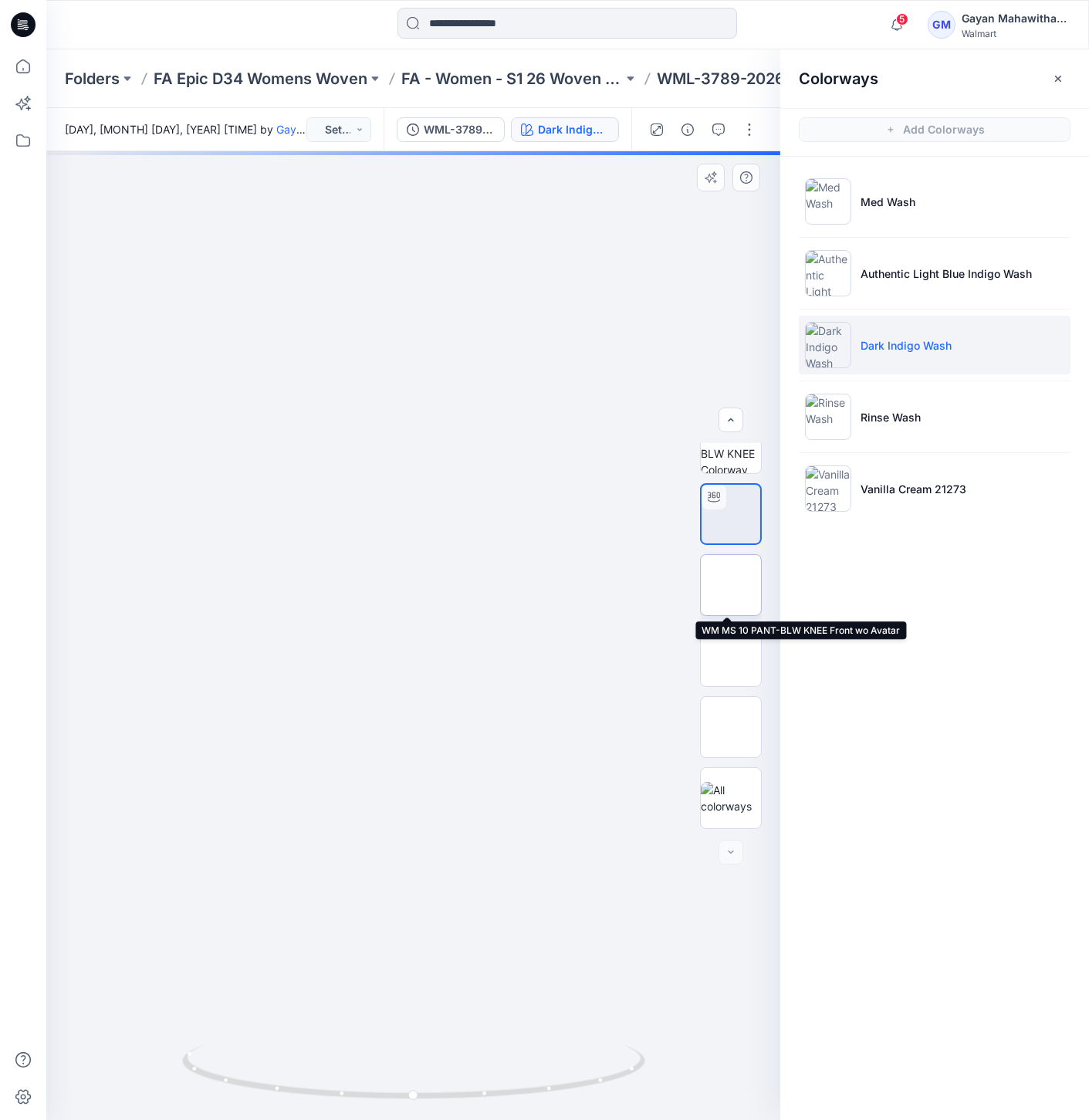 click at bounding box center [731, 585] 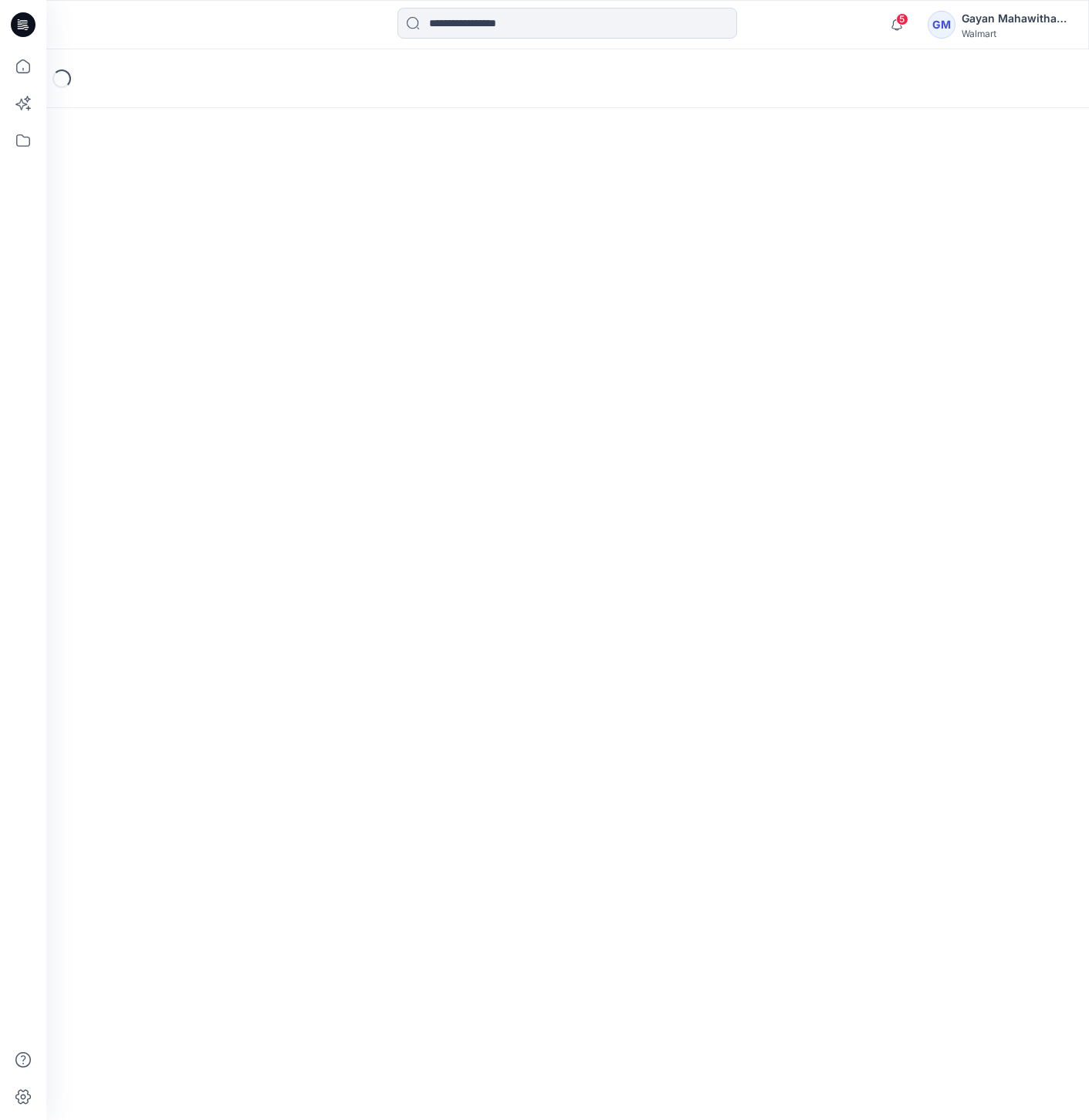 scroll, scrollTop: 0, scrollLeft: 0, axis: both 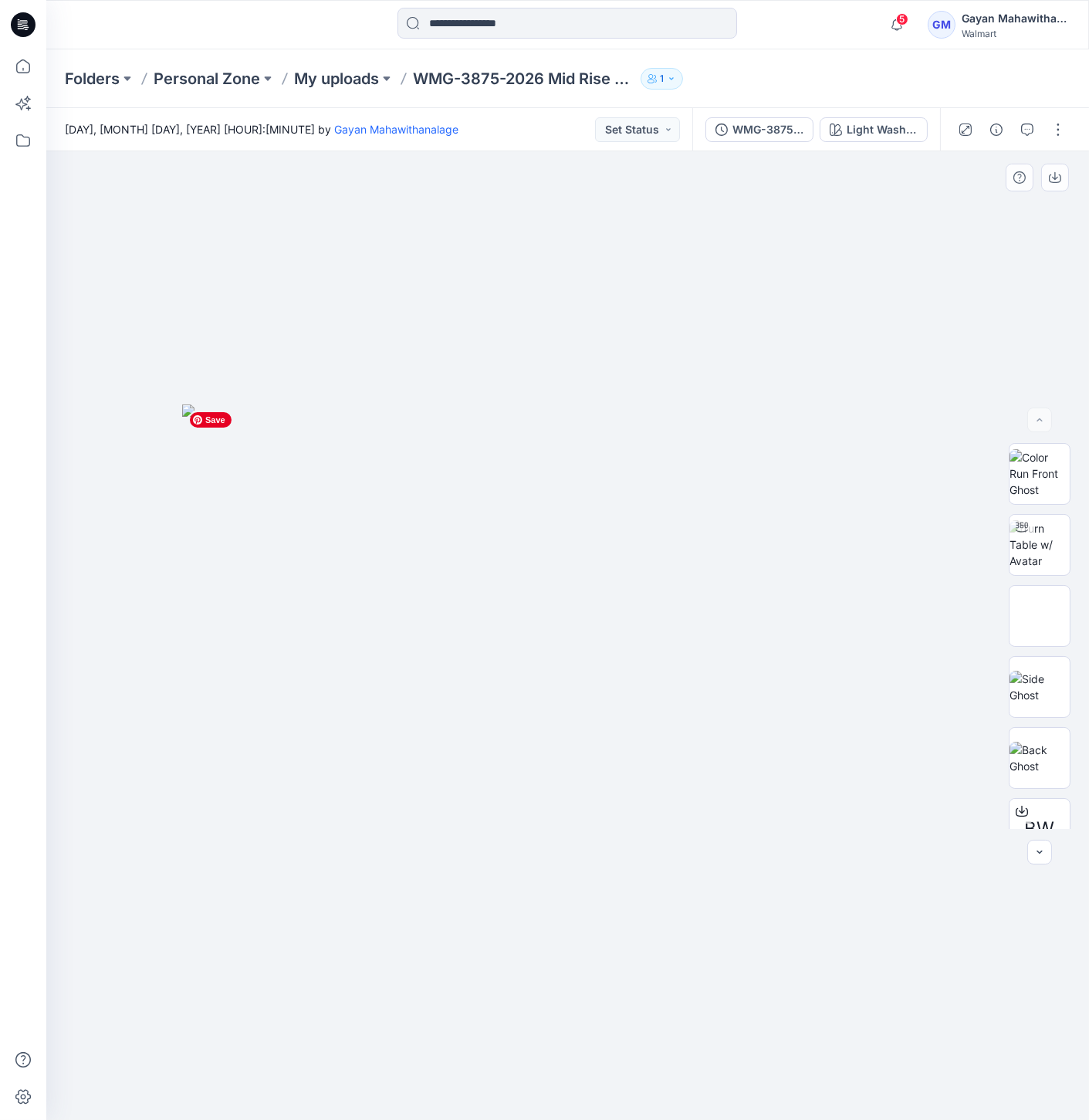 click at bounding box center [568, 763] 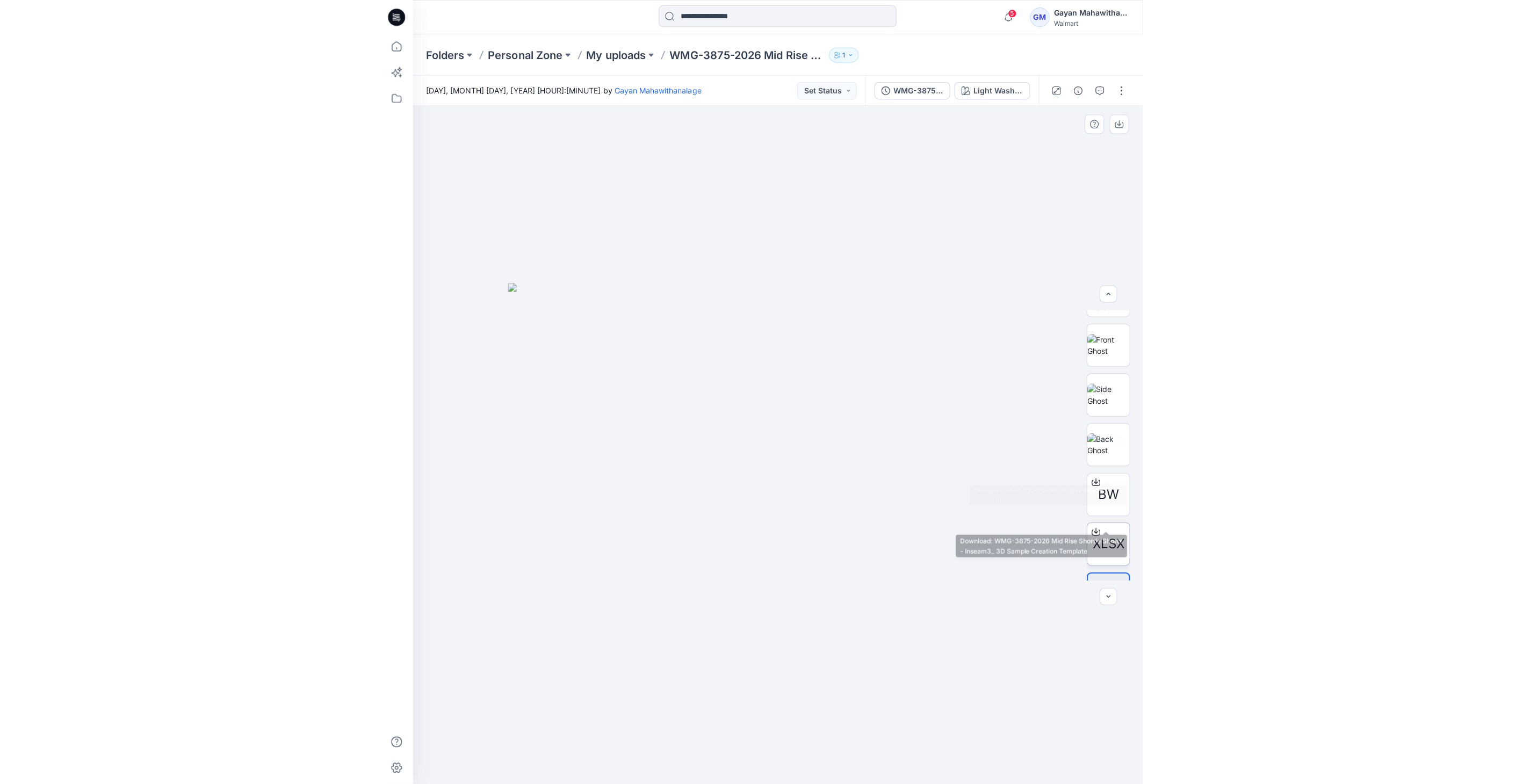 scroll, scrollTop: 120, scrollLeft: 0, axis: vertical 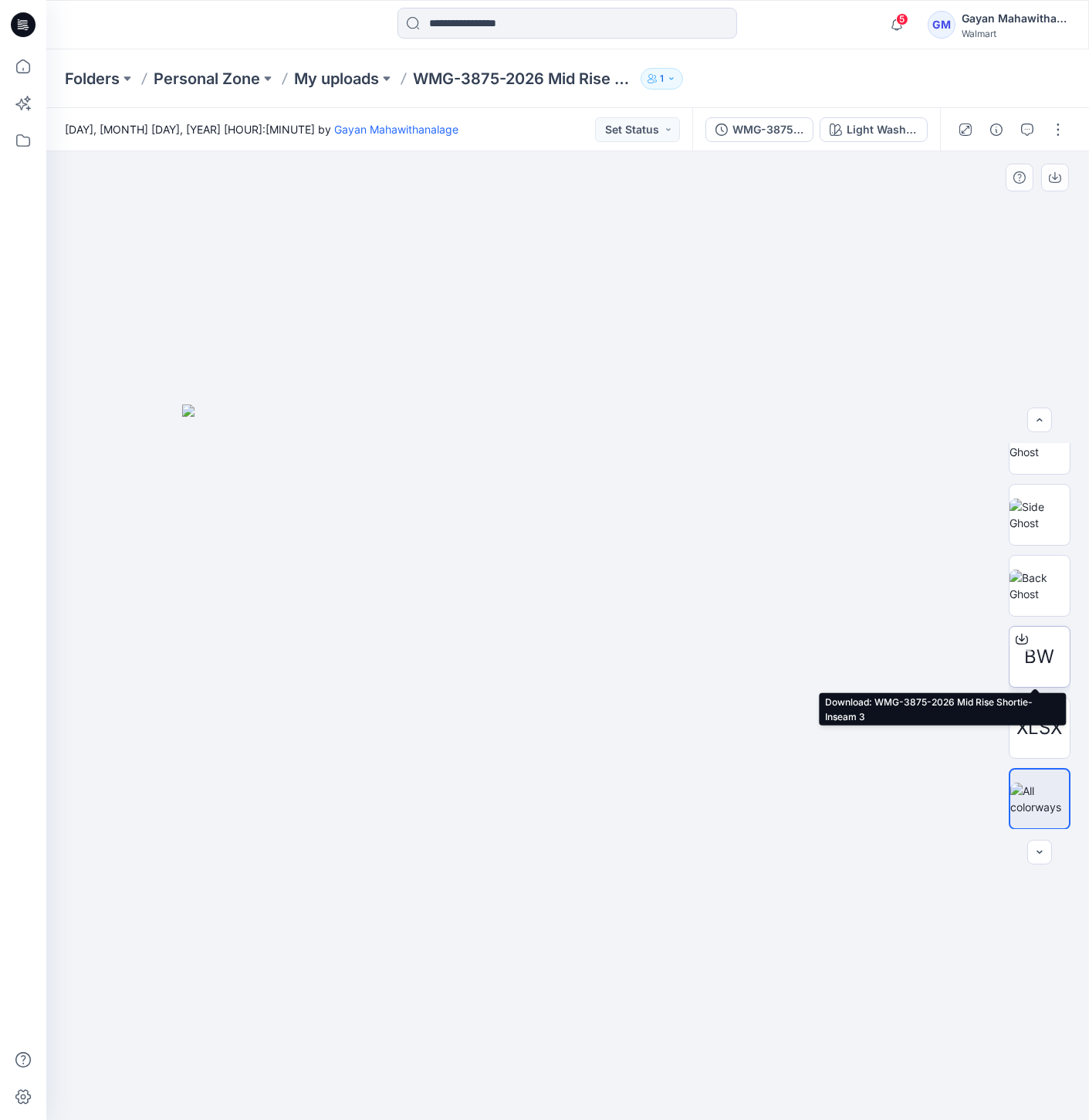 click on "BW" at bounding box center [1040, 657] 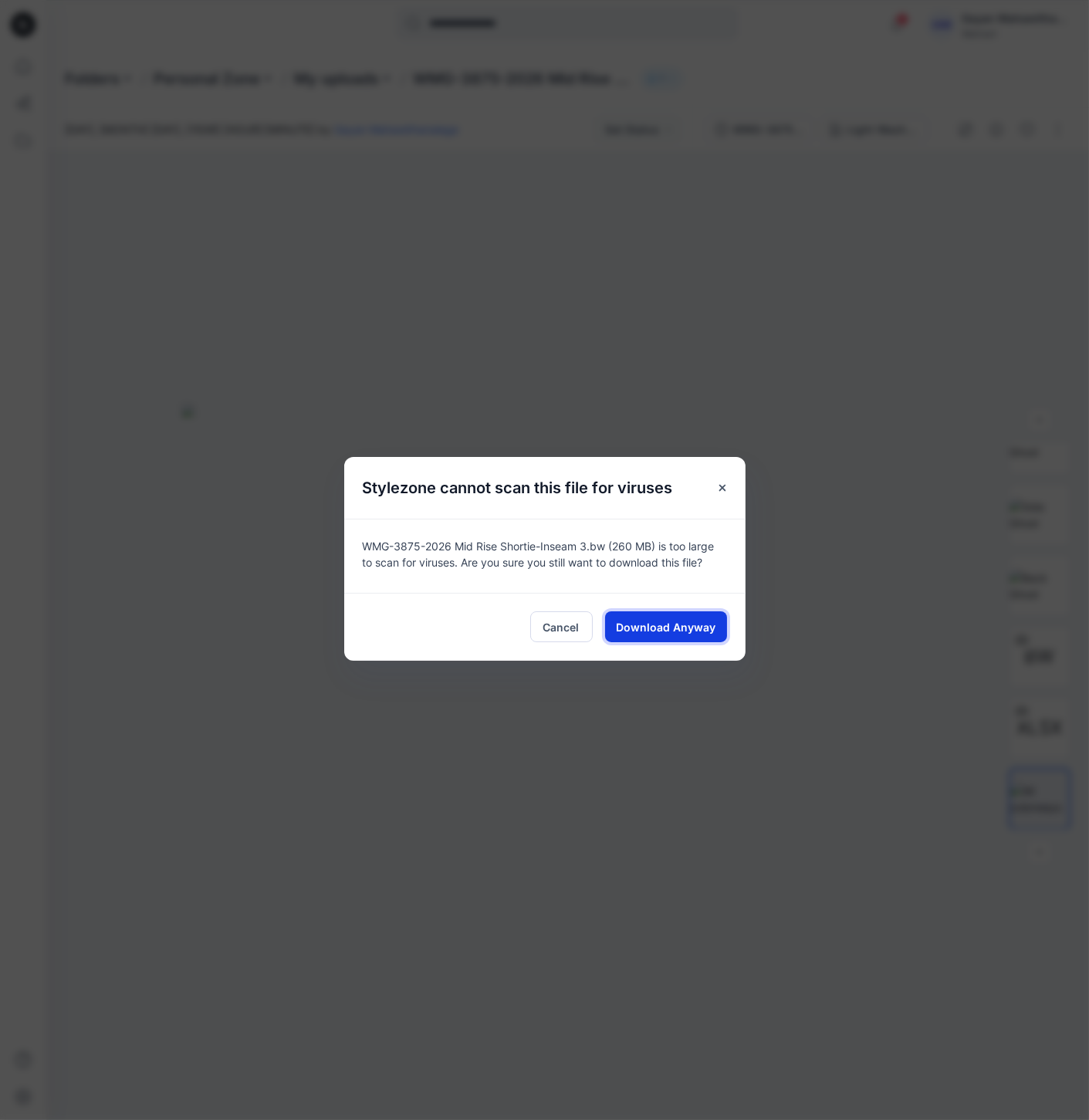 click on "Download Anyway" at bounding box center (666, 627) 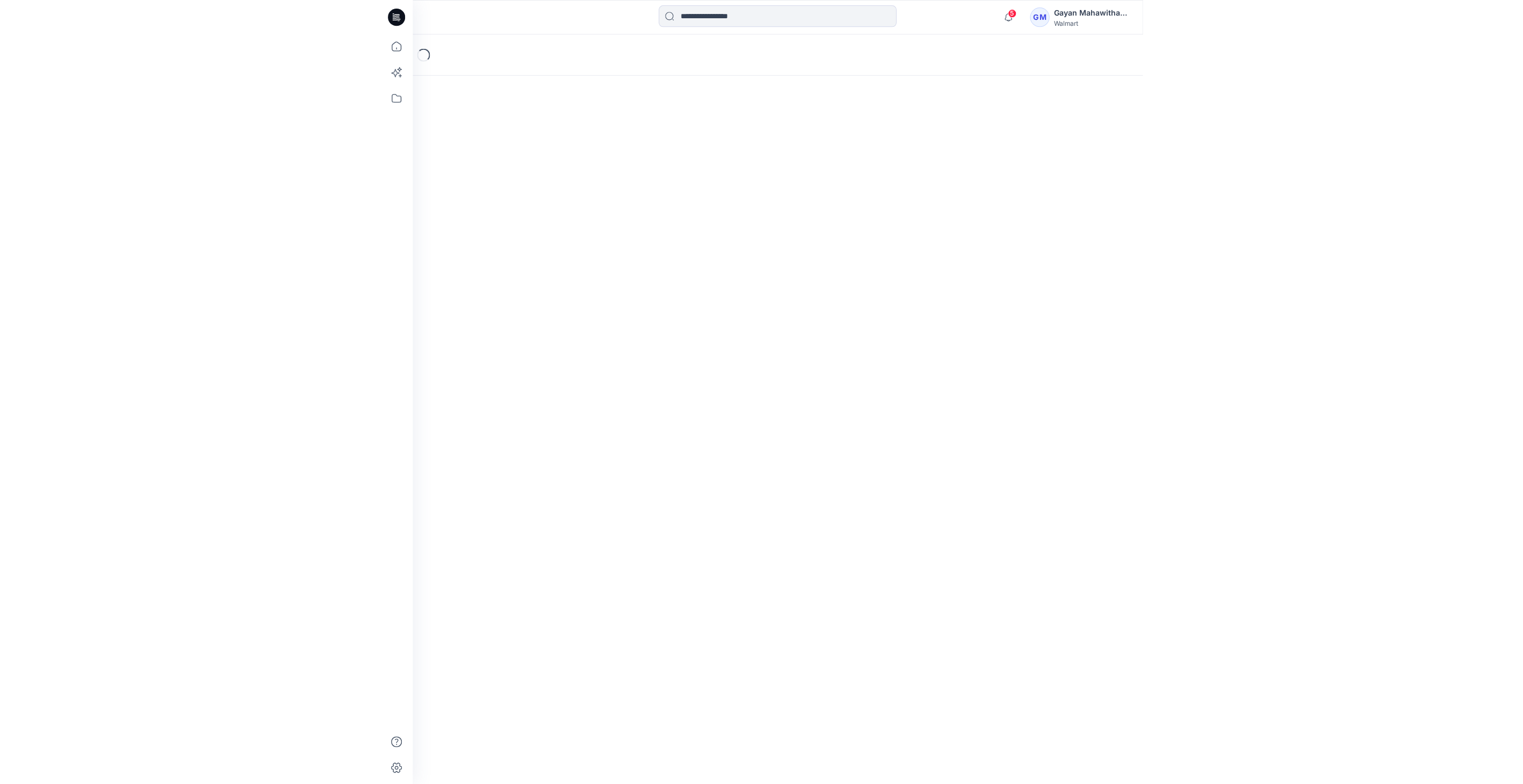 scroll, scrollTop: 0, scrollLeft: 0, axis: both 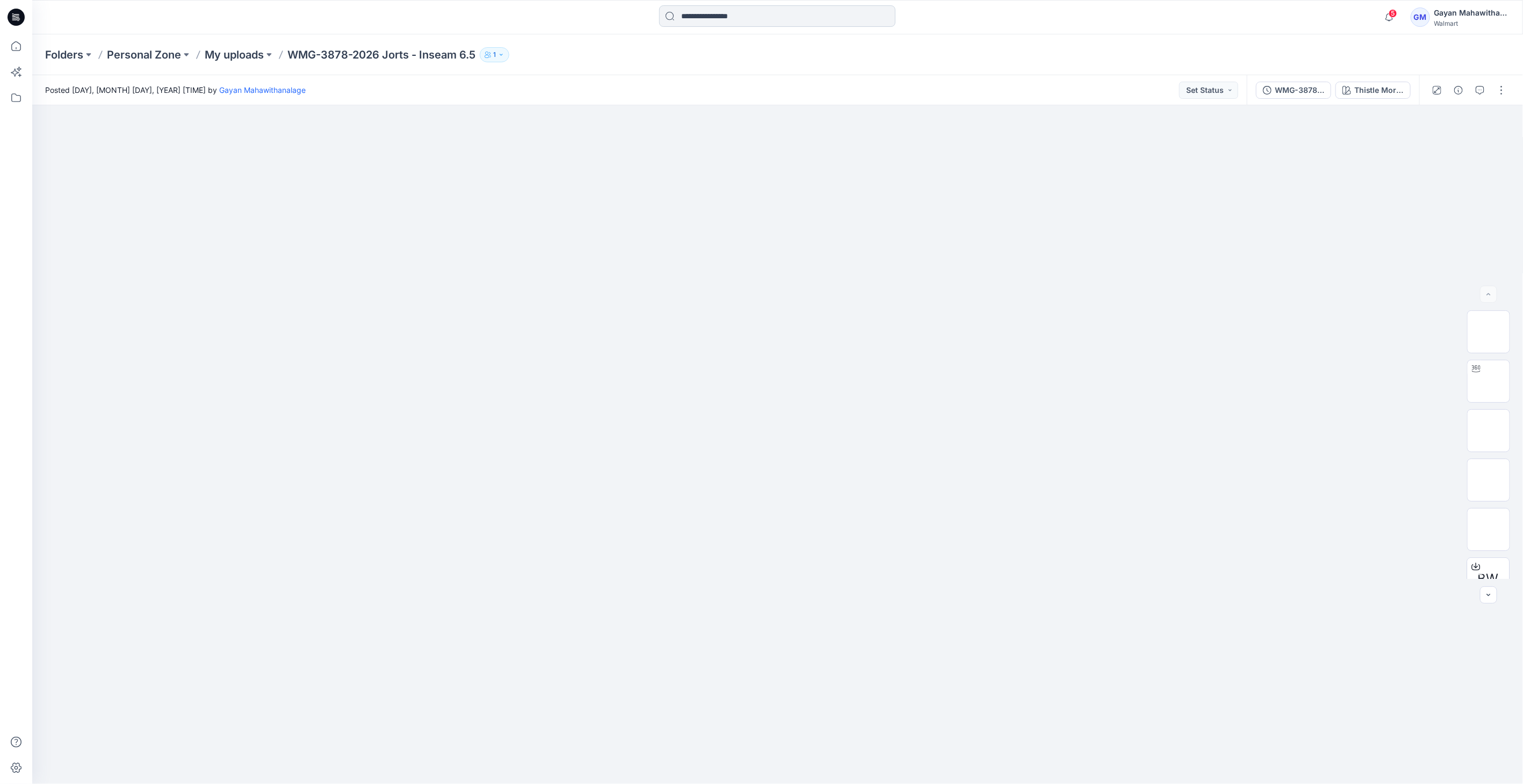 click at bounding box center (777, 16) 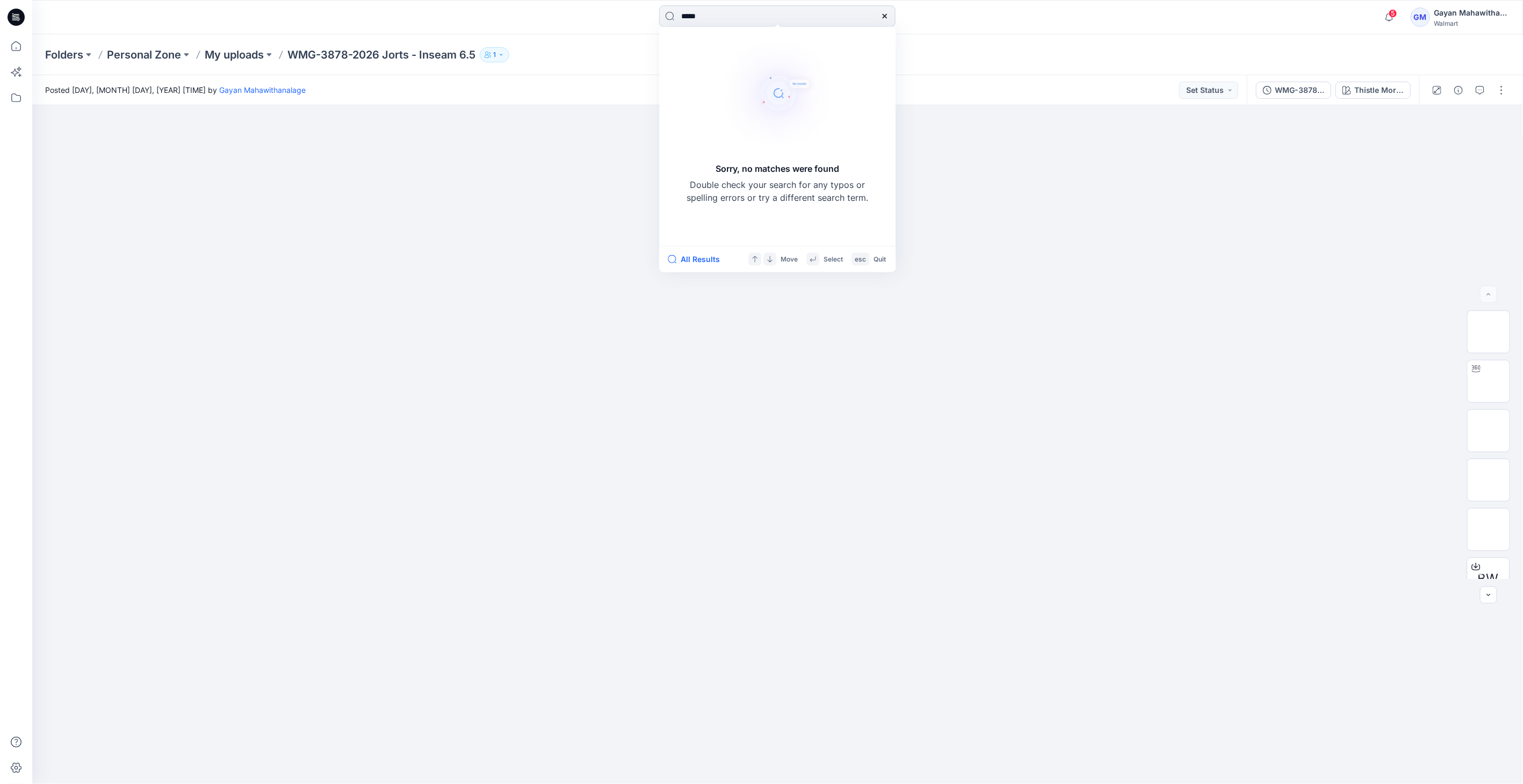 type on "******" 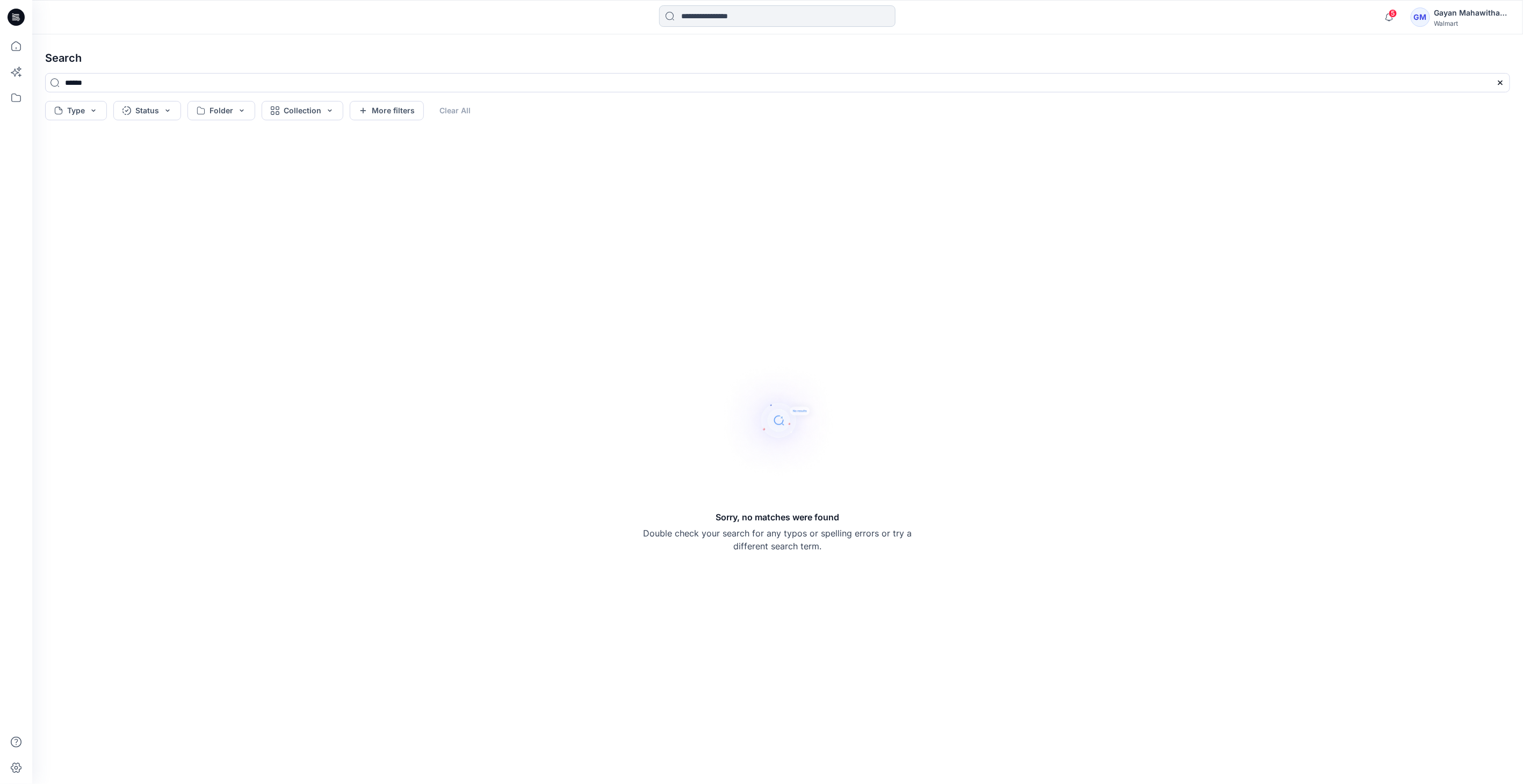 click at bounding box center [777, 16] 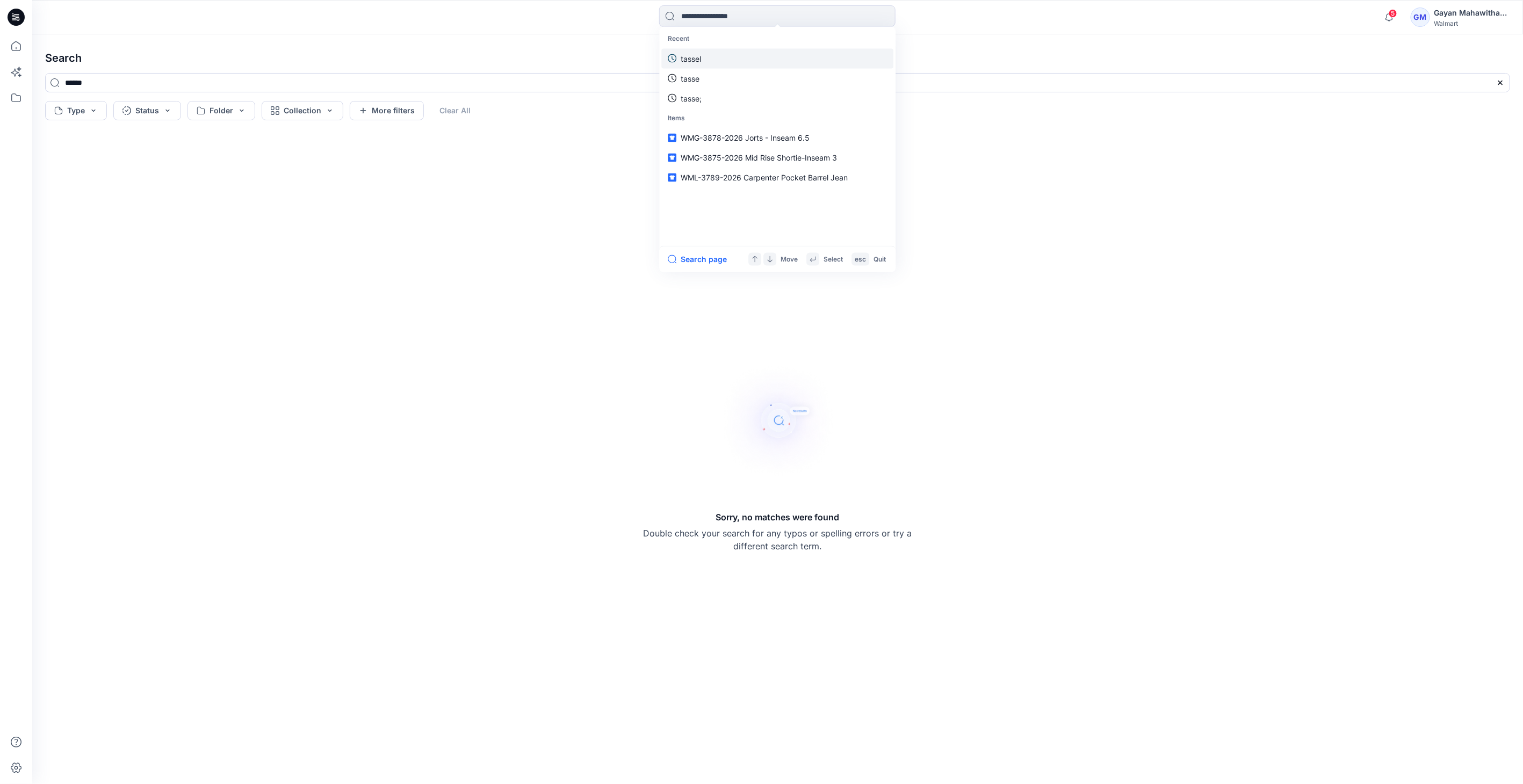 click on "tassel" at bounding box center [777, 58] 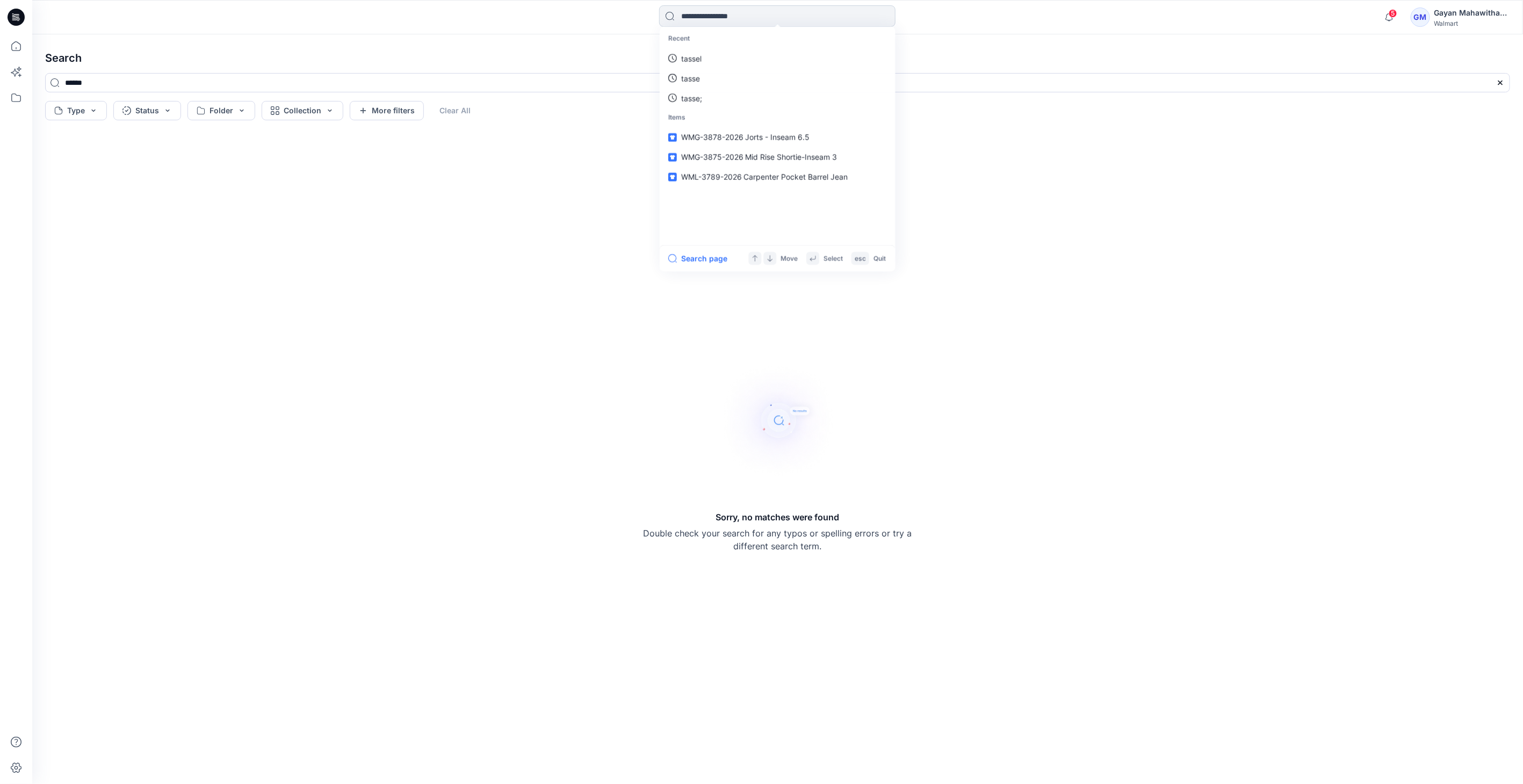 click at bounding box center [777, 16] 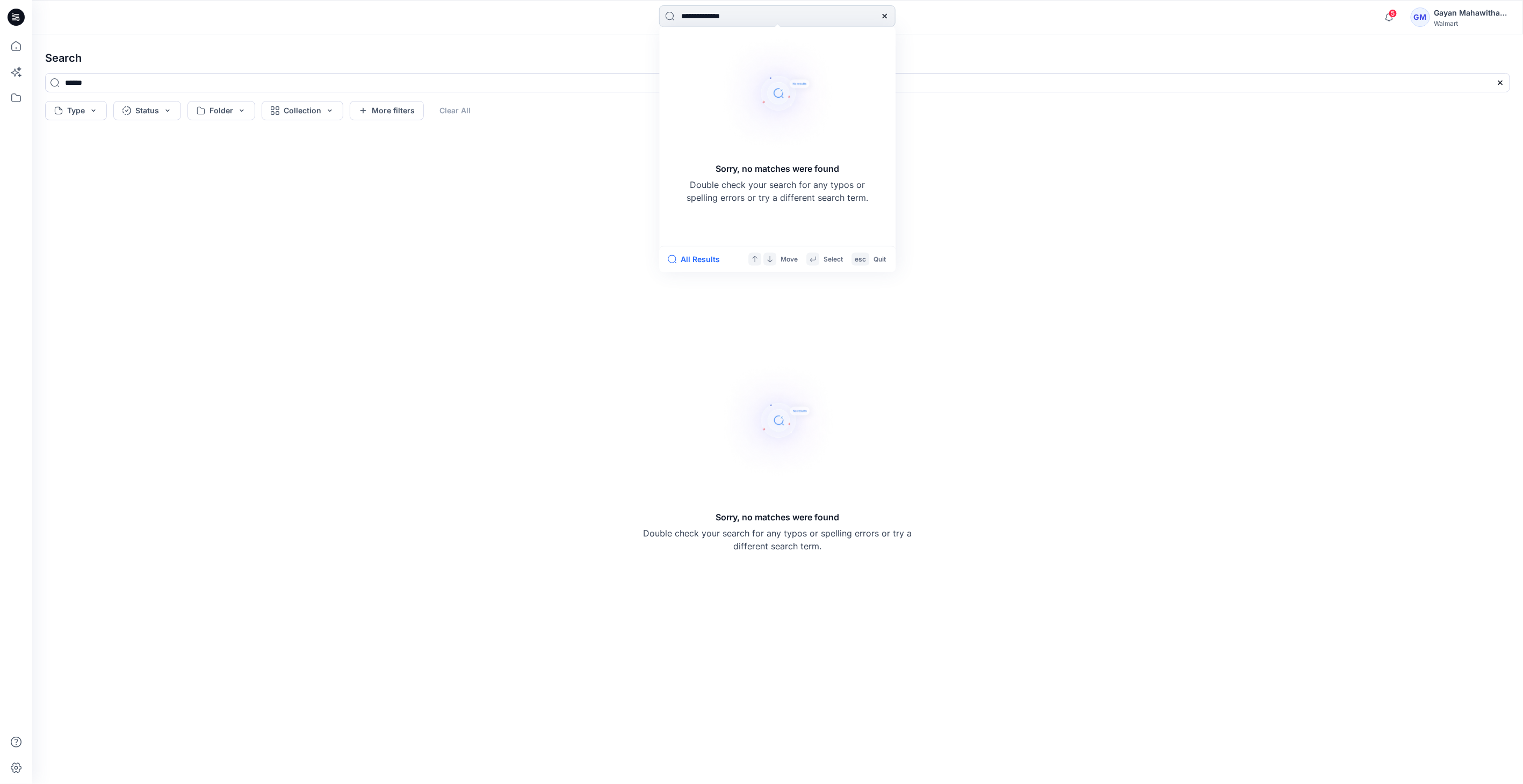 type on "**********" 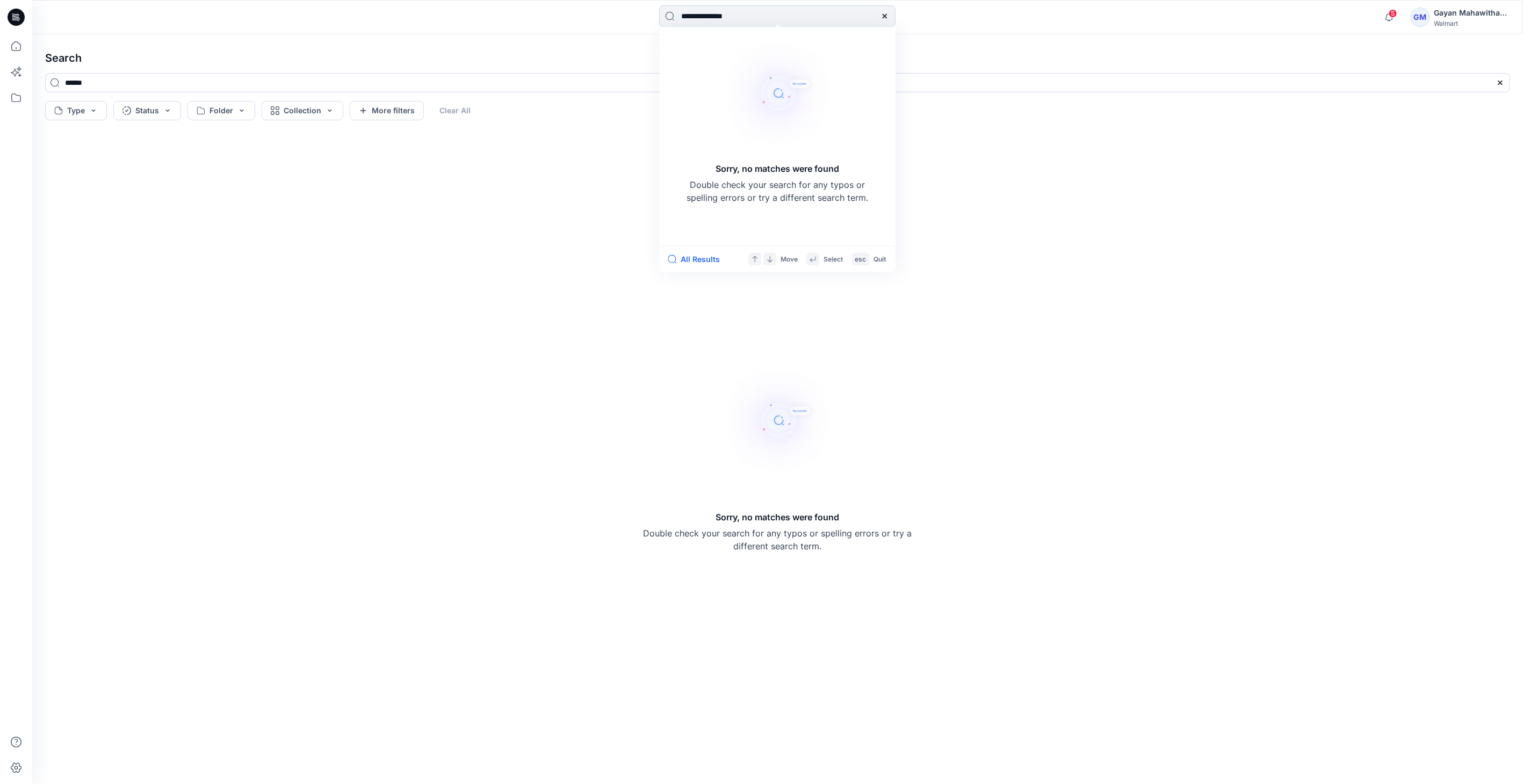 type 